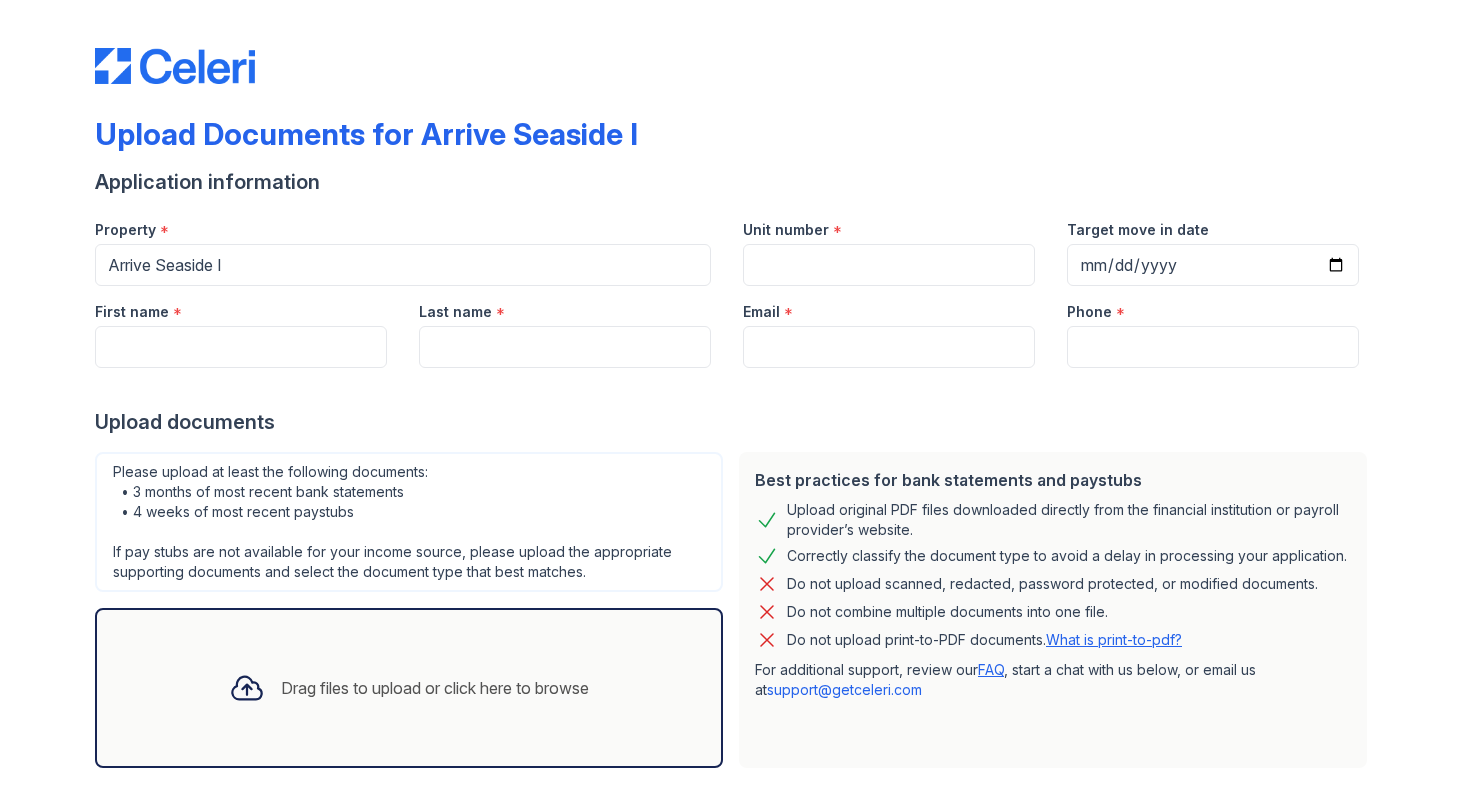 scroll, scrollTop: 0, scrollLeft: 0, axis: both 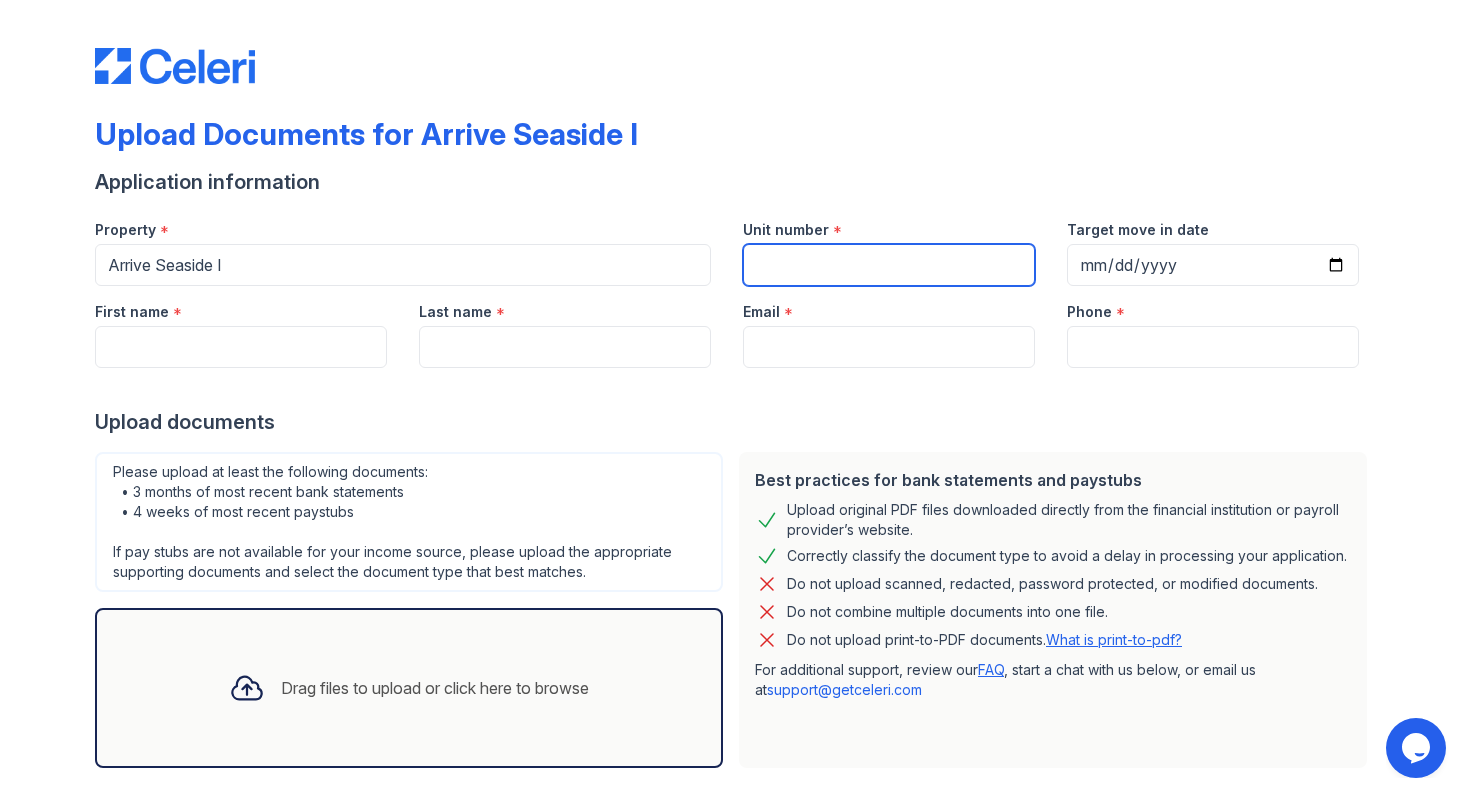 click on "Unit number" at bounding box center [889, 265] 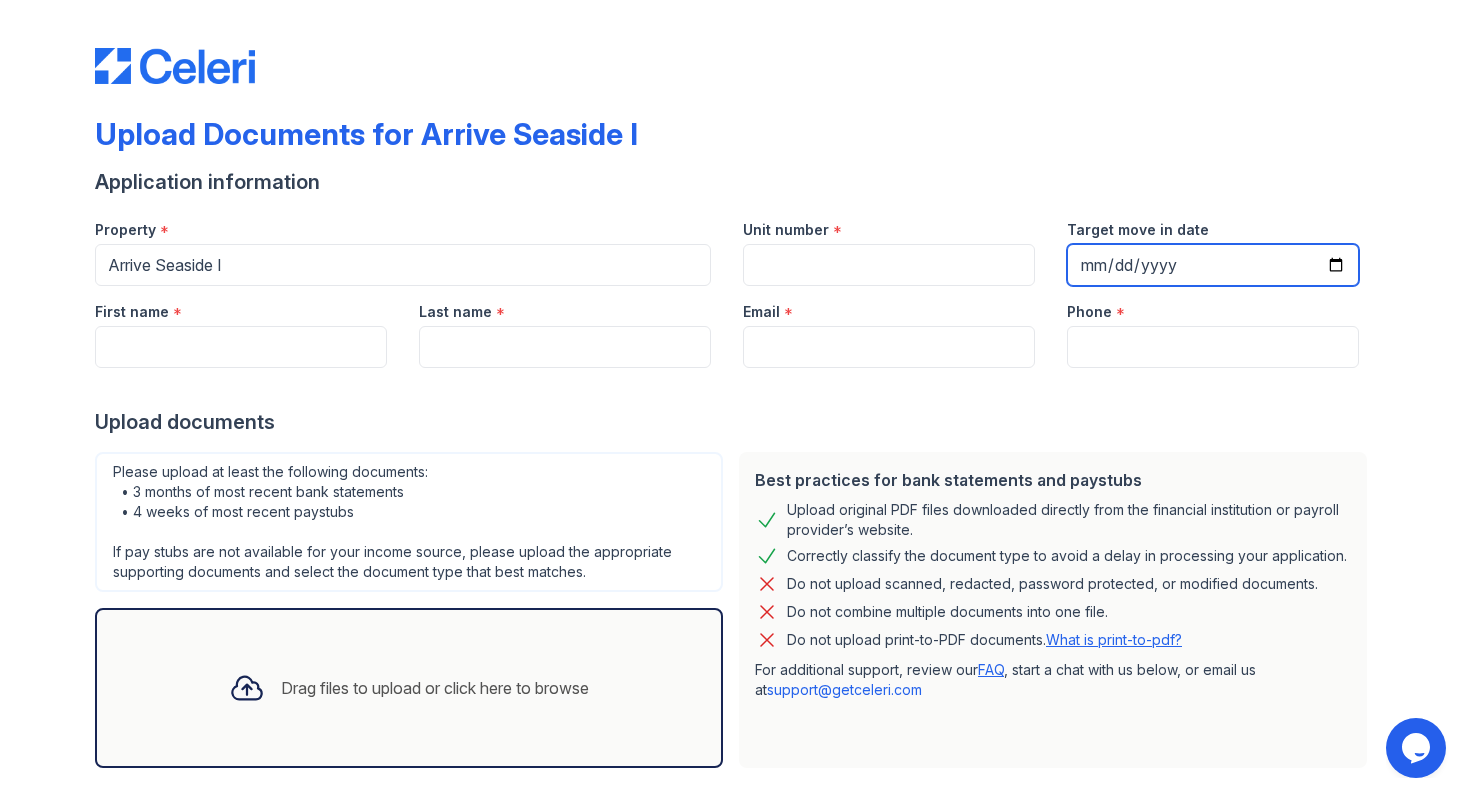click on "Target move in date" at bounding box center [1213, 265] 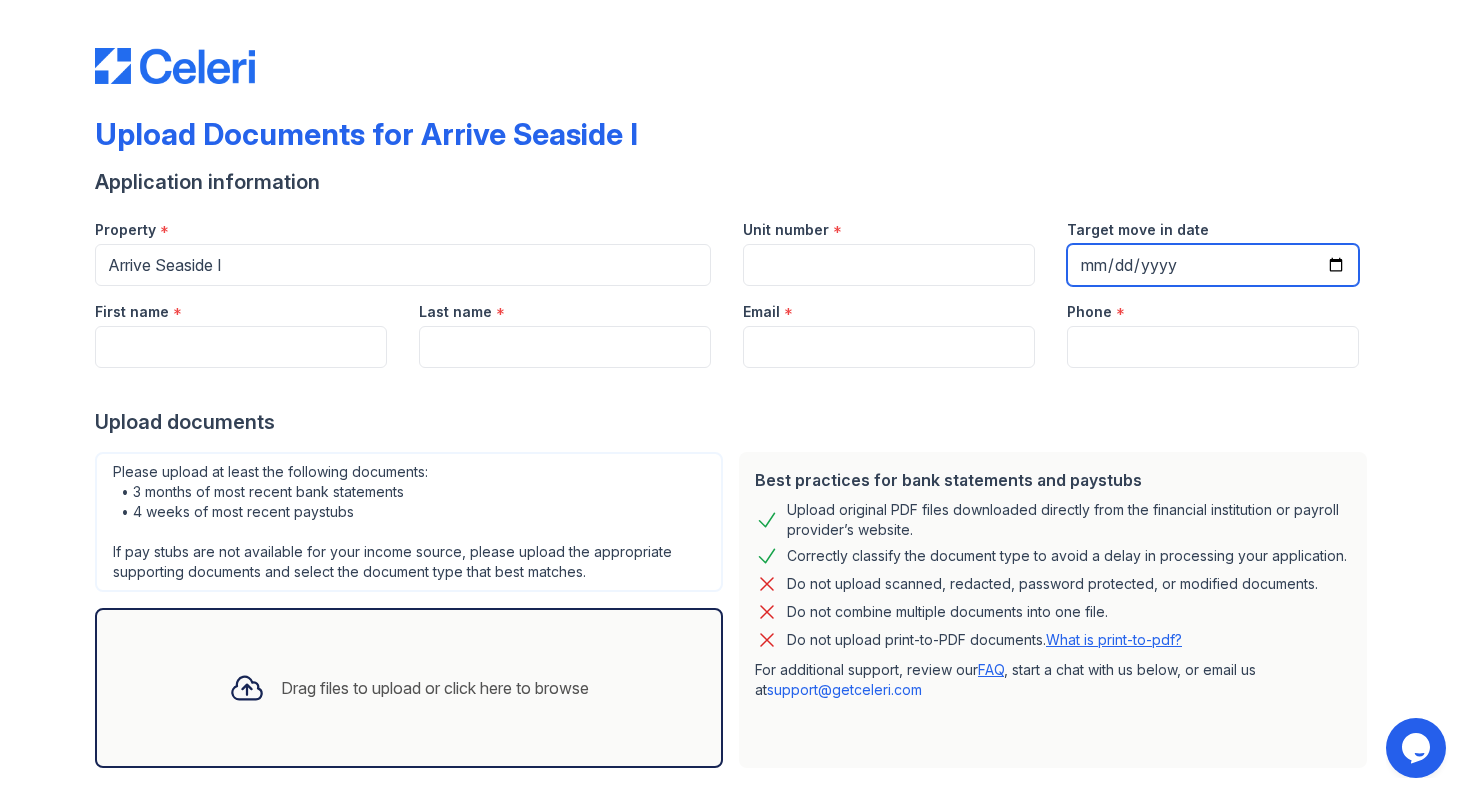 click on "Target move in date" at bounding box center (1213, 265) 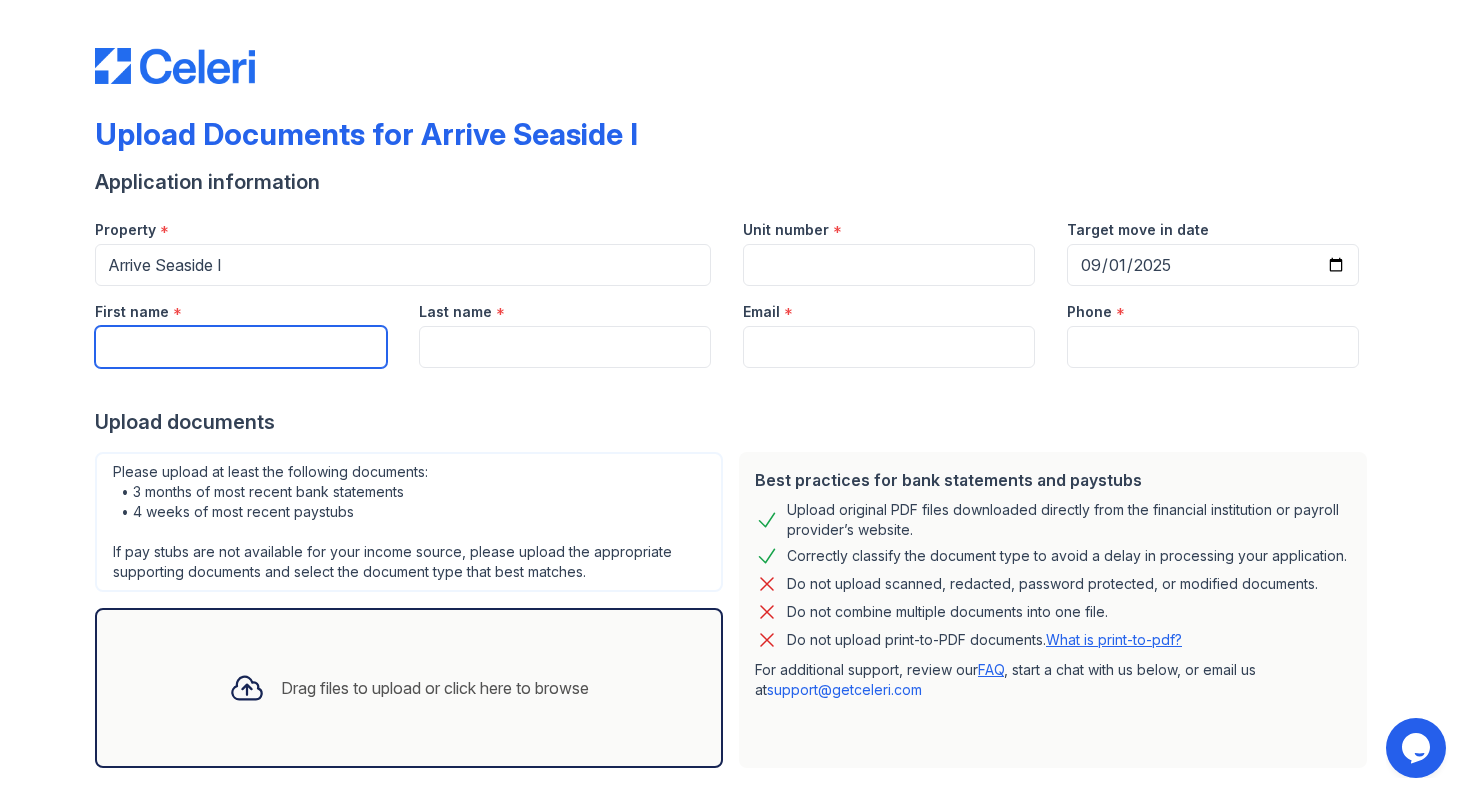 click on "First name" at bounding box center [241, 347] 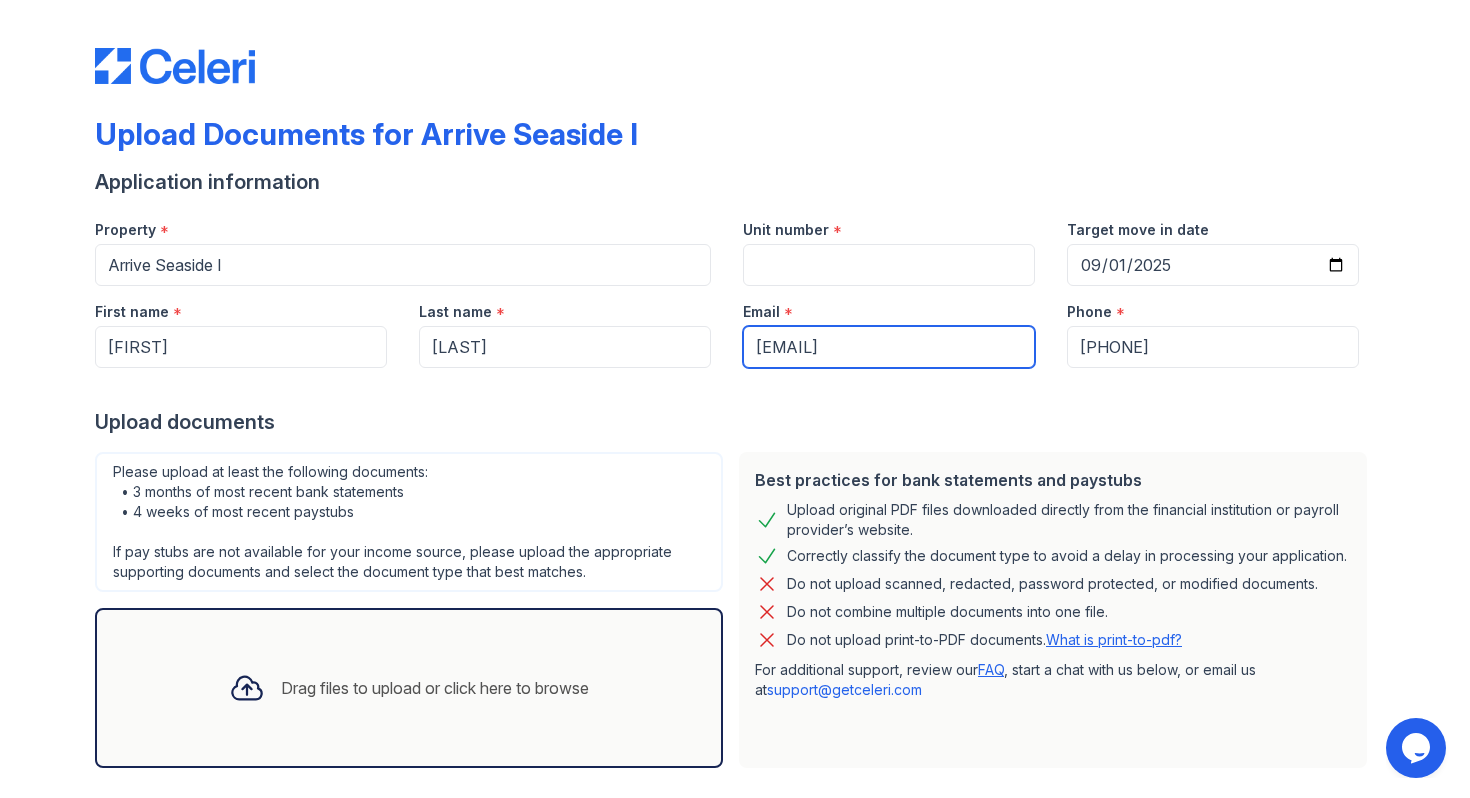 click on "[EMAIL]" at bounding box center [889, 347] 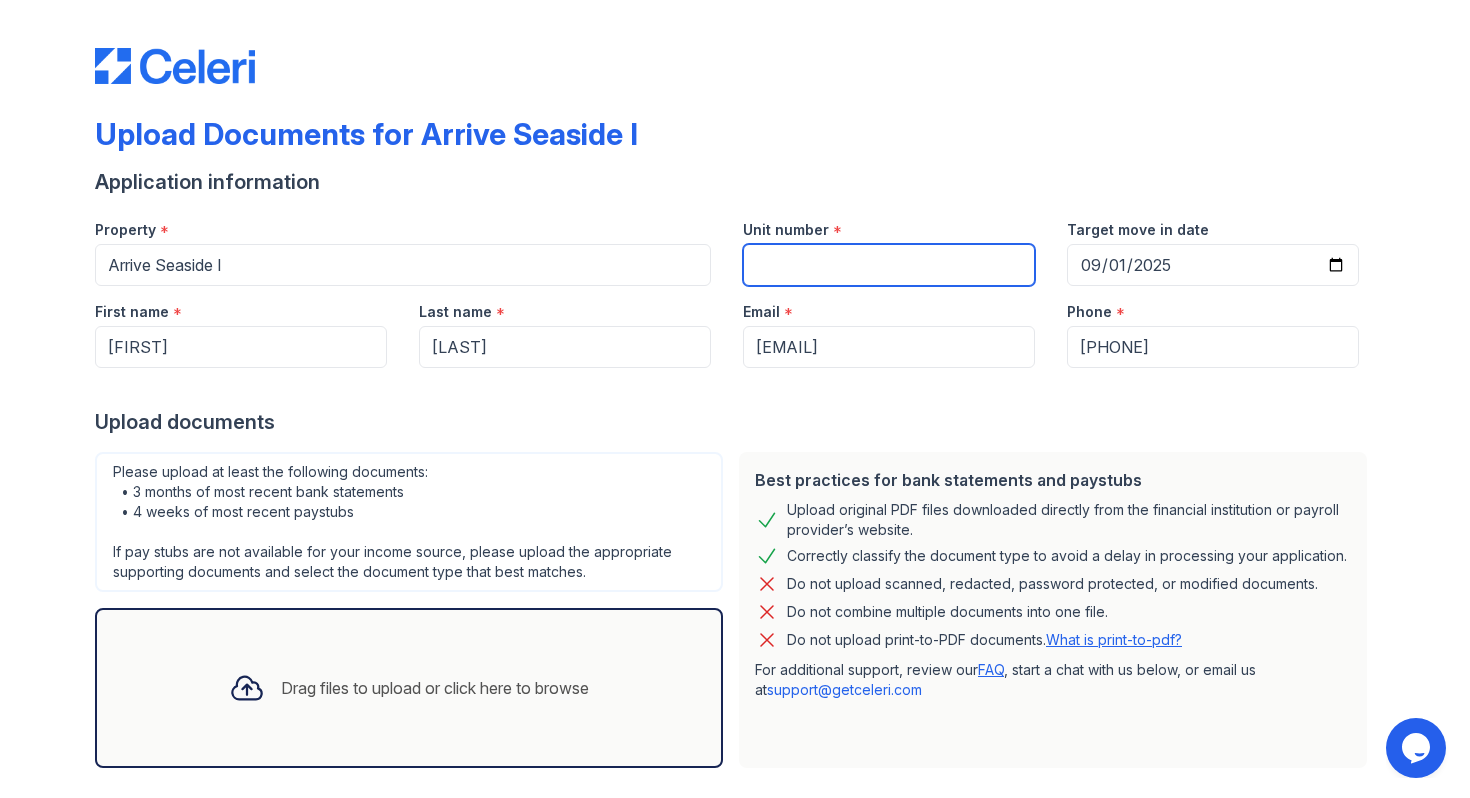 click on "Unit number" at bounding box center (889, 265) 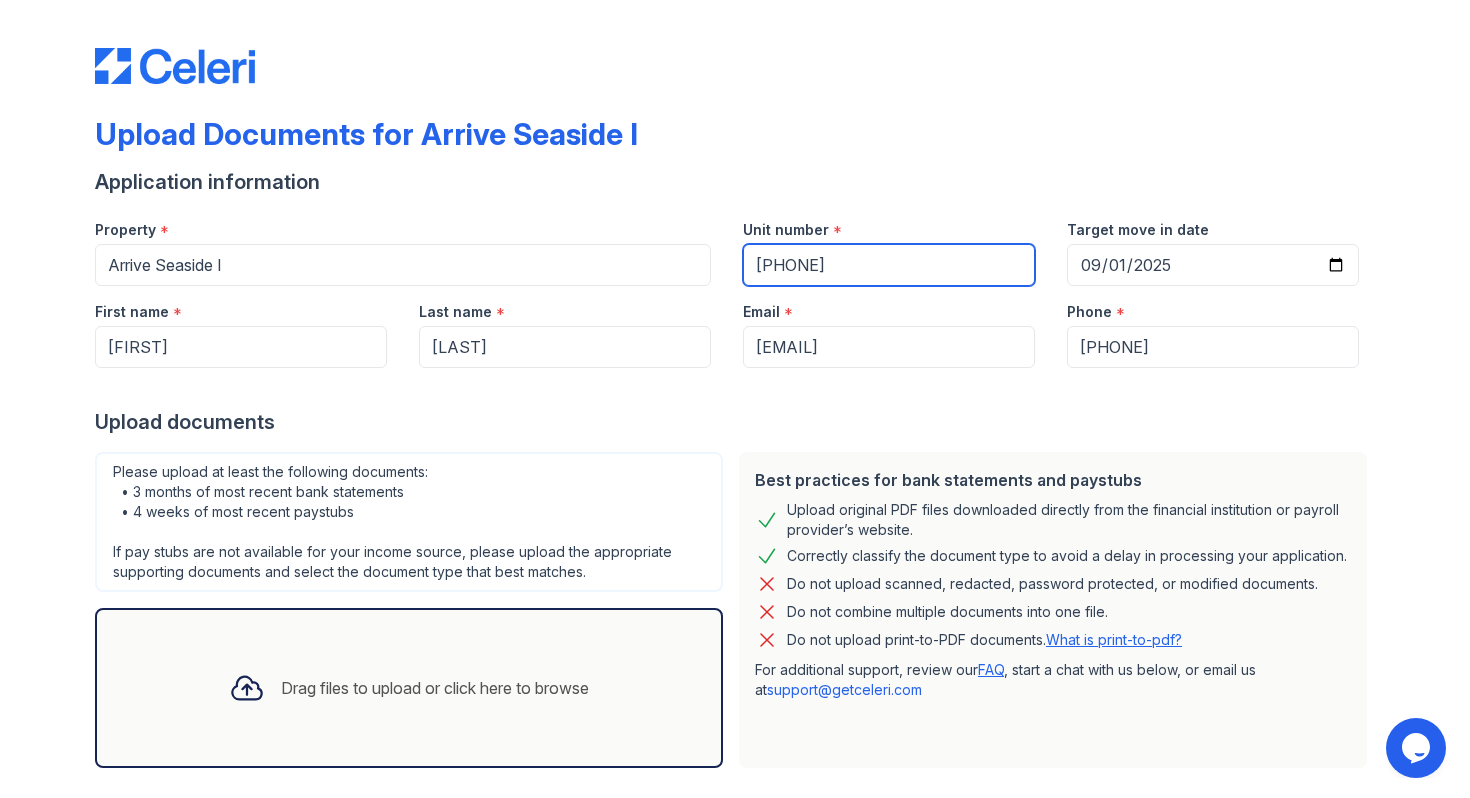 type on "510" 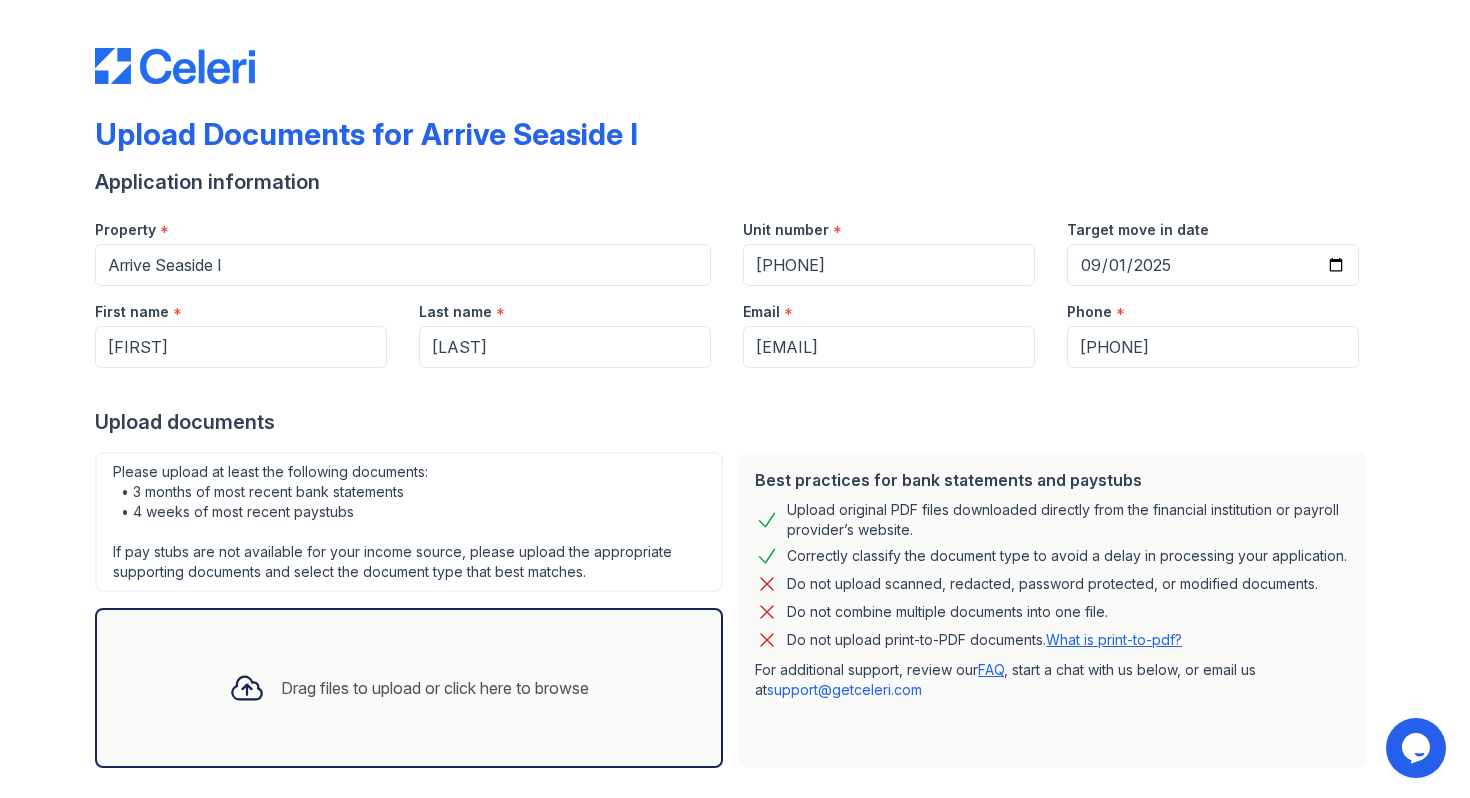 click at bounding box center [735, 388] 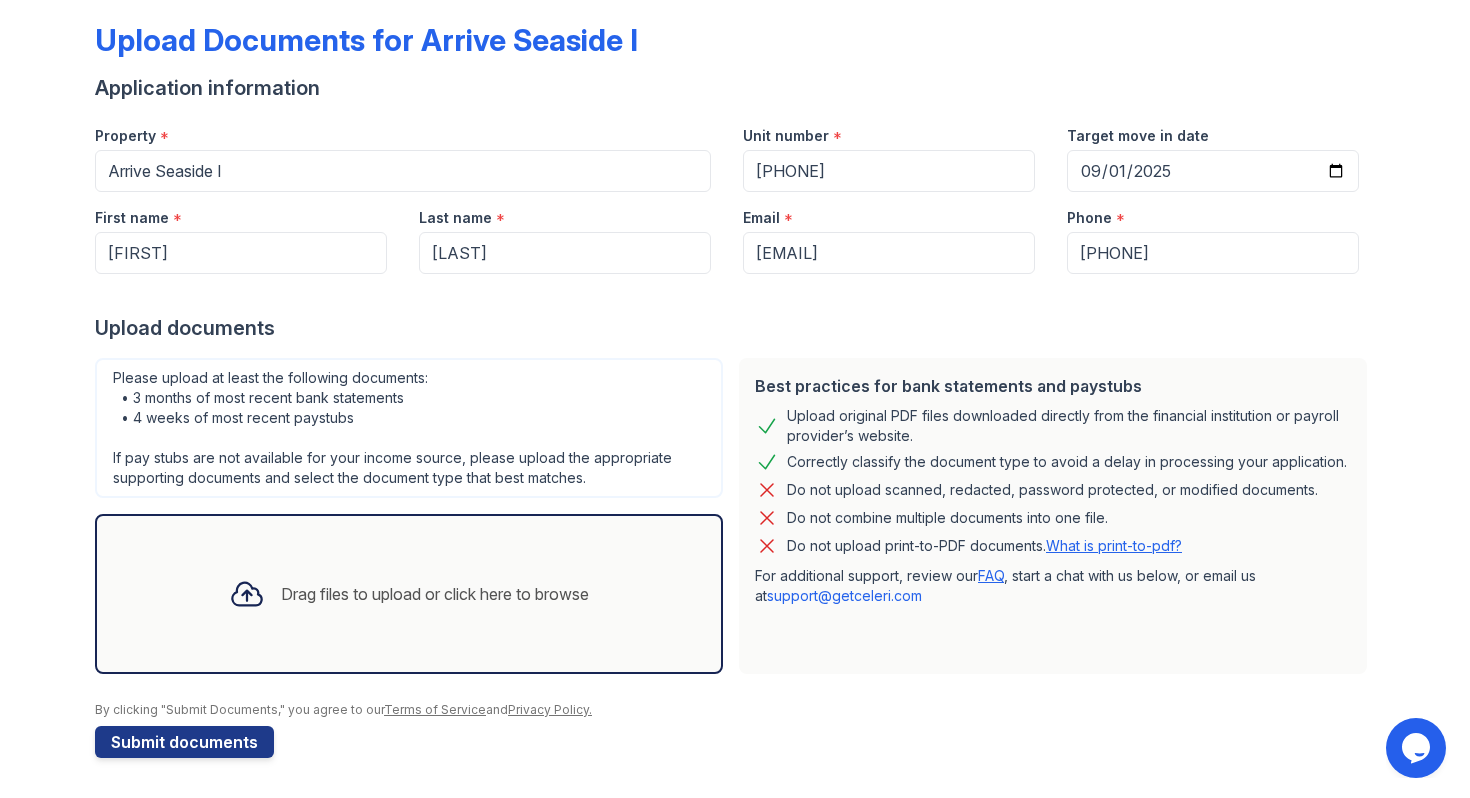 click on "Drag files to upload or click here to browse" at bounding box center [435, 594] 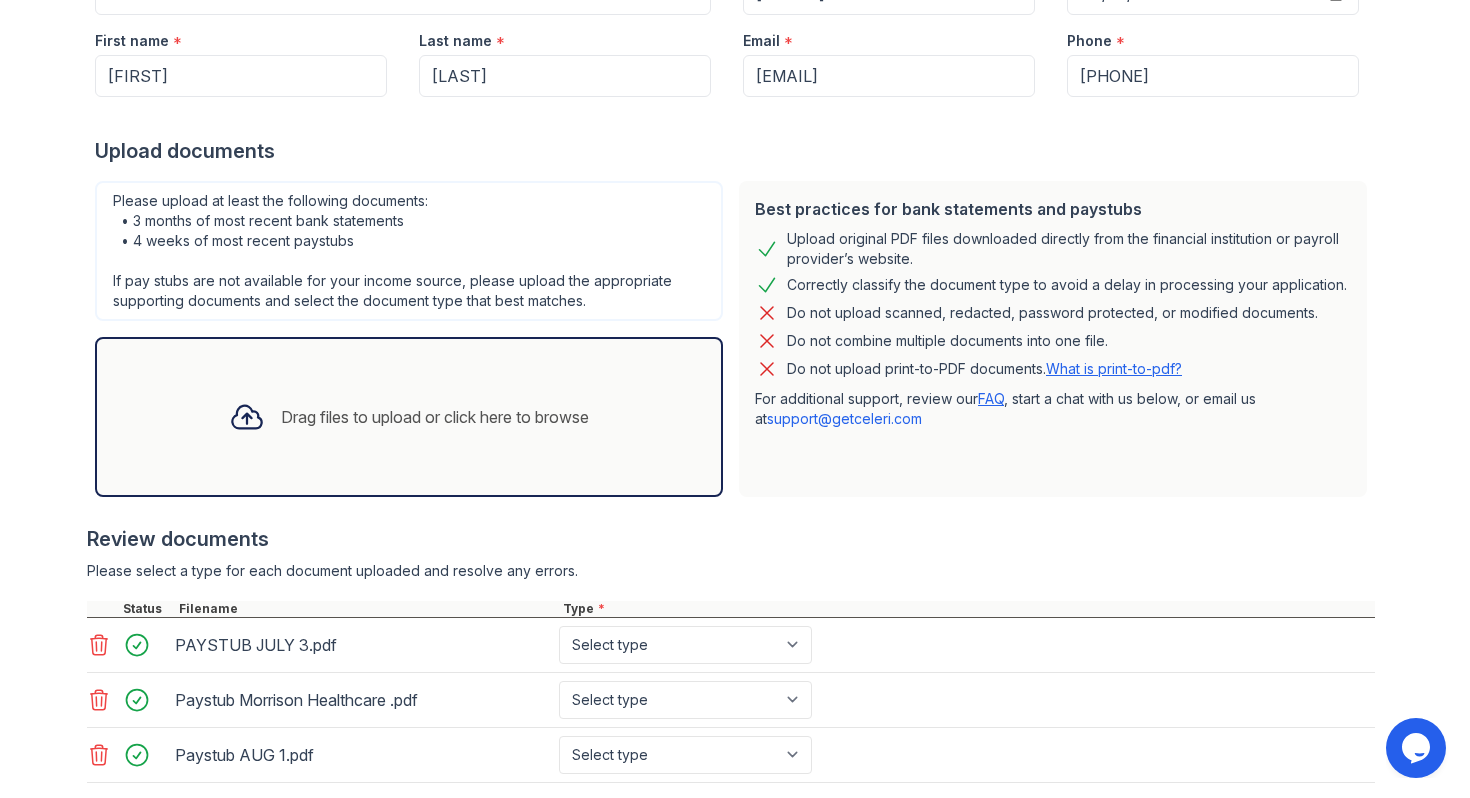 scroll, scrollTop: 392, scrollLeft: 0, axis: vertical 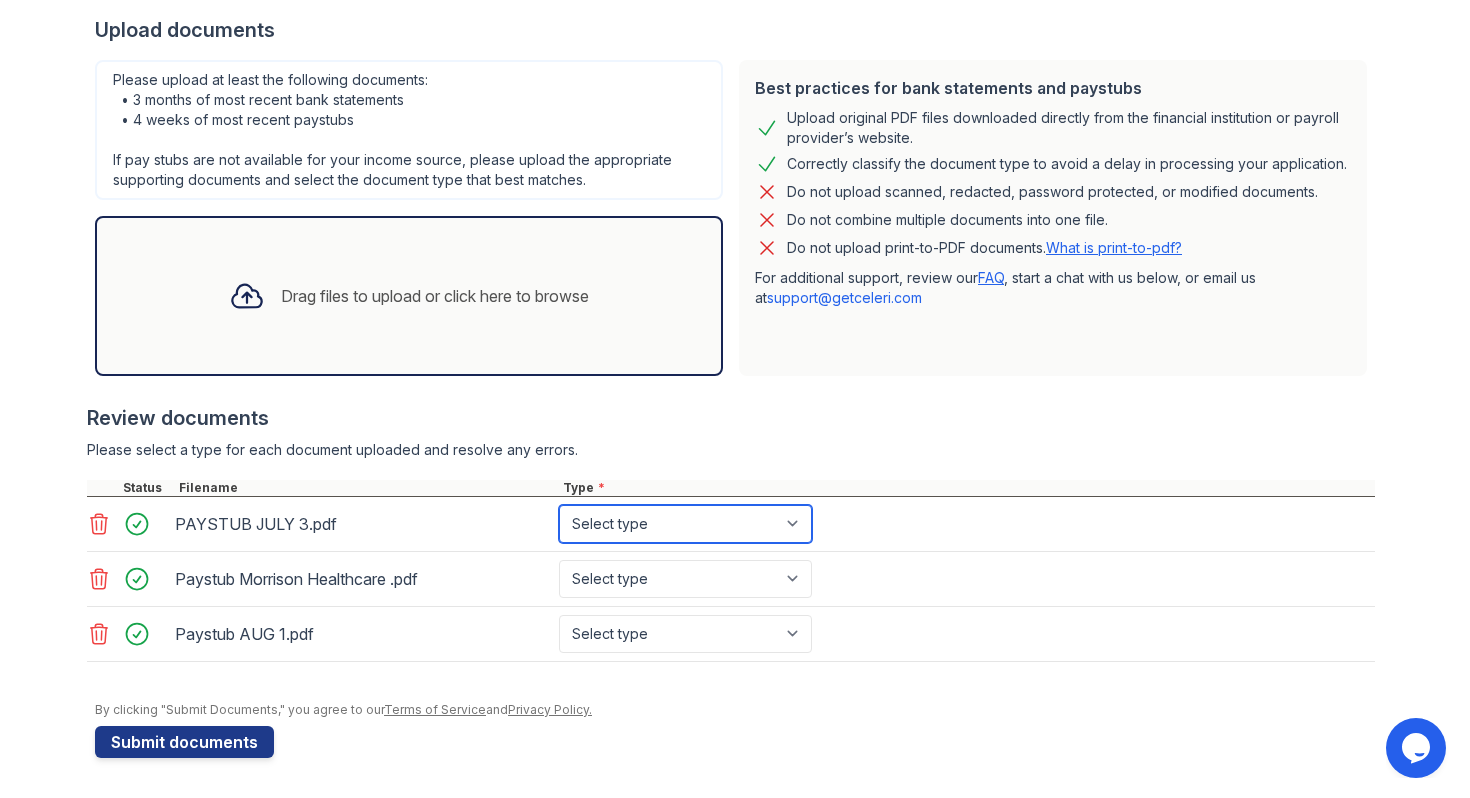 click on "Select type
Paystub
Bank Statement
Offer Letter
Tax Documents
Benefit Award Letter
Investment Account Statement
Other" at bounding box center [685, 524] 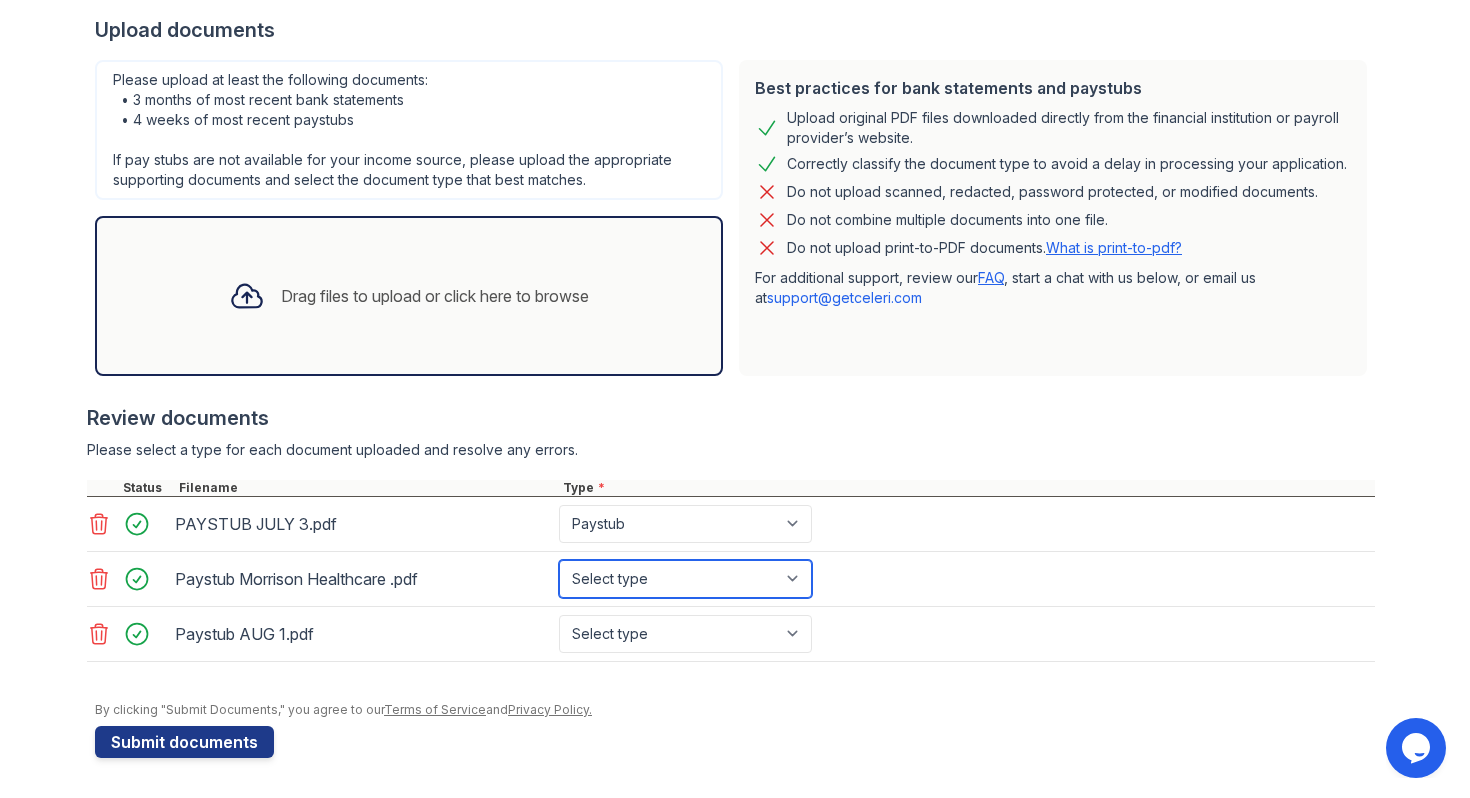 click on "Select type
Paystub
Bank Statement
Offer Letter
Tax Documents
Benefit Award Letter
Investment Account Statement
Other" at bounding box center [685, 579] 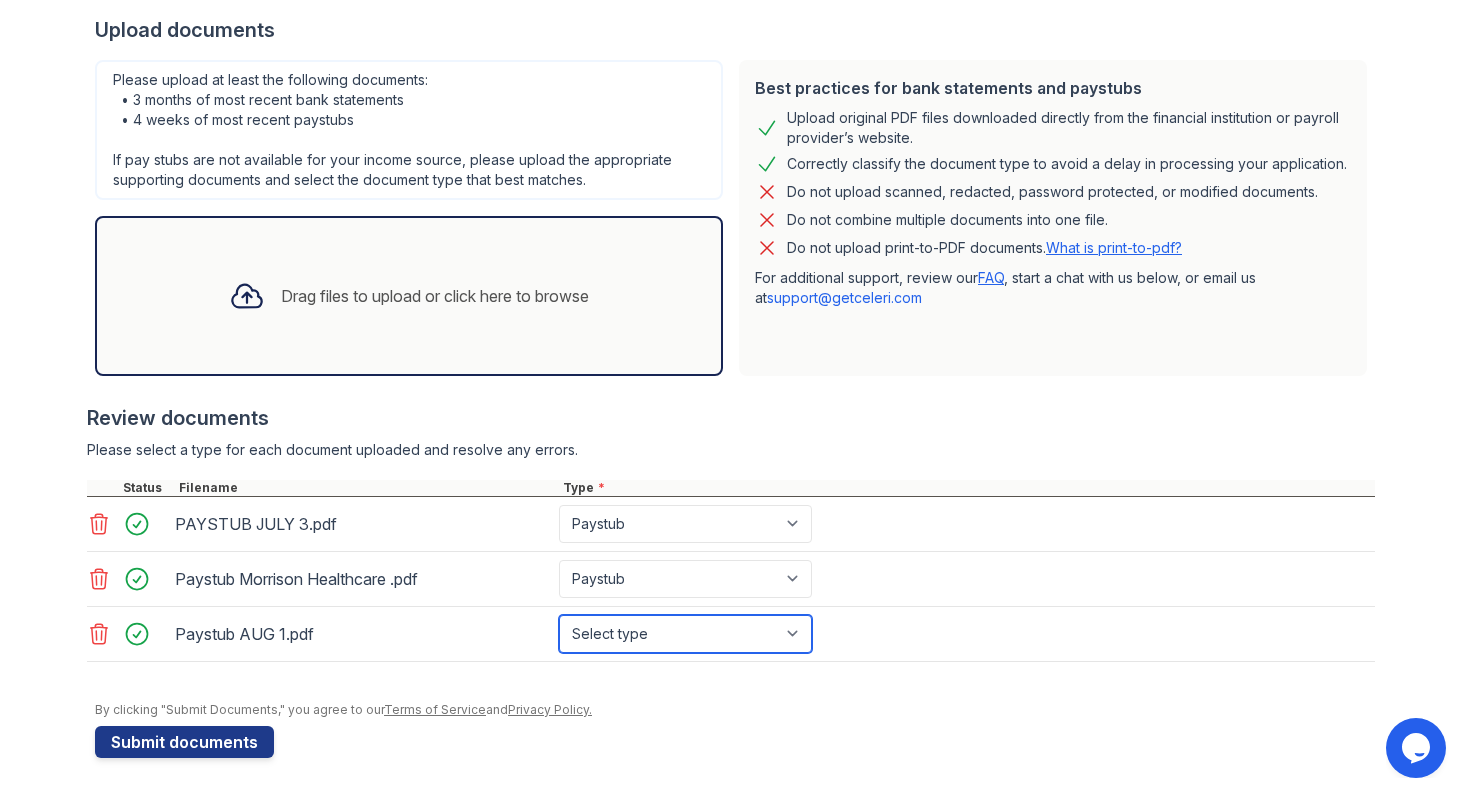 click on "Select type
Paystub
Bank Statement
Offer Letter
Tax Documents
Benefit Award Letter
Investment Account Statement
Other" at bounding box center [685, 634] 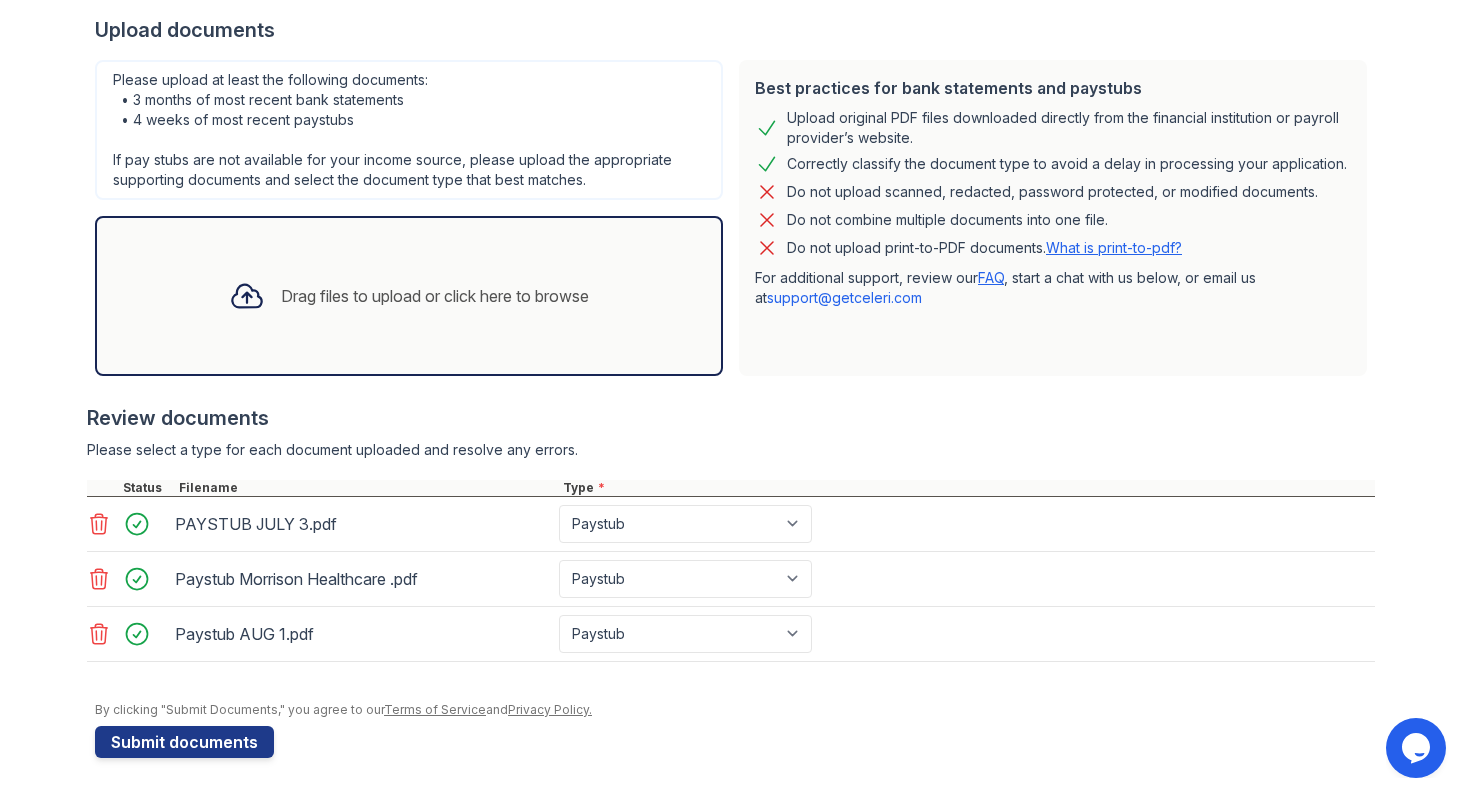 click on "Drag files to upload or click here to browse" at bounding box center (435, 296) 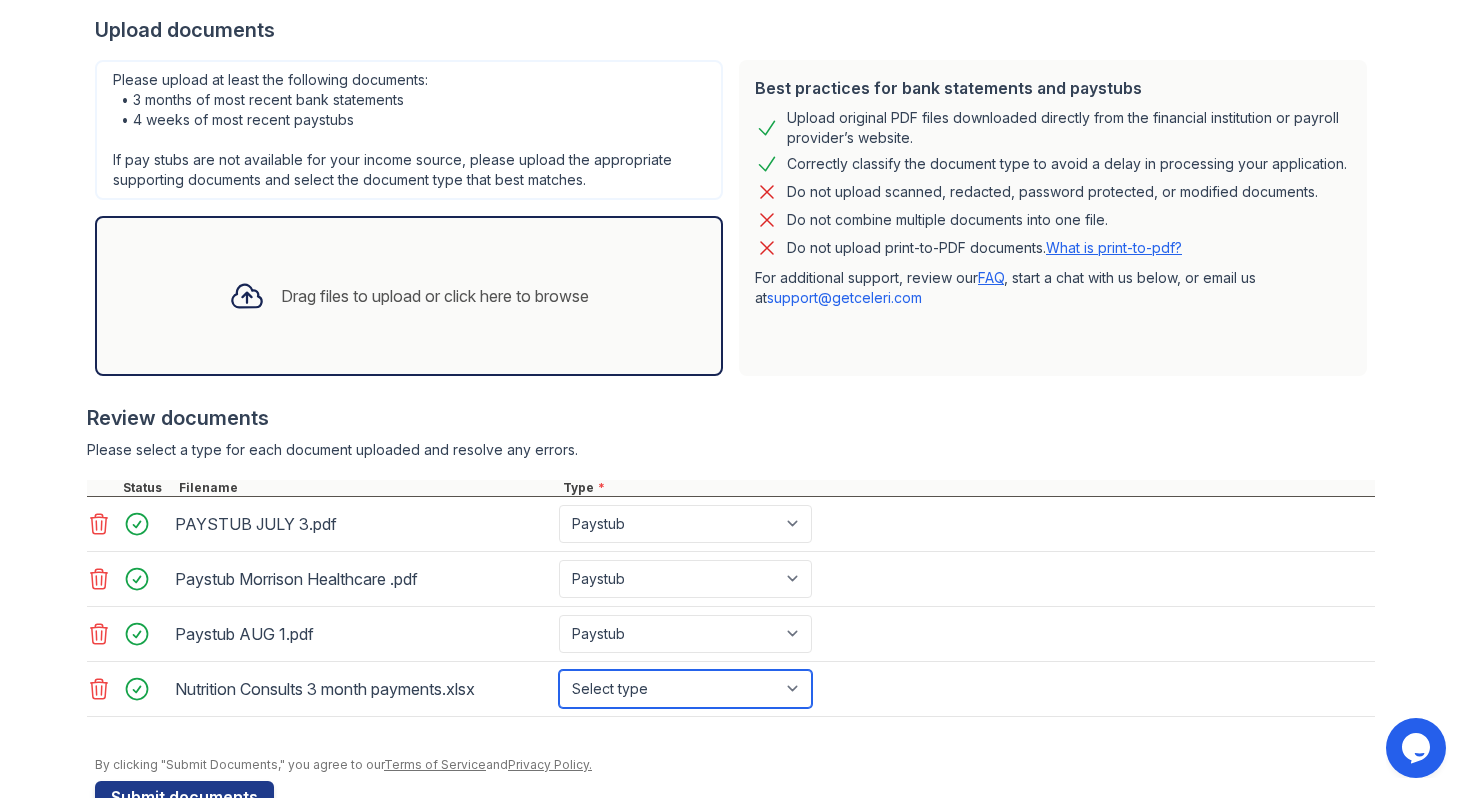 click on "Select type
Paystub
Bank Statement
Offer Letter
Tax Documents
Benefit Award Letter
Investment Account Statement
Other" at bounding box center (685, 689) 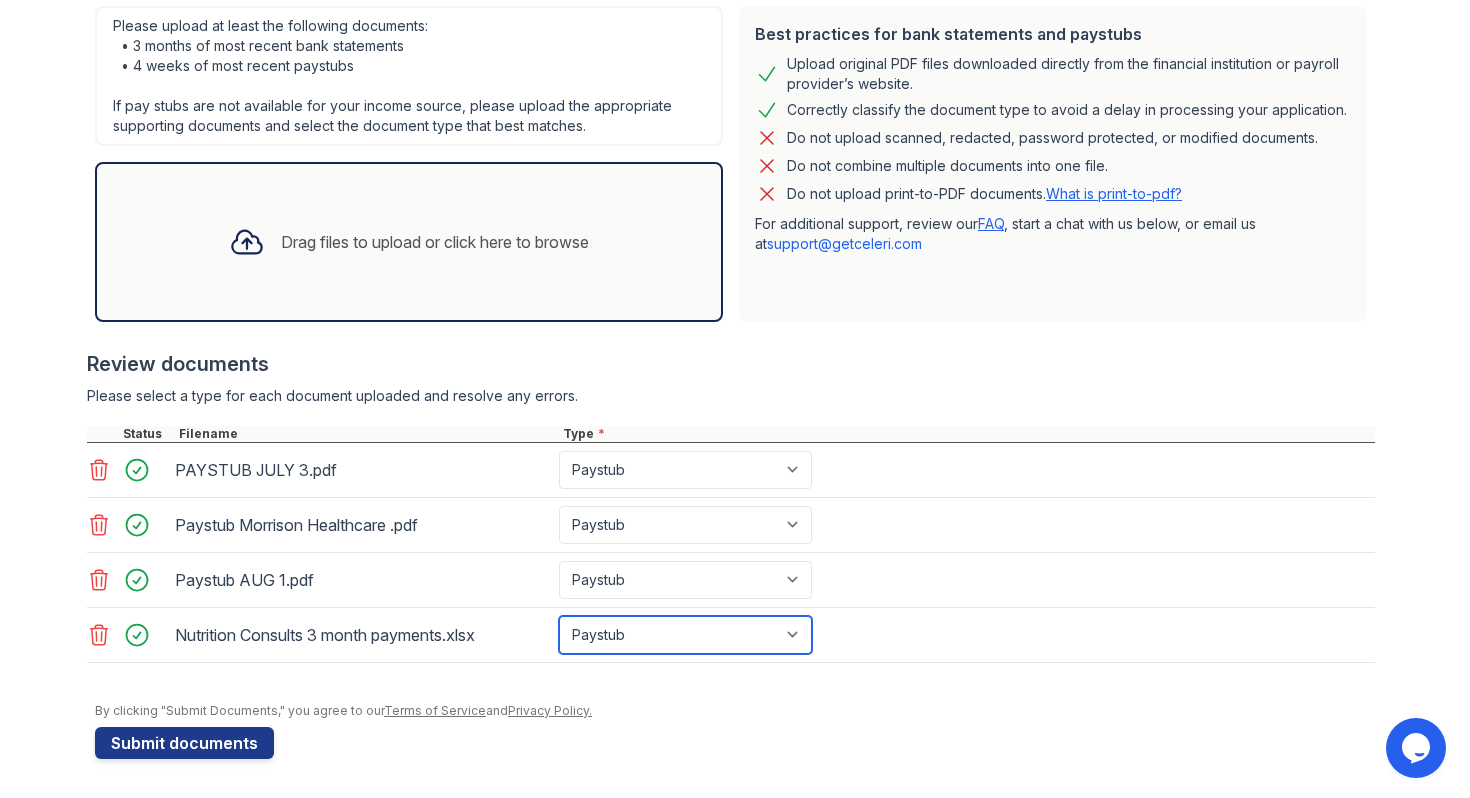 scroll, scrollTop: 441, scrollLeft: 0, axis: vertical 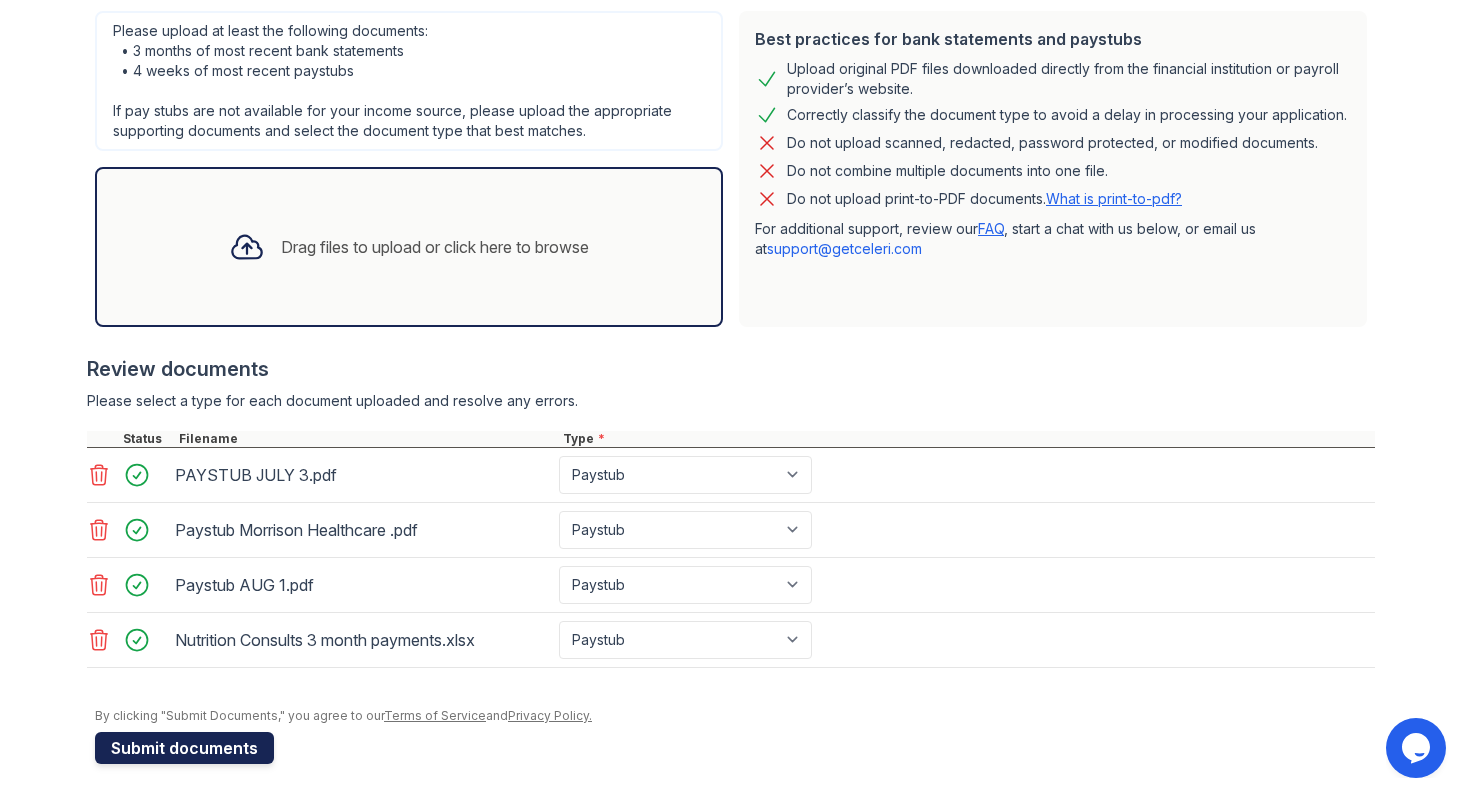 click on "Submit documents" at bounding box center [184, 748] 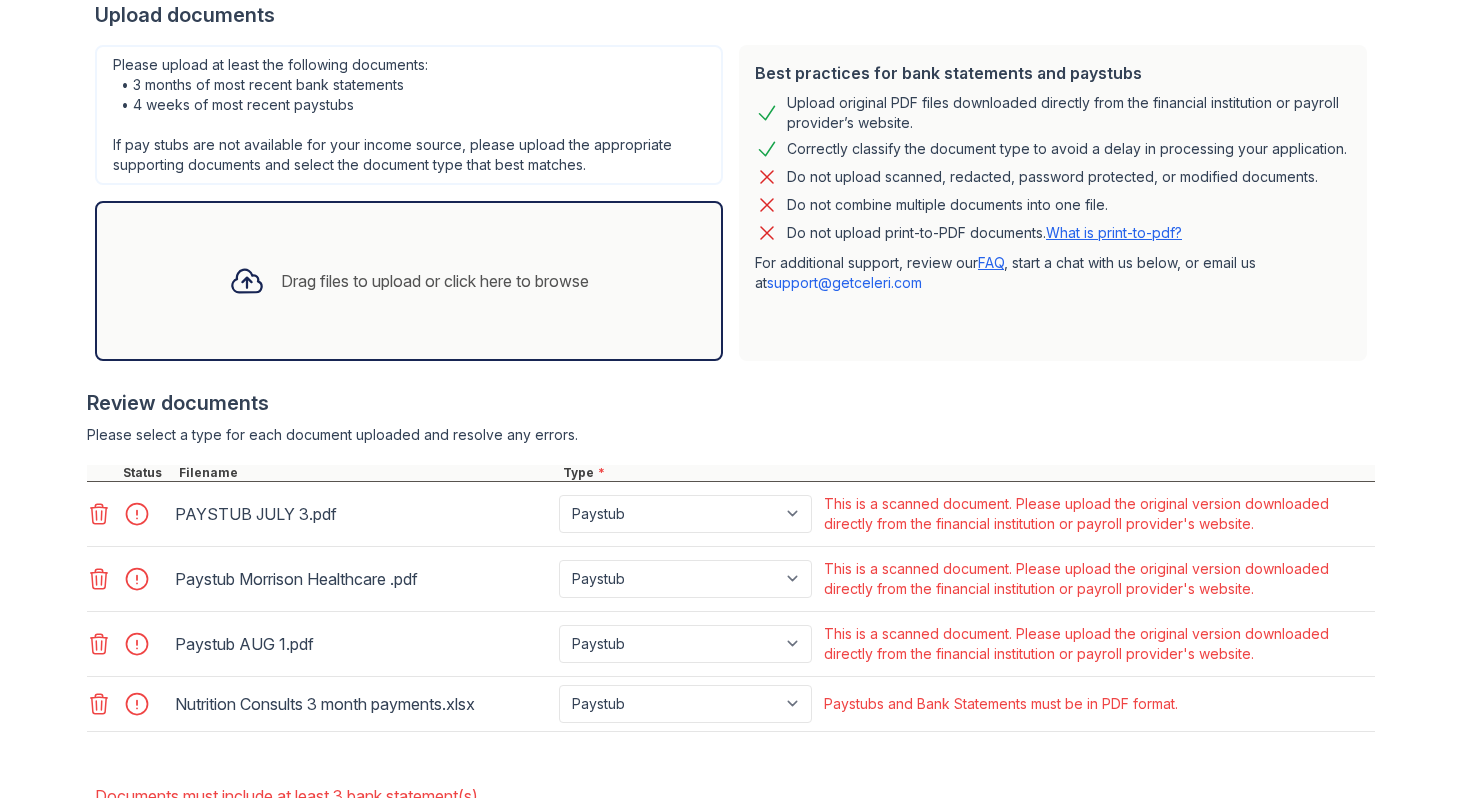 scroll, scrollTop: 649, scrollLeft: 0, axis: vertical 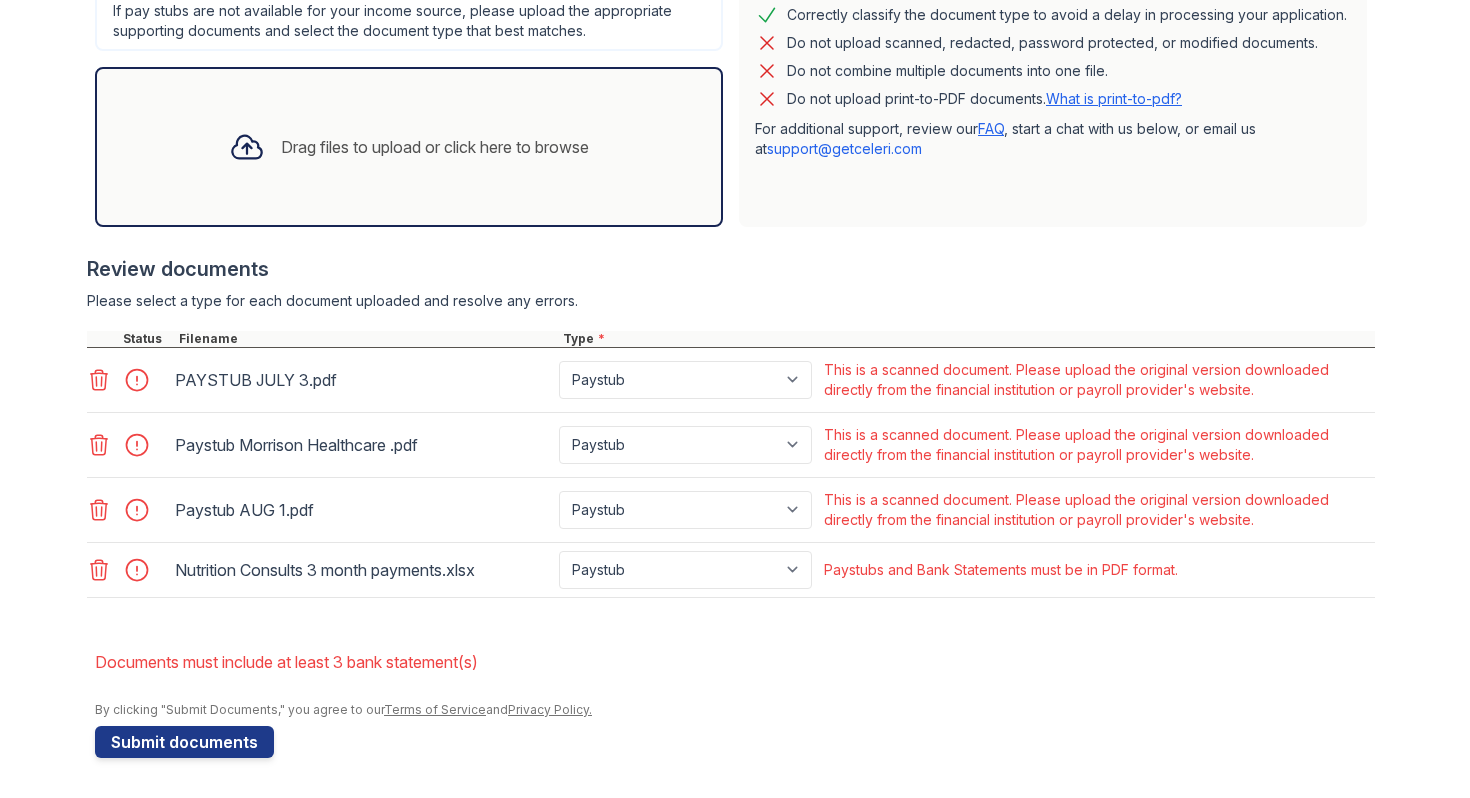 click 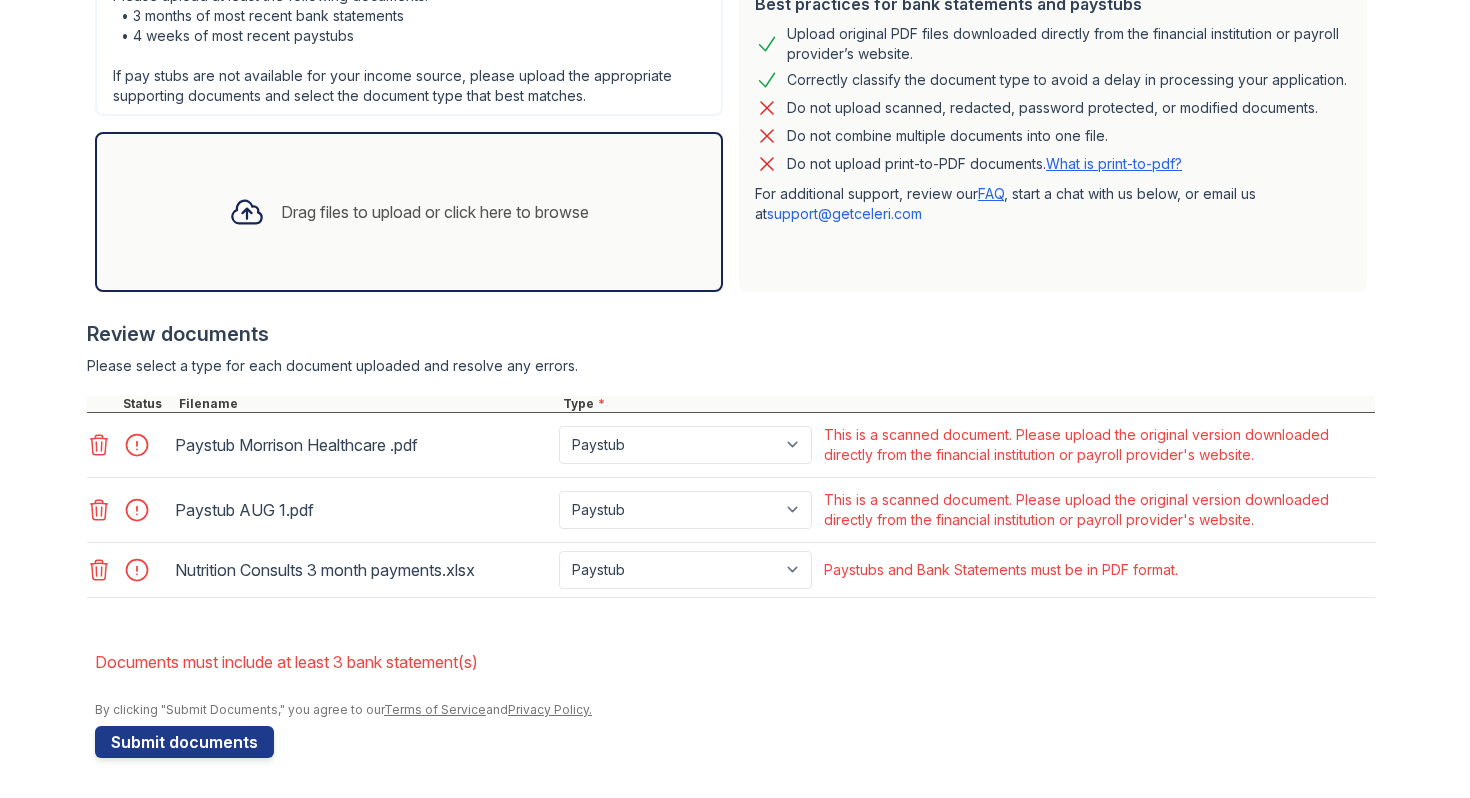 click 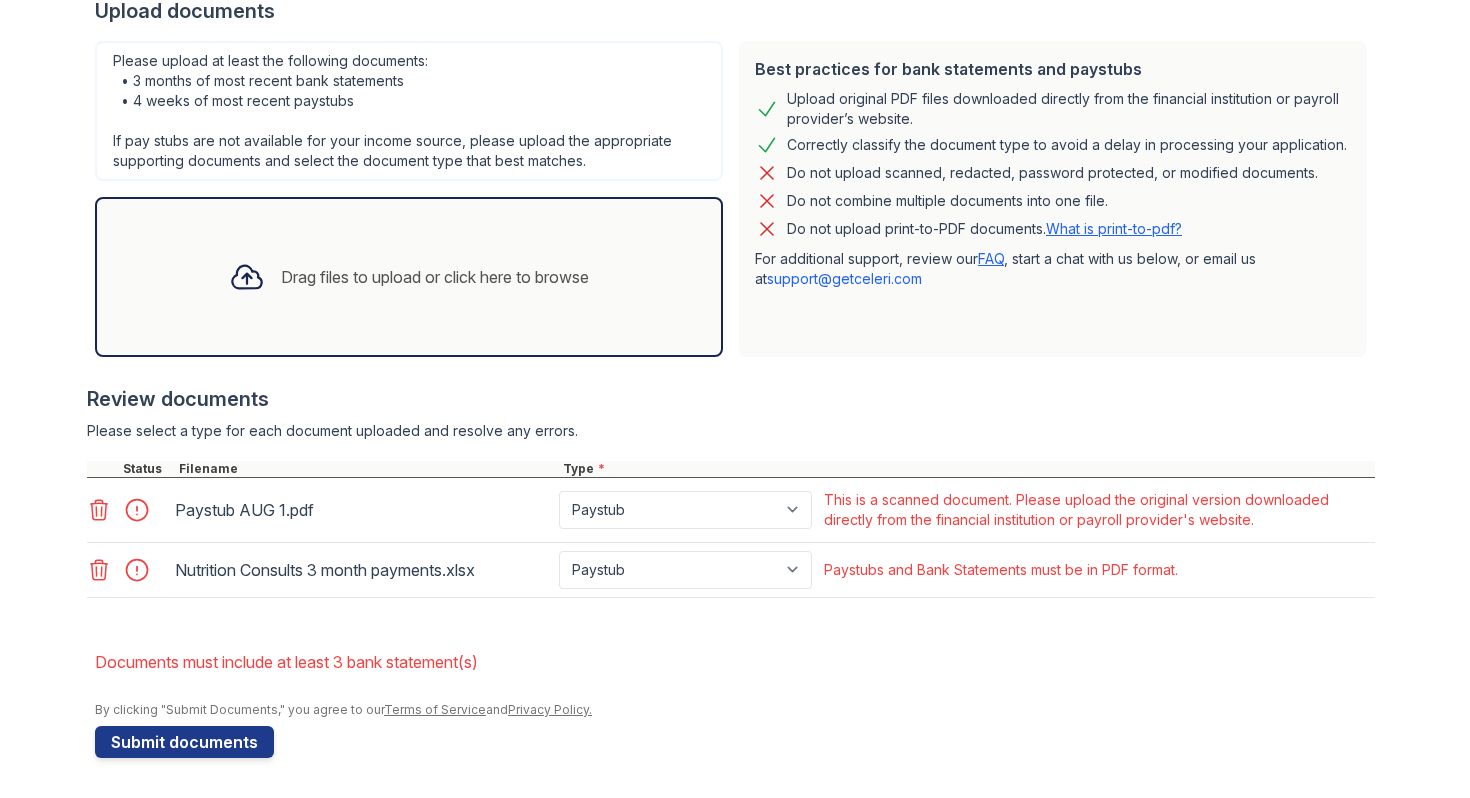 click 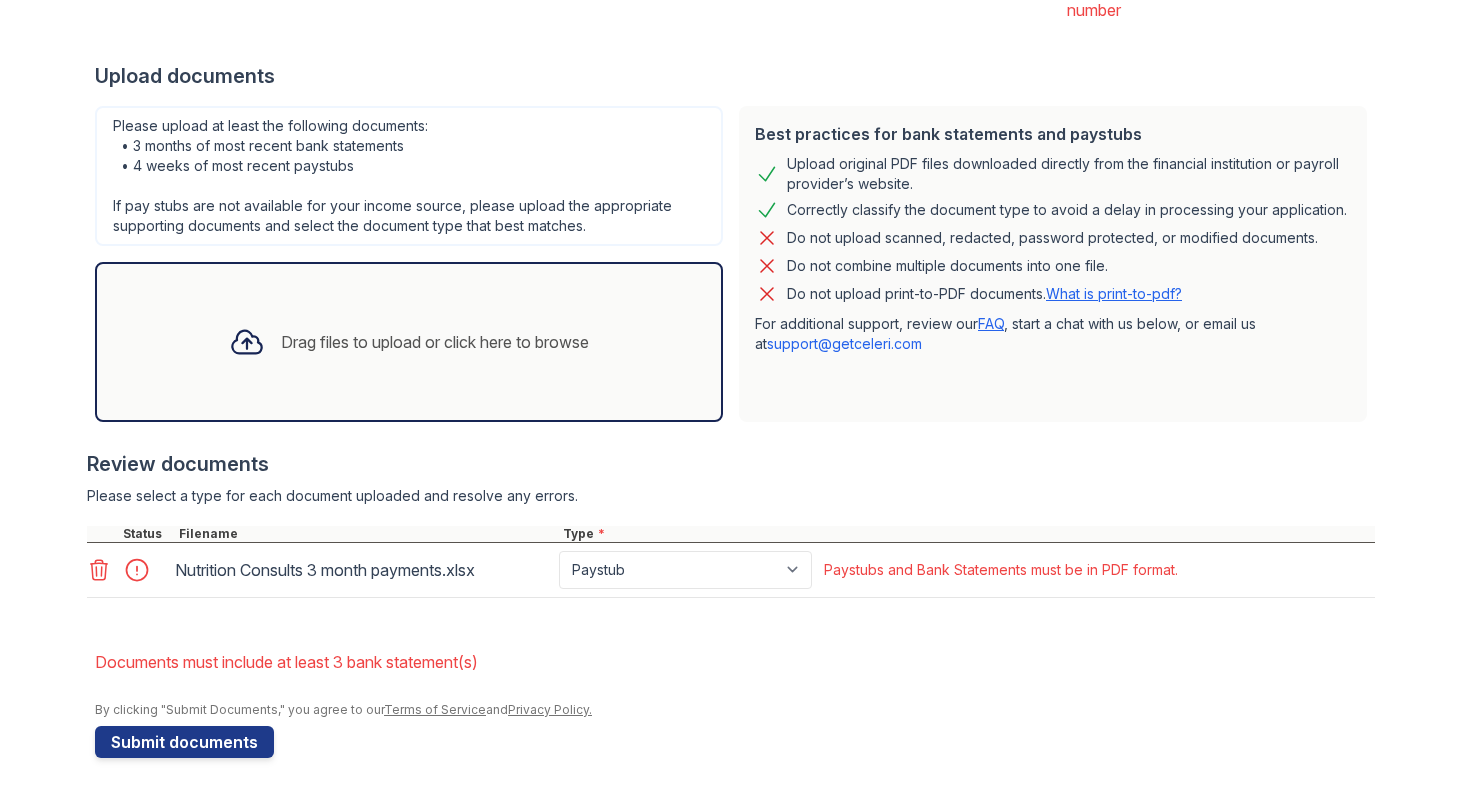 scroll, scrollTop: 454, scrollLeft: 0, axis: vertical 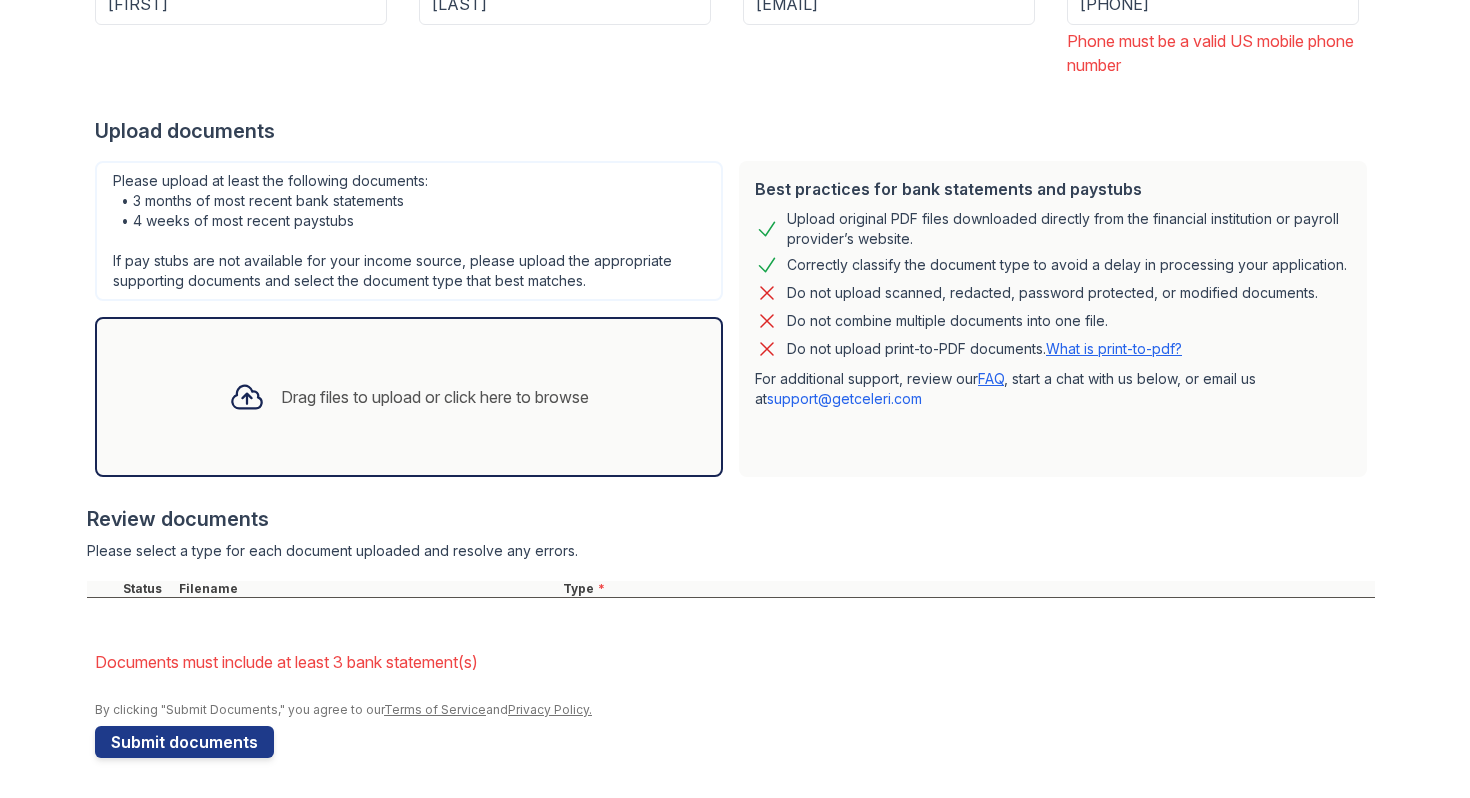 click on "Drag files to upload or click here to browse" at bounding box center [435, 397] 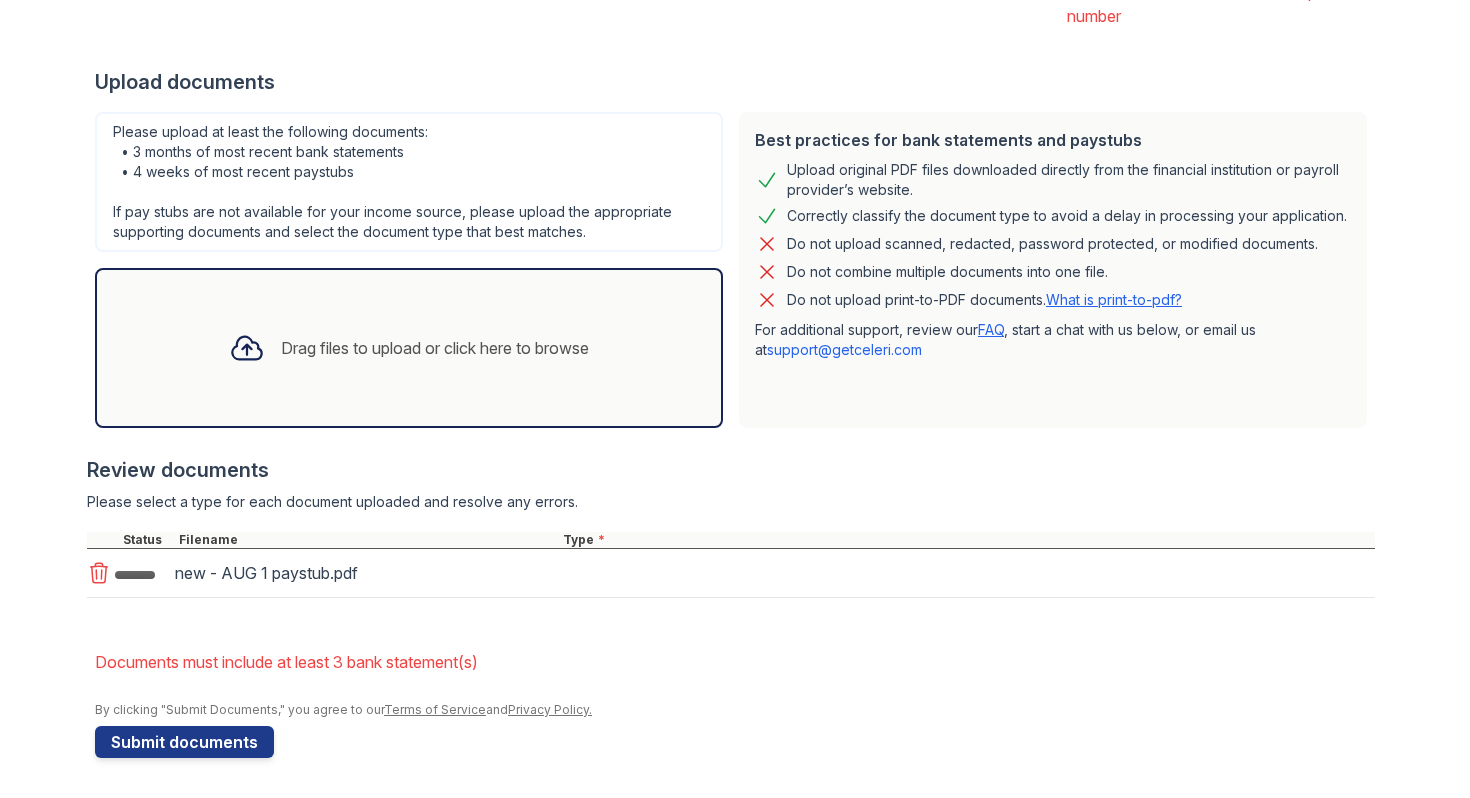 scroll, scrollTop: 454, scrollLeft: 0, axis: vertical 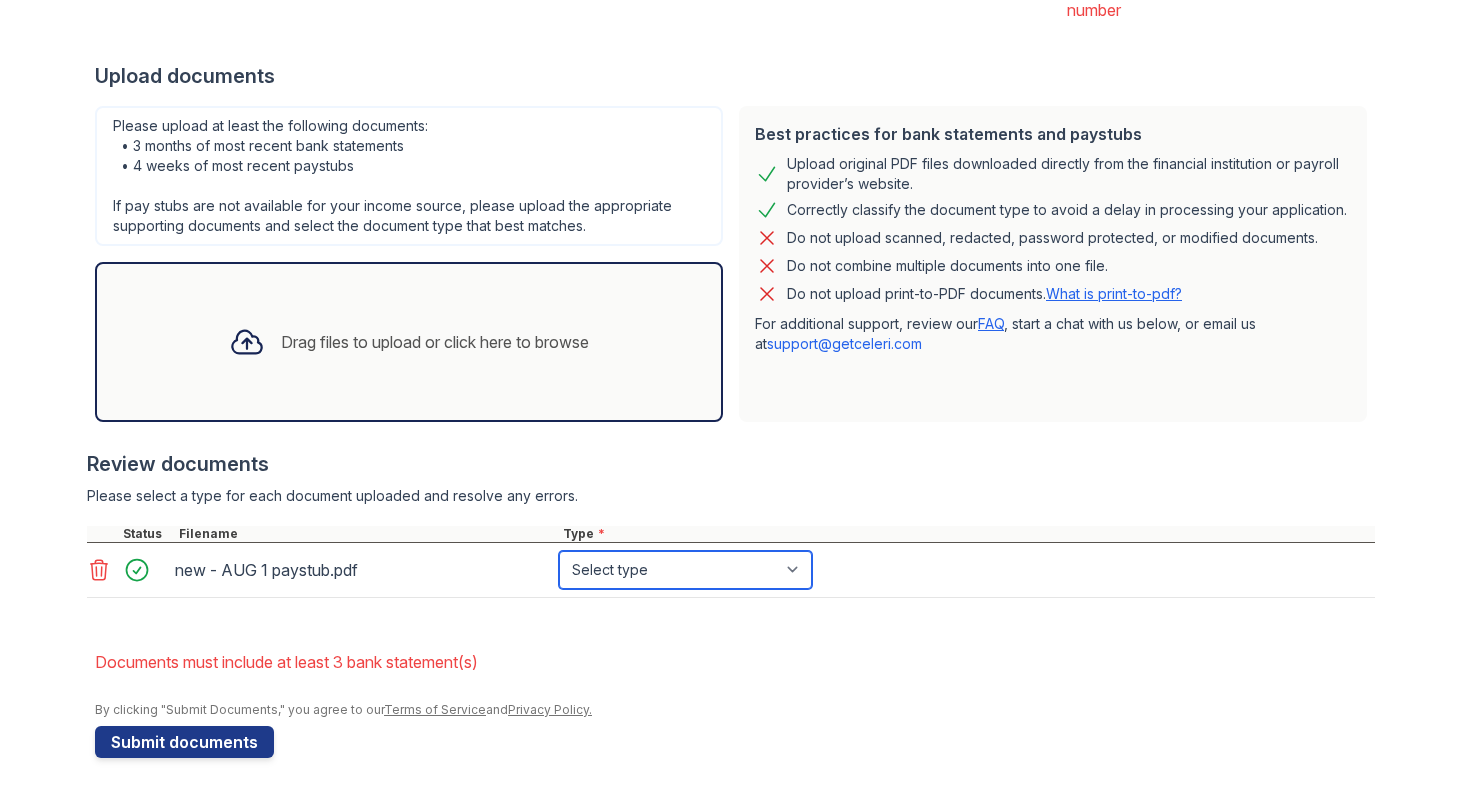 click on "Select type
Paystub
Bank Statement
Offer Letter
Tax Documents
Benefit Award Letter
Investment Account Statement
Other" at bounding box center (685, 570) 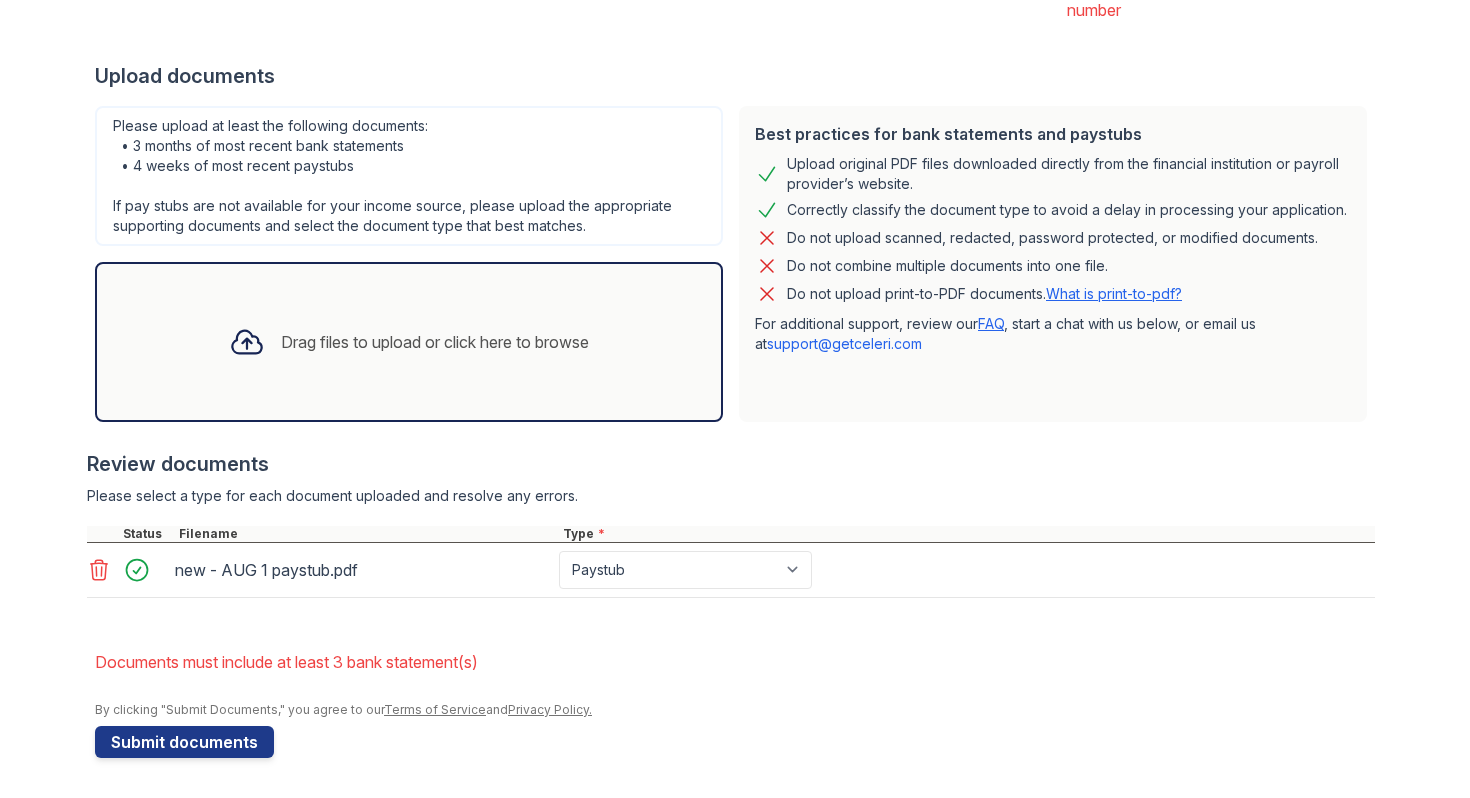 click on "Drag files to upload or click here to browse" at bounding box center (409, 342) 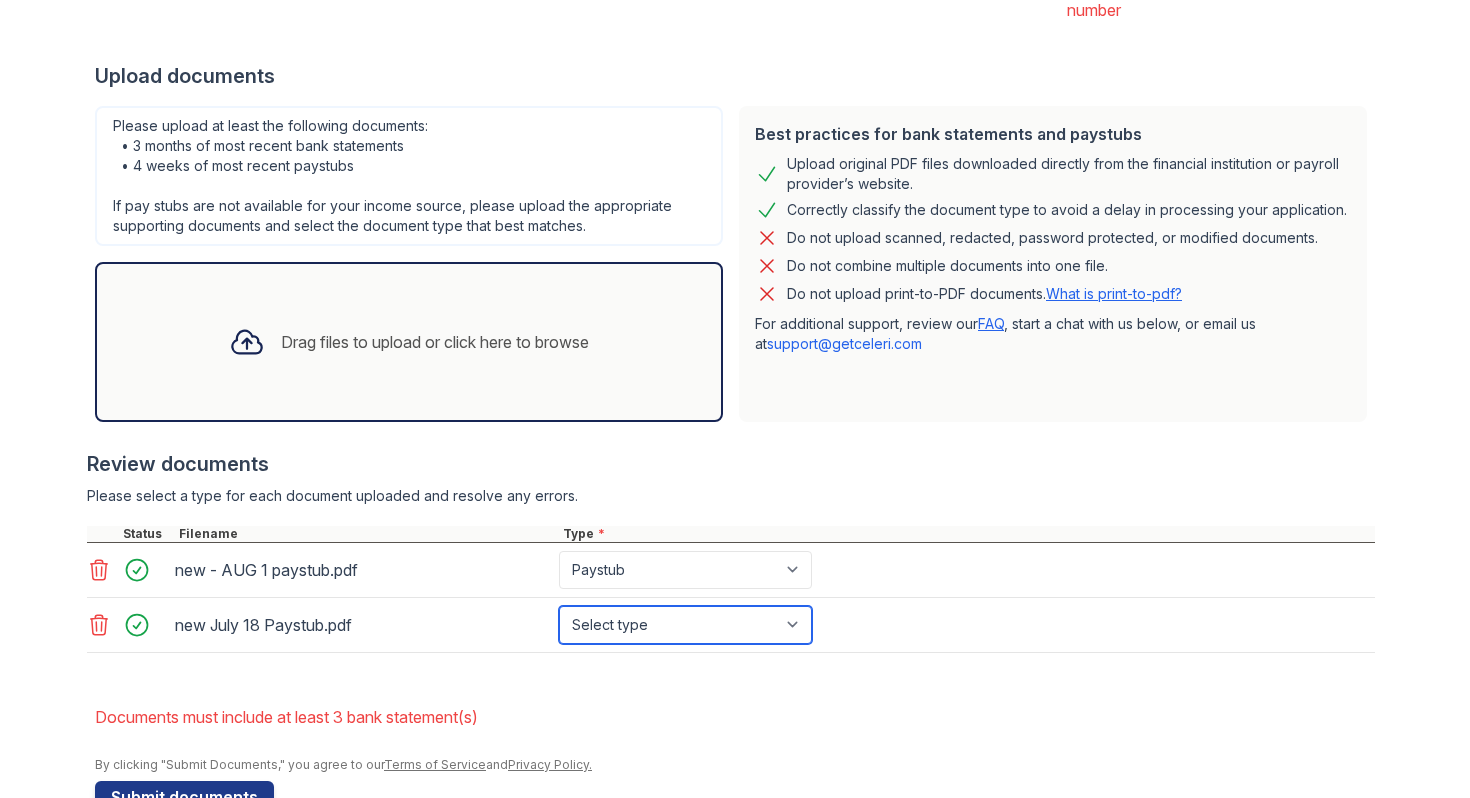 click on "Select type
Paystub
Bank Statement
Offer Letter
Tax Documents
Benefit Award Letter
Investment Account Statement
Other" at bounding box center [685, 625] 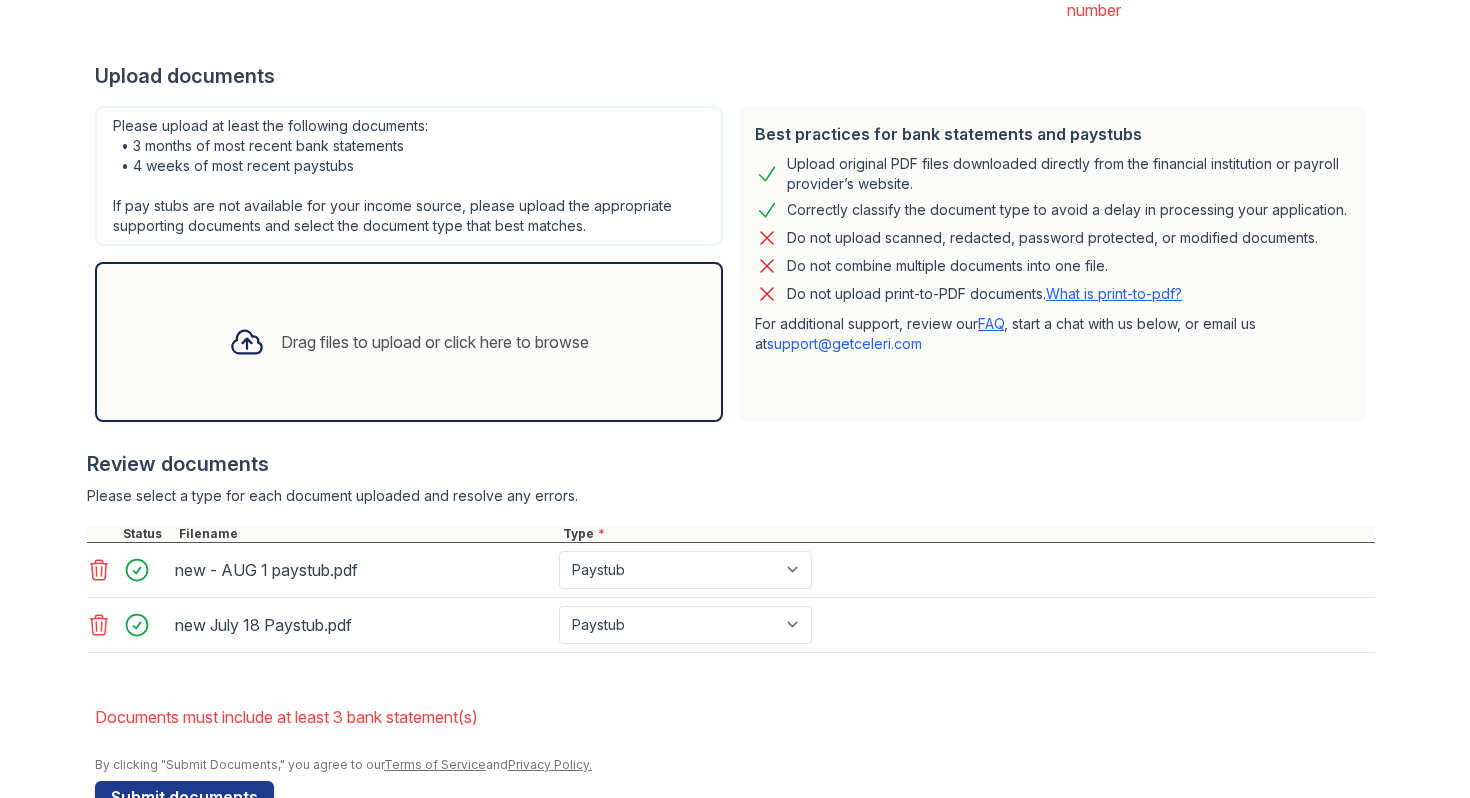 click on "Drag files to upload or click here to browse" at bounding box center (409, 342) 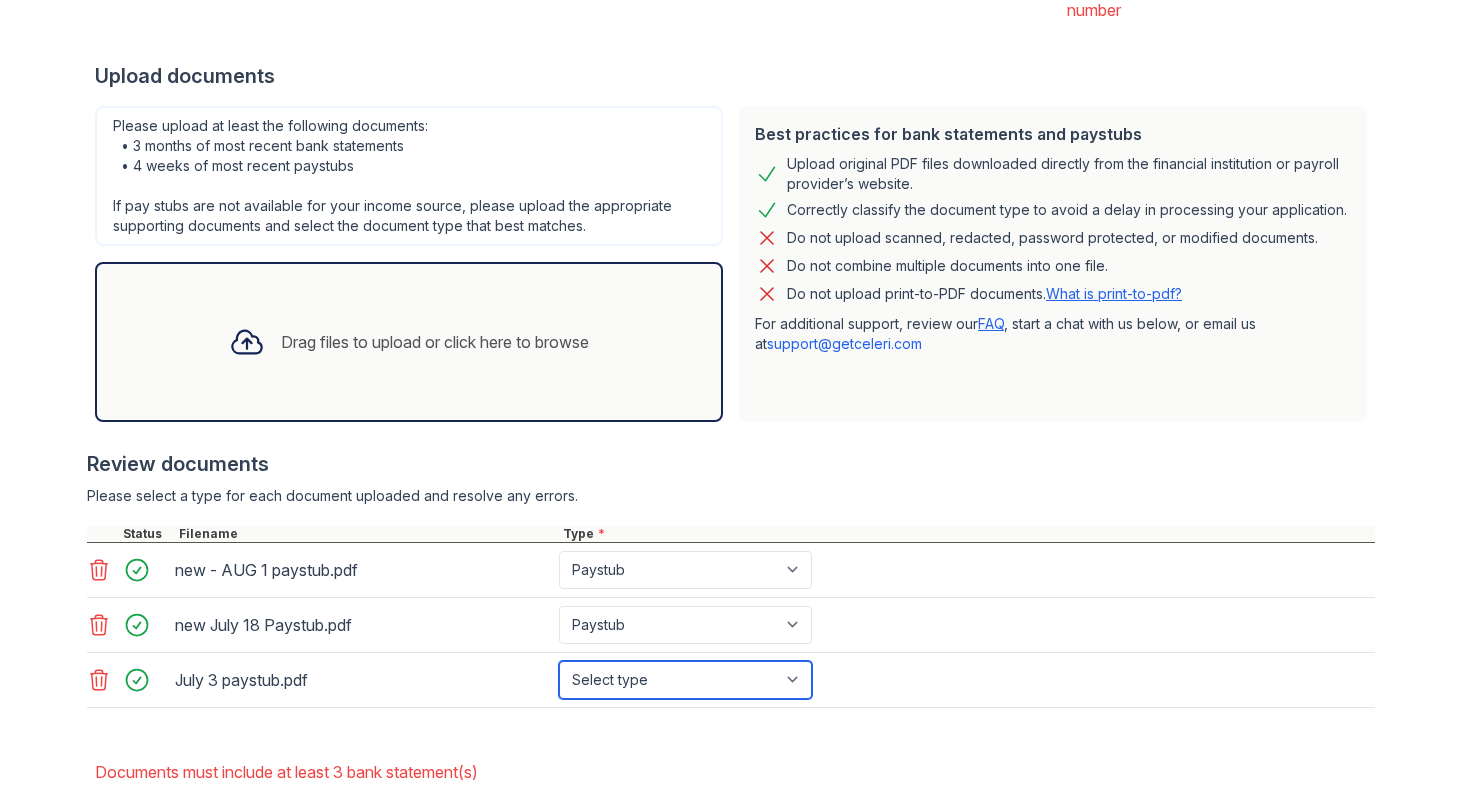 click on "Select type
Paystub
Bank Statement
Offer Letter
Tax Documents
Benefit Award Letter
Investment Account Statement
Other" at bounding box center [685, 680] 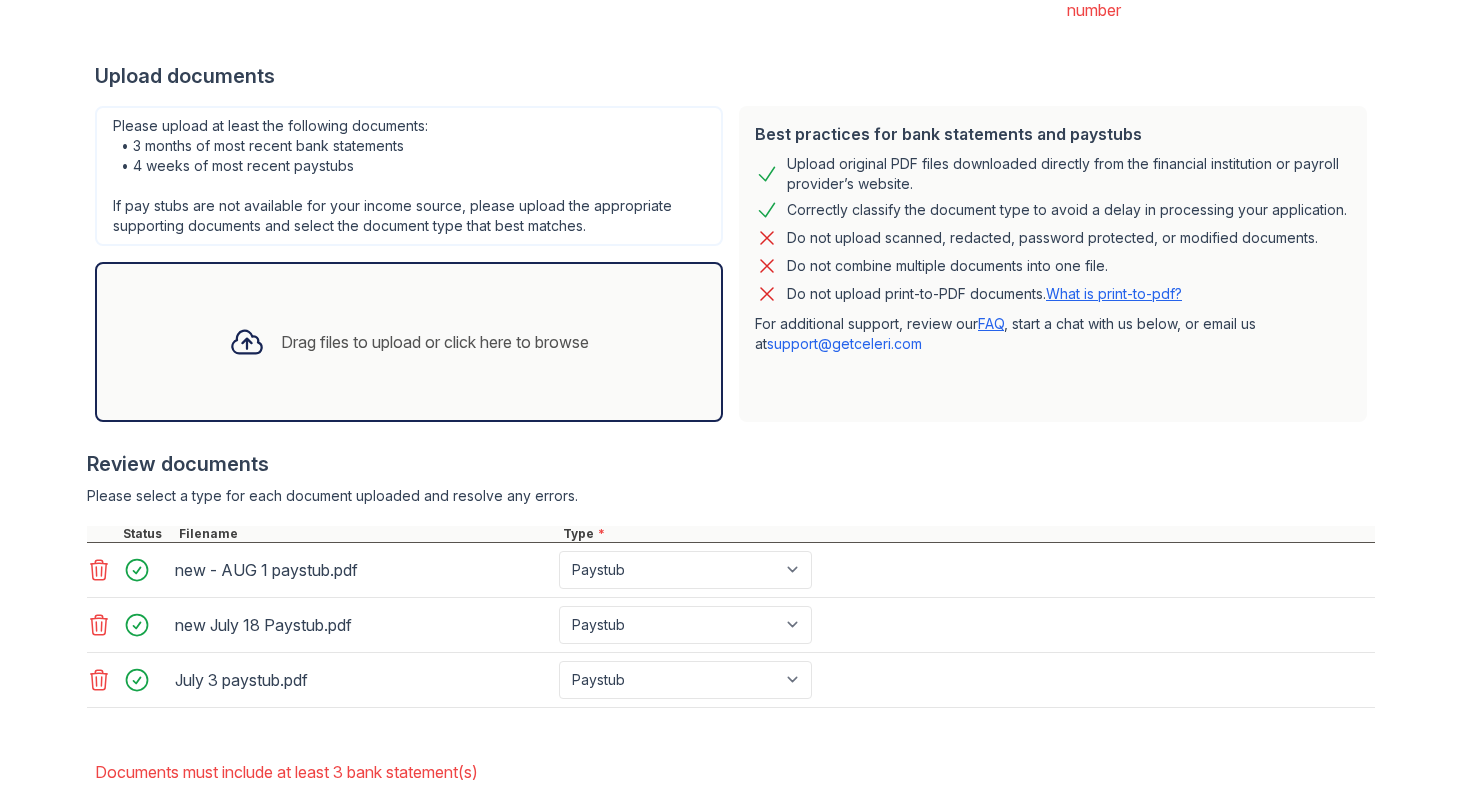 click on "Drag files to upload or click here to browse" at bounding box center [409, 342] 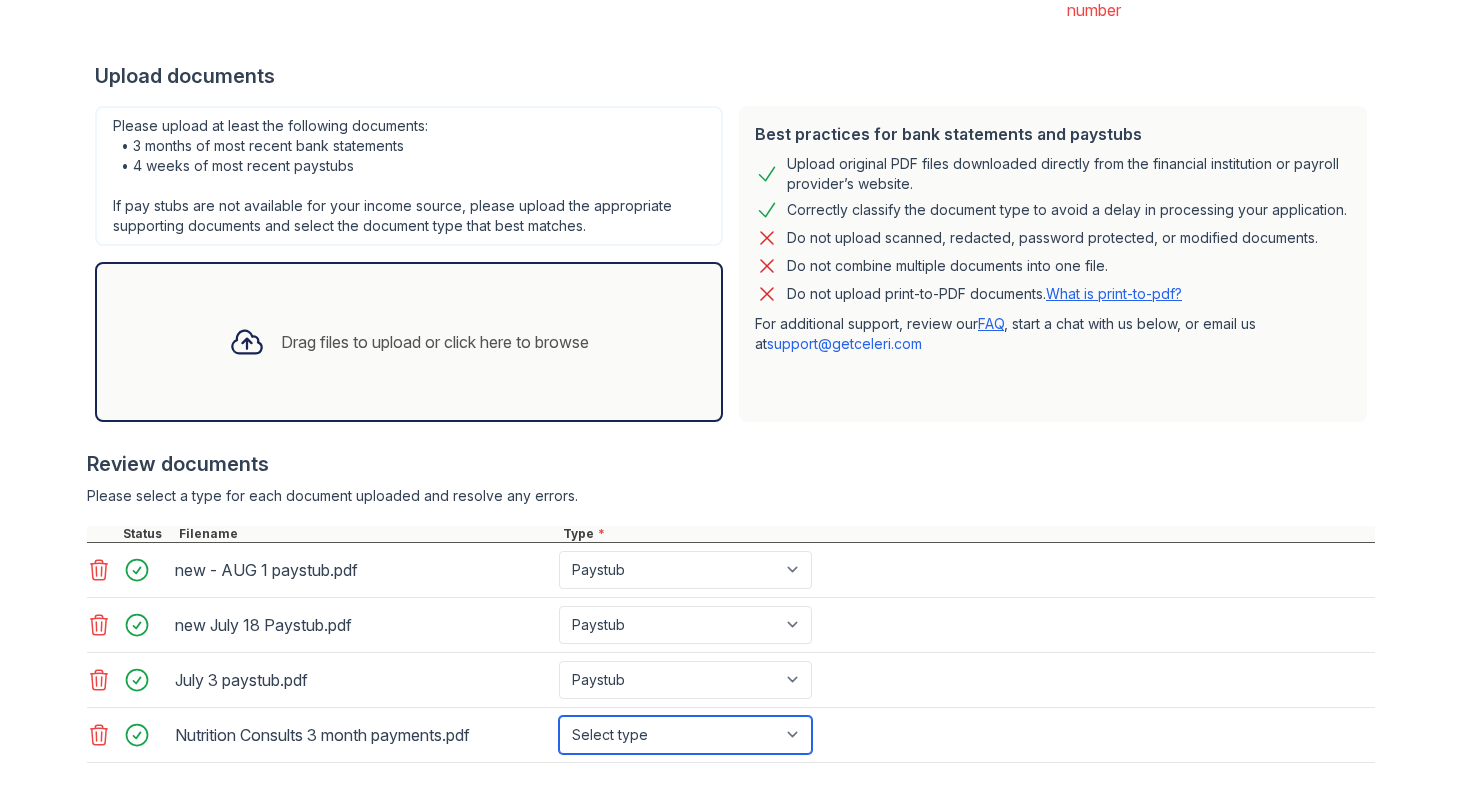 click on "Select type
Paystub
Bank Statement
Offer Letter
Tax Documents
Benefit Award Letter
Investment Account Statement
Other" at bounding box center (685, 735) 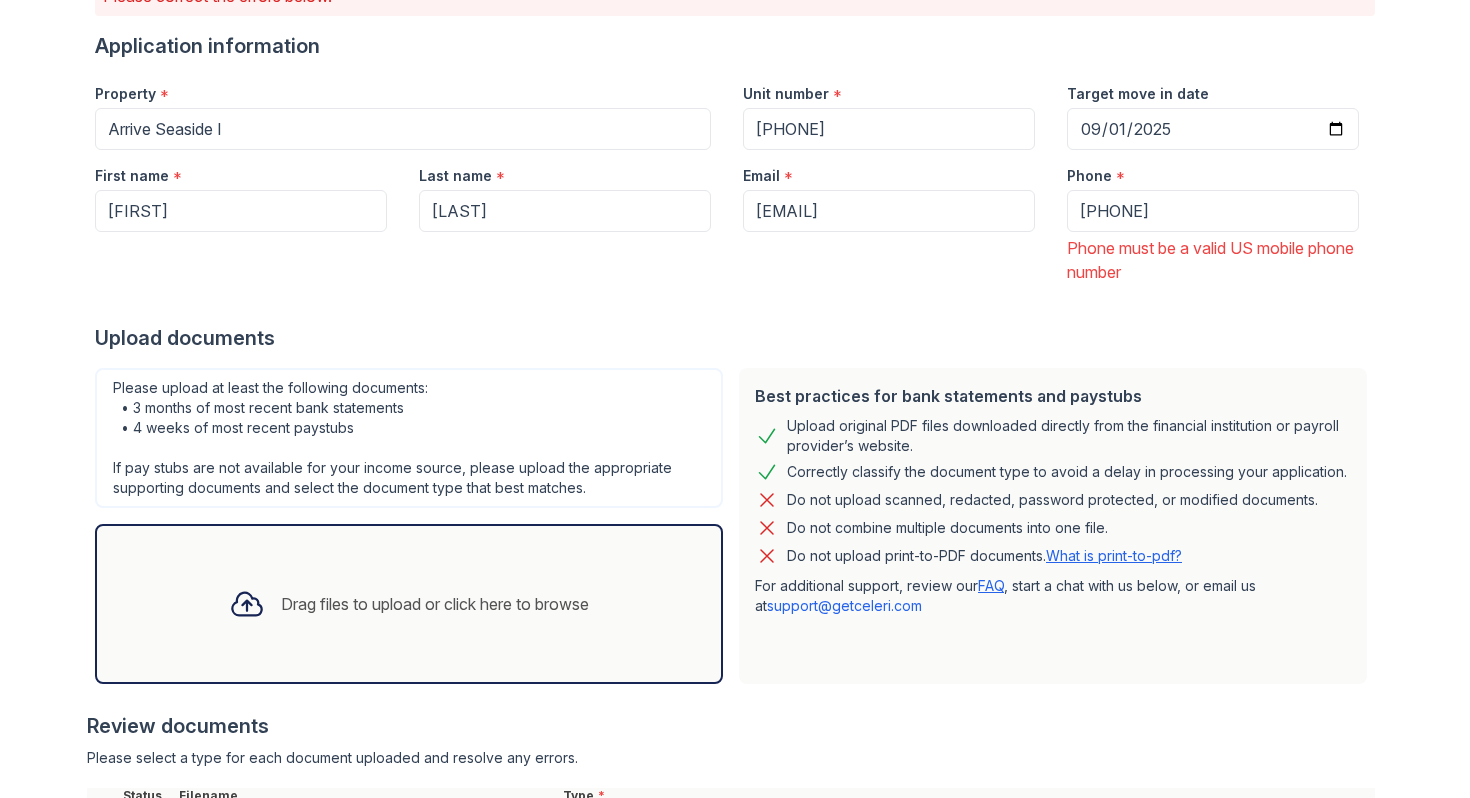 scroll, scrollTop: 188, scrollLeft: 0, axis: vertical 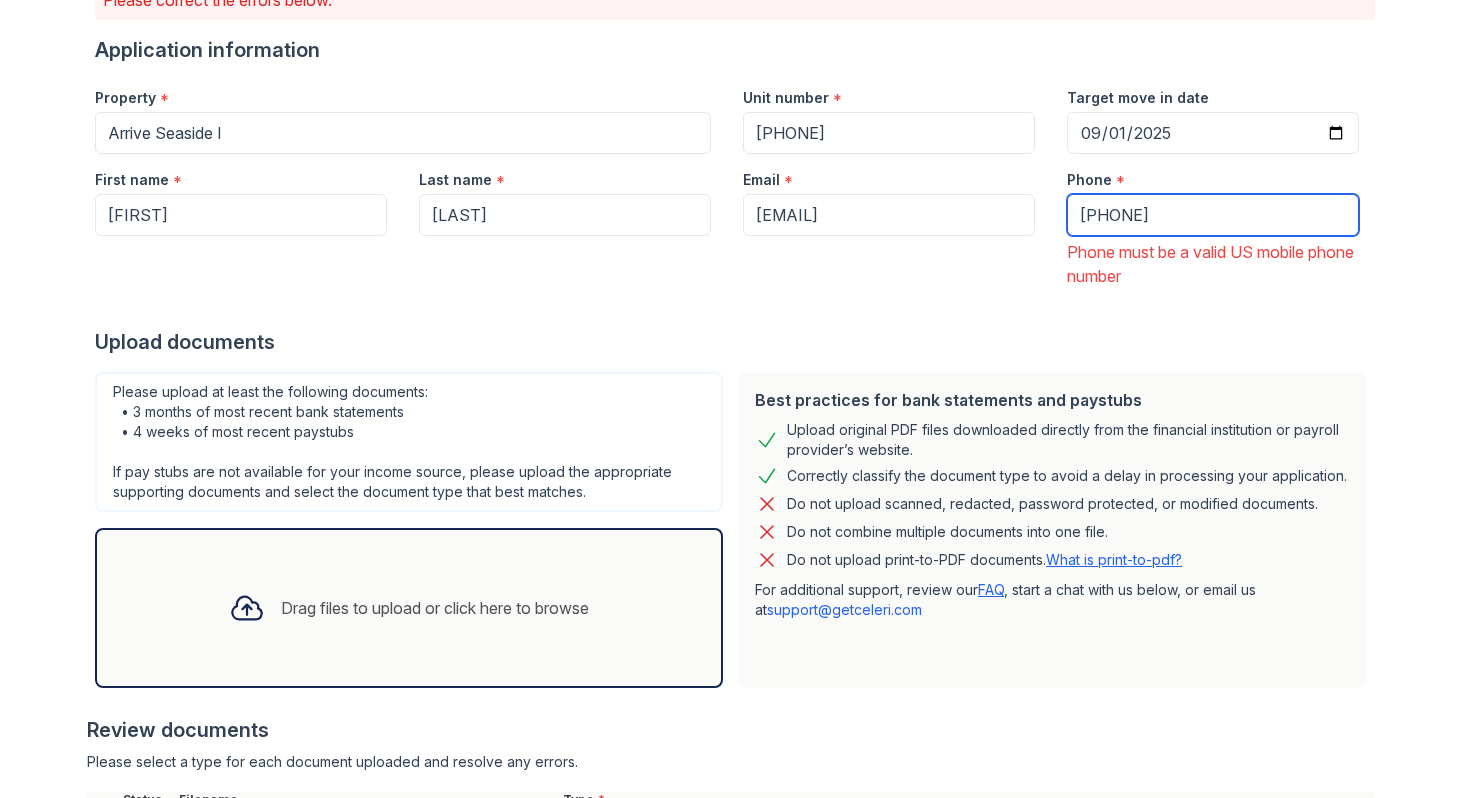 click on "+6475688760" at bounding box center [1213, 215] 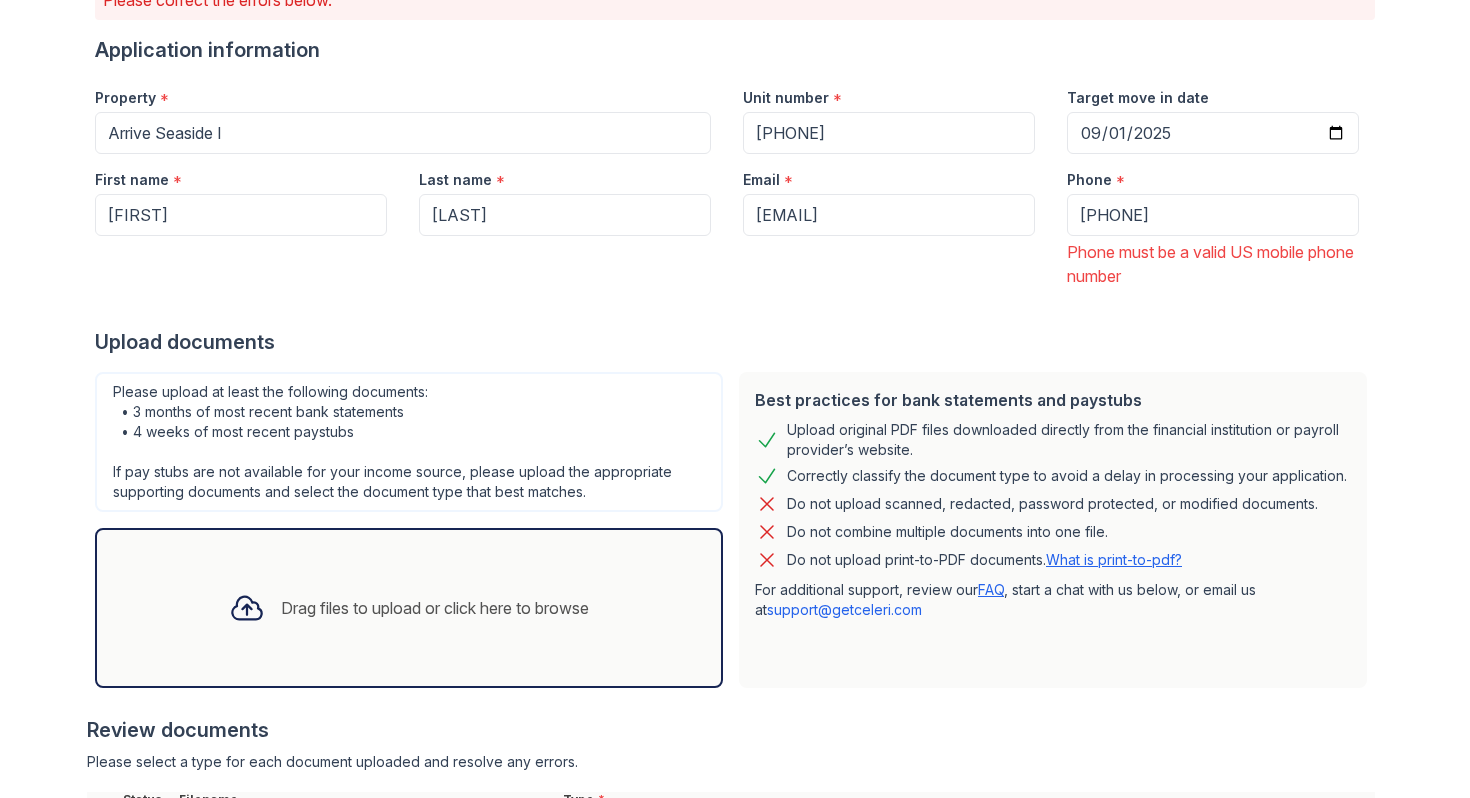click at bounding box center [735, 308] 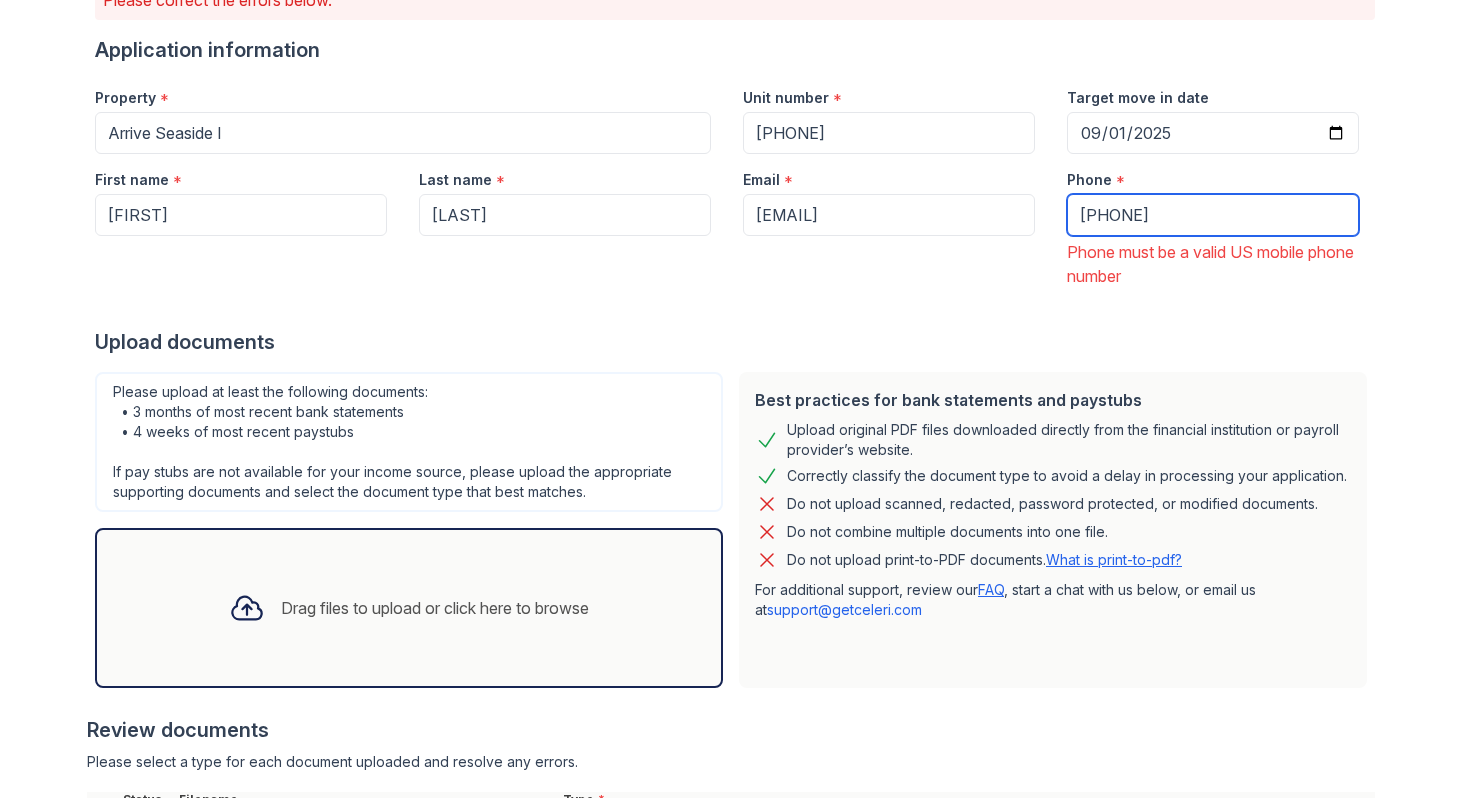 click on "+16475688760" at bounding box center (1213, 215) 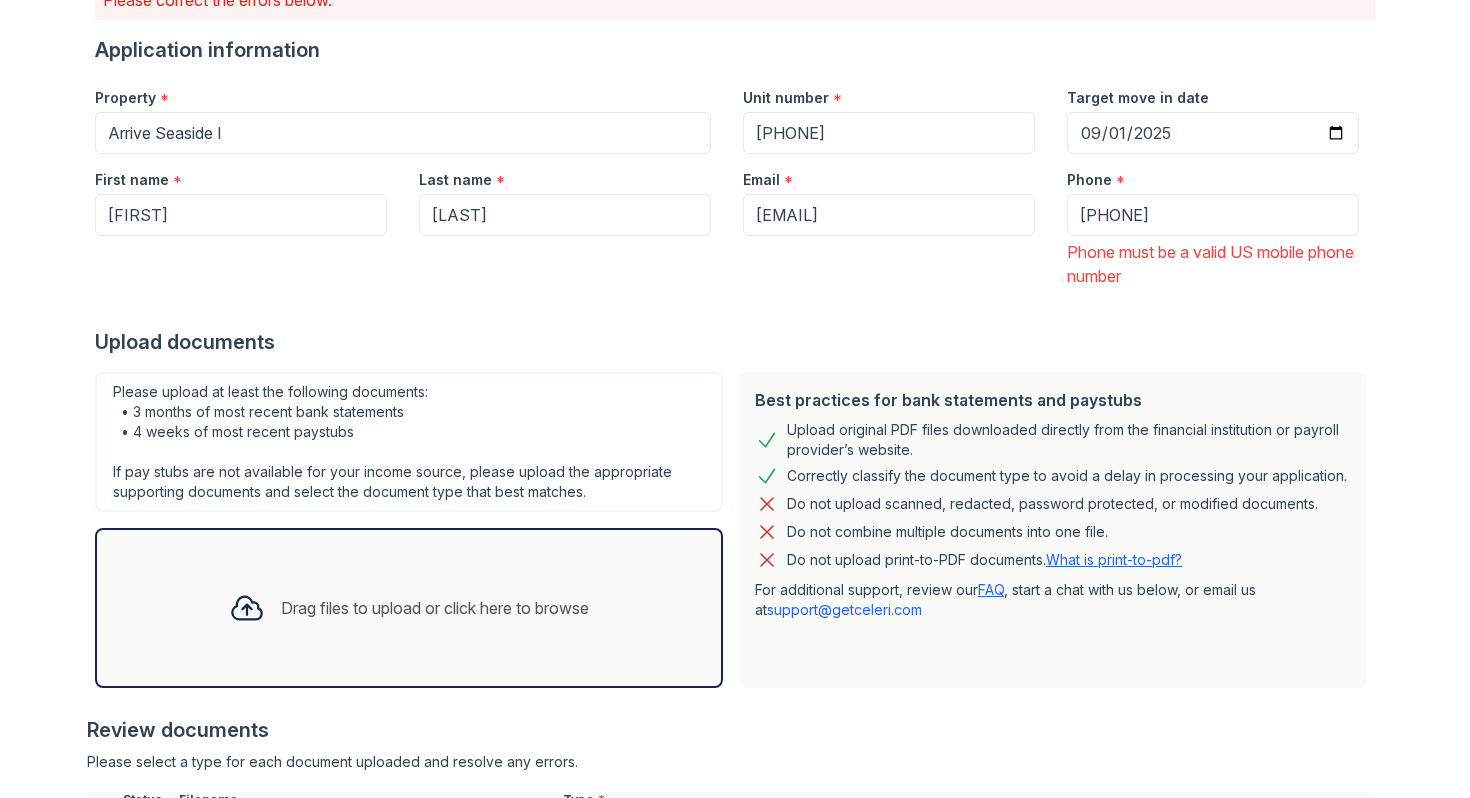 click at bounding box center [735, 308] 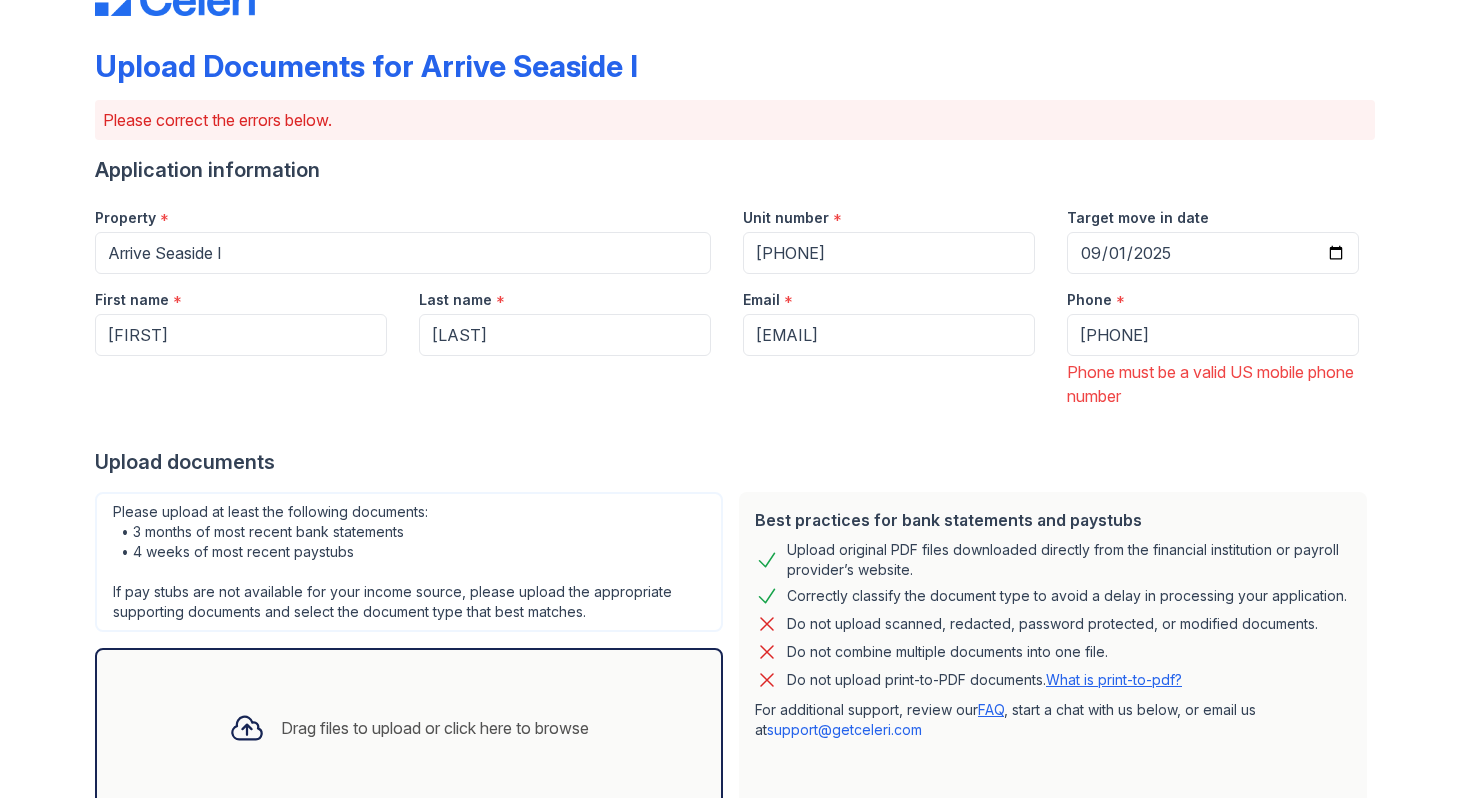 scroll, scrollTop: 64, scrollLeft: 0, axis: vertical 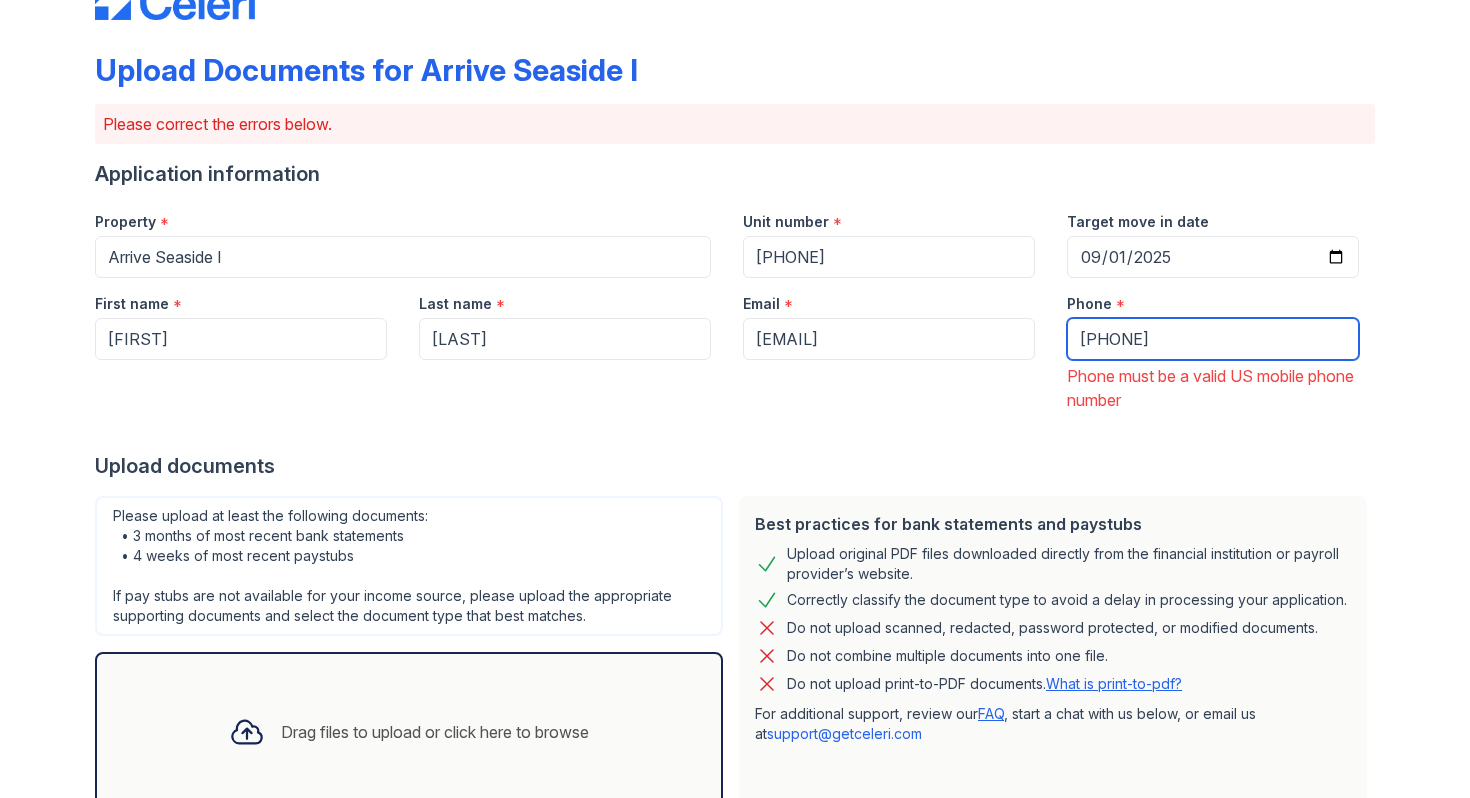 click on "+16475688760" at bounding box center [1213, 339] 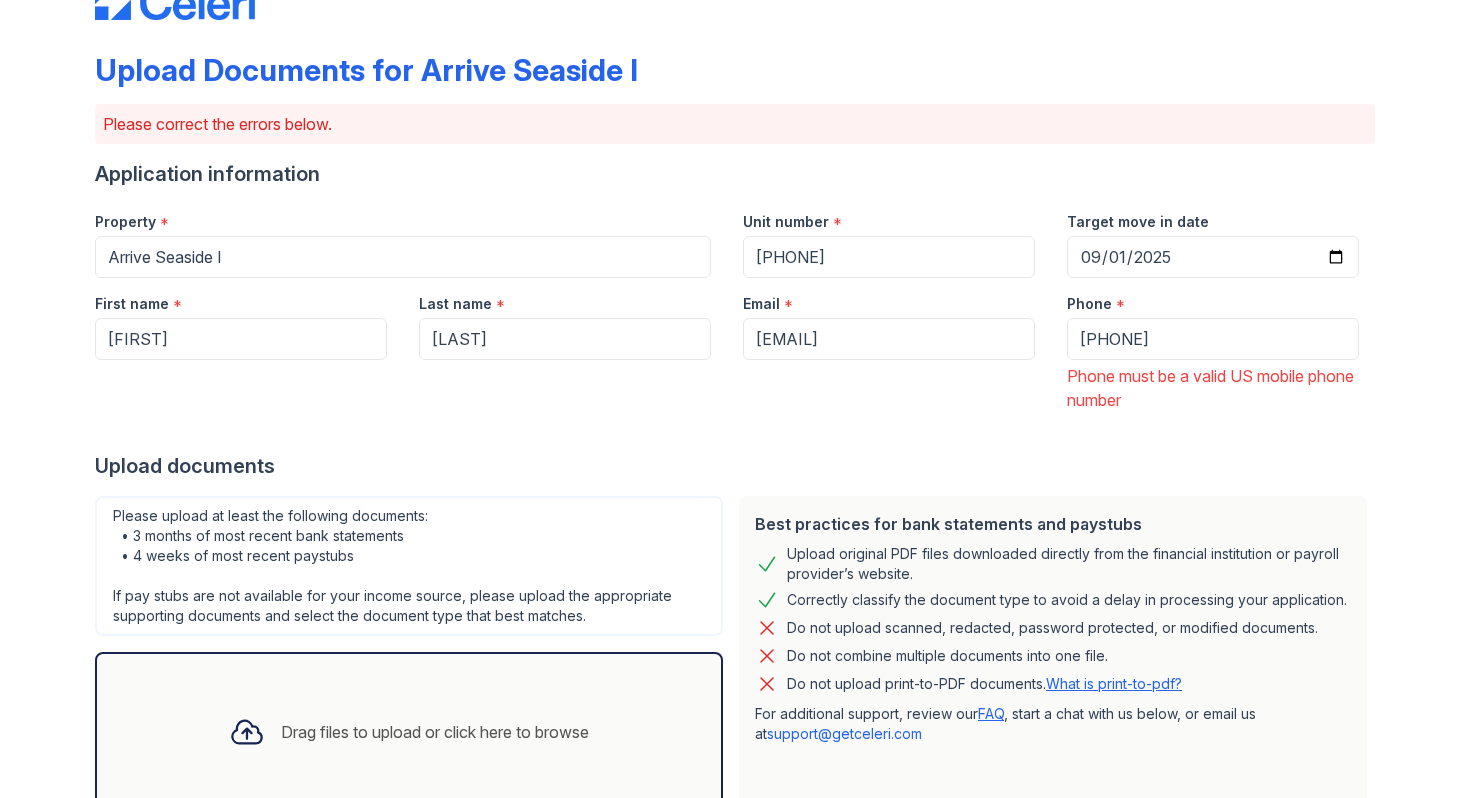 click on "Phone must be a valid US mobile phone number" at bounding box center [1213, 388] 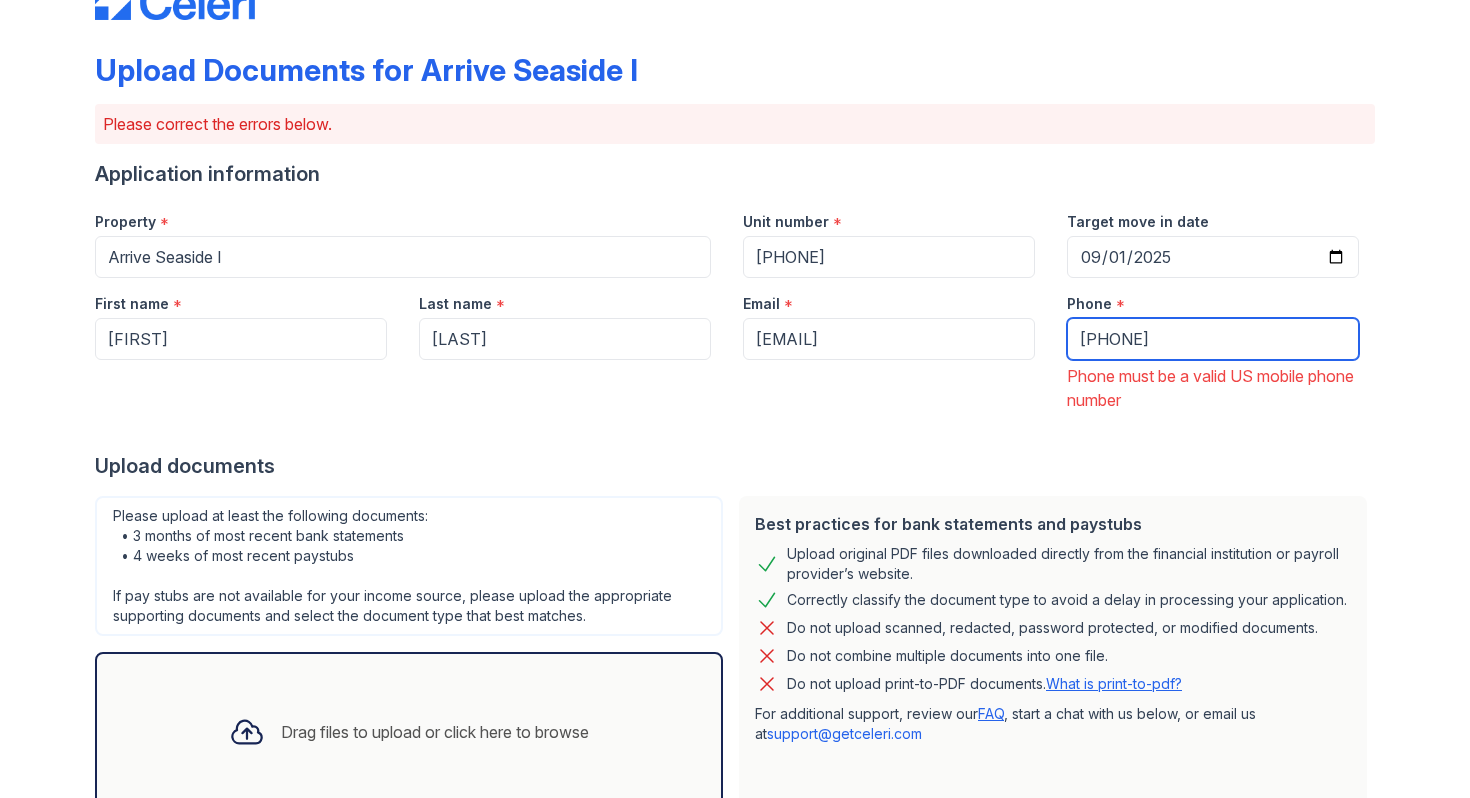 drag, startPoint x: 1090, startPoint y: 335, endPoint x: 1036, endPoint y: 335, distance: 54 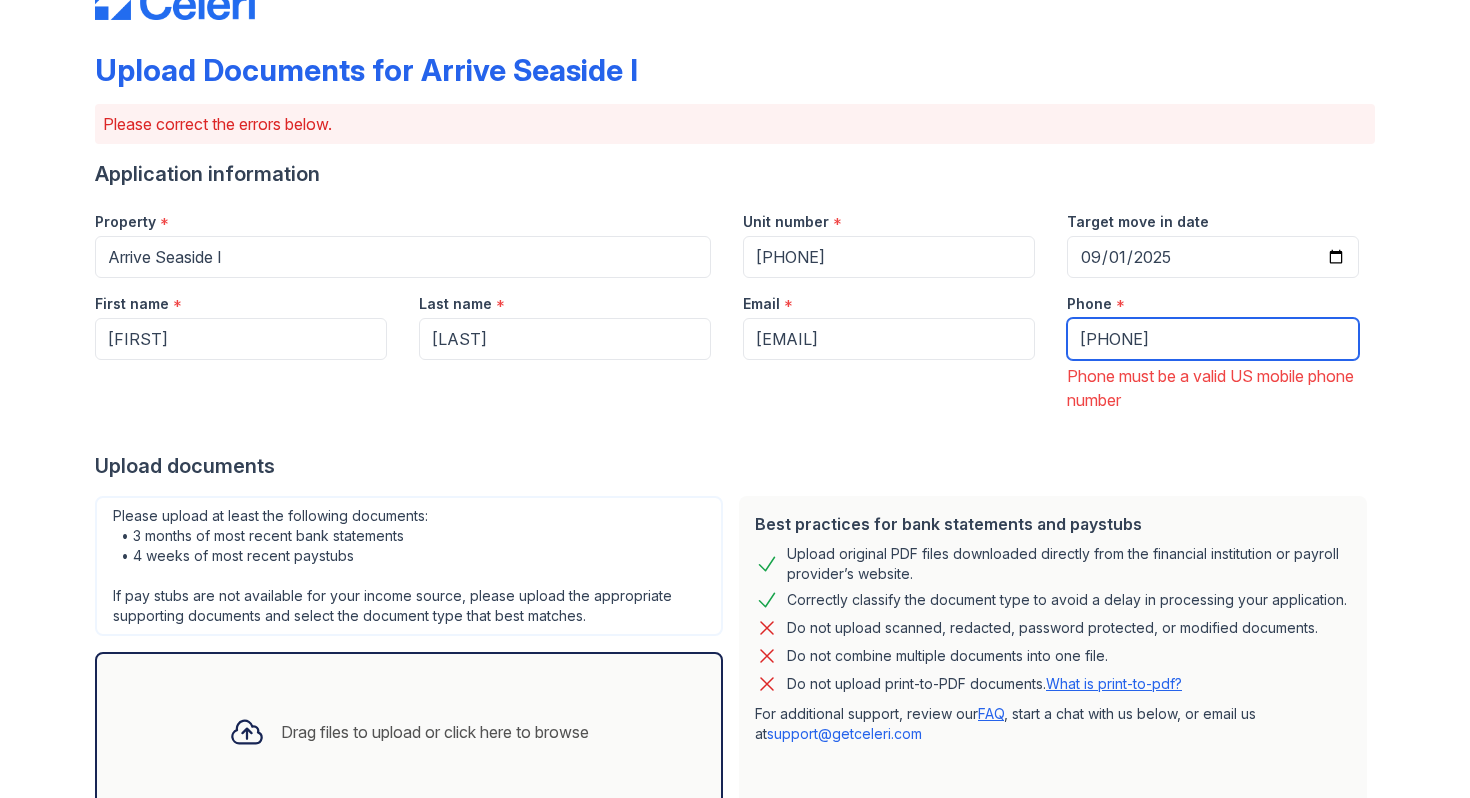 type on "6475688760" 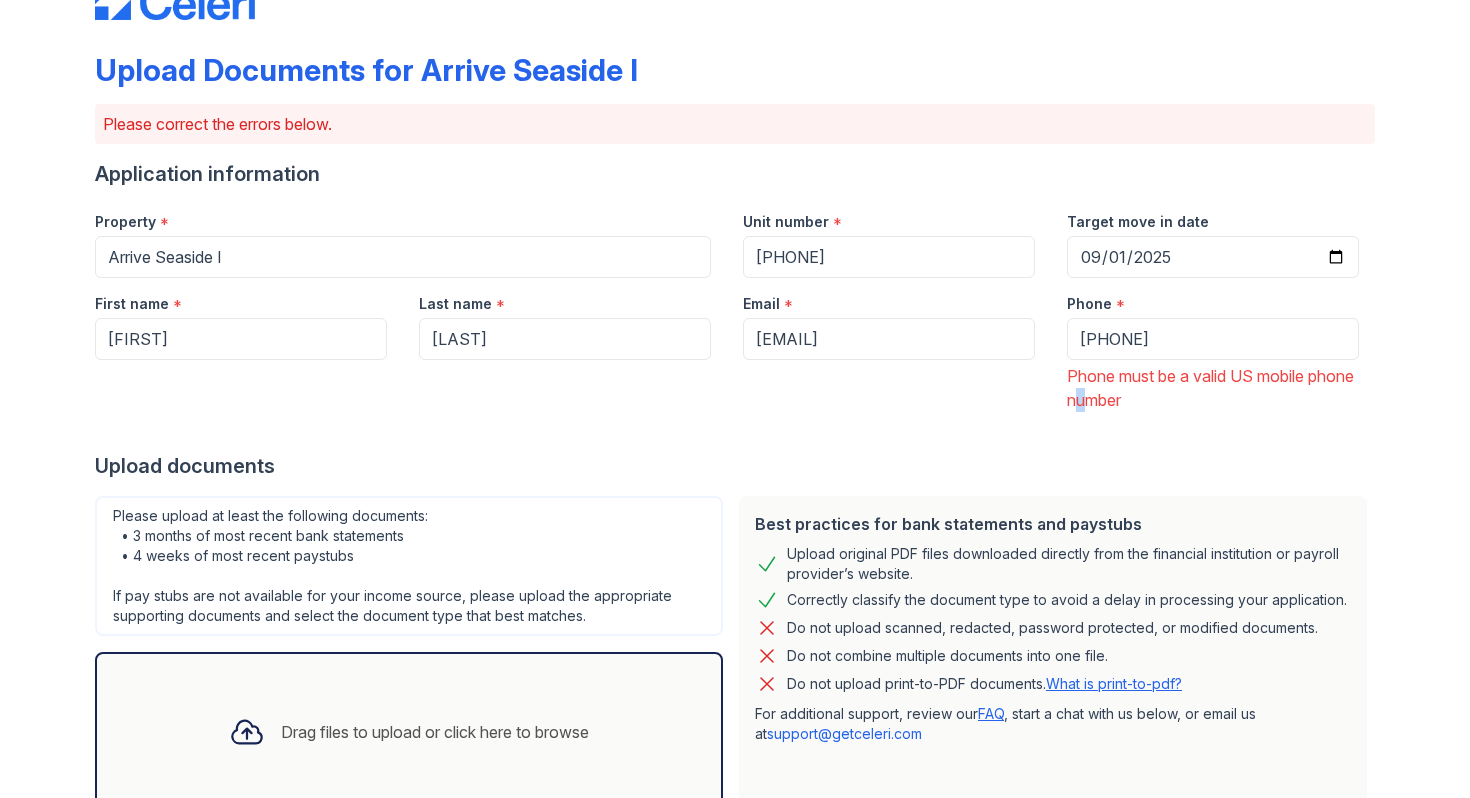 click on "Phone must be a valid US mobile phone number" at bounding box center (1213, 388) 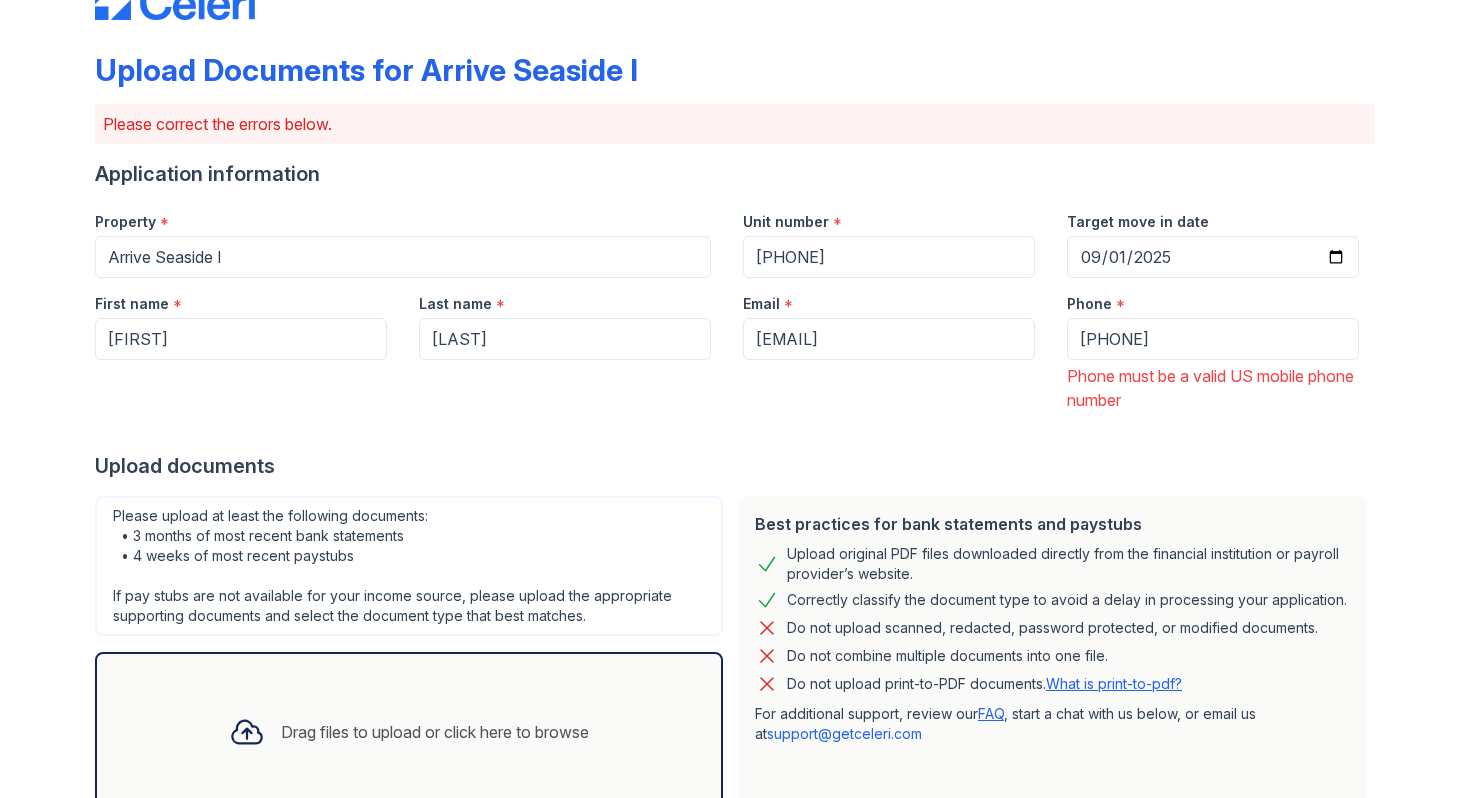 click at bounding box center (735, 432) 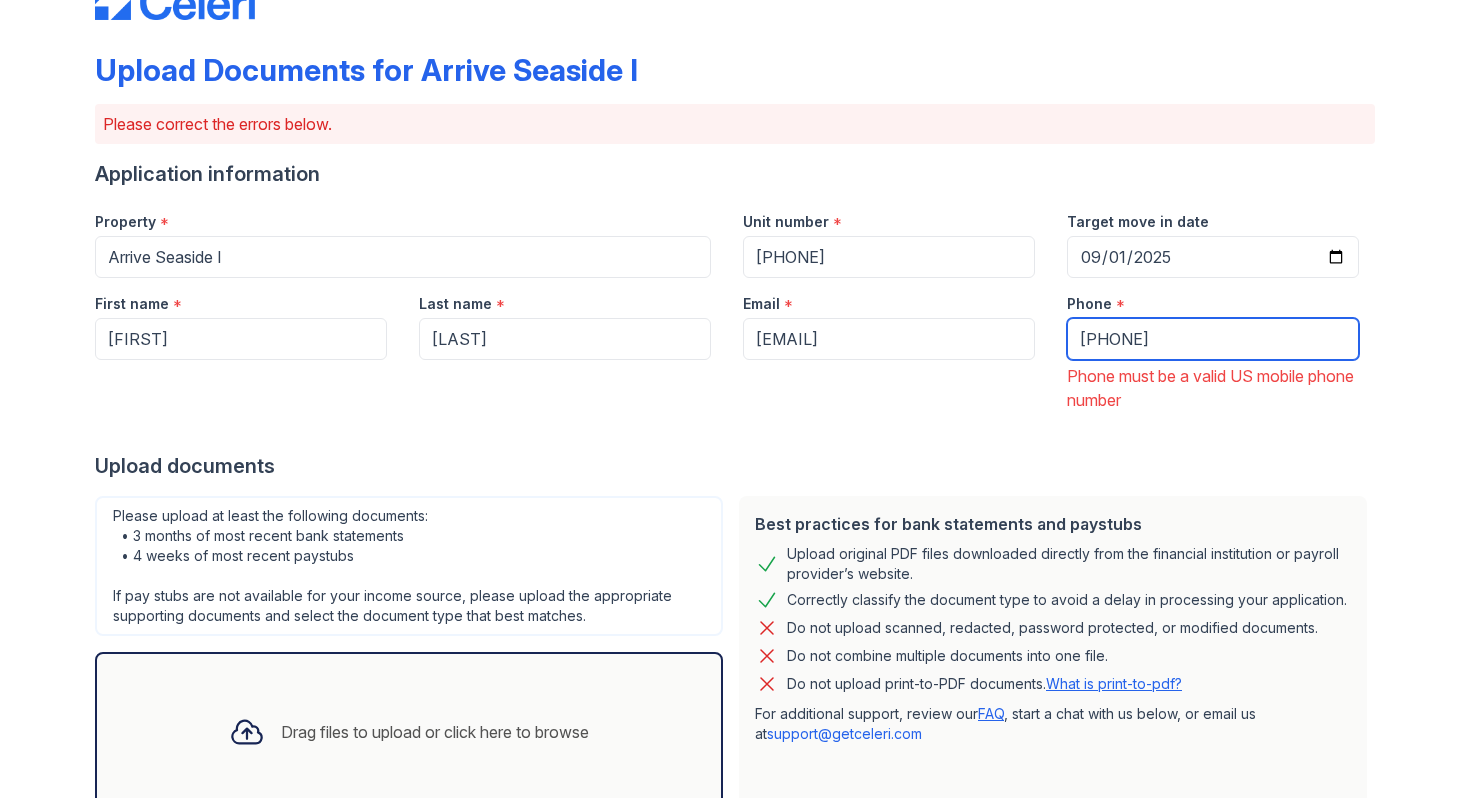 click on "6475688760" at bounding box center [1213, 339] 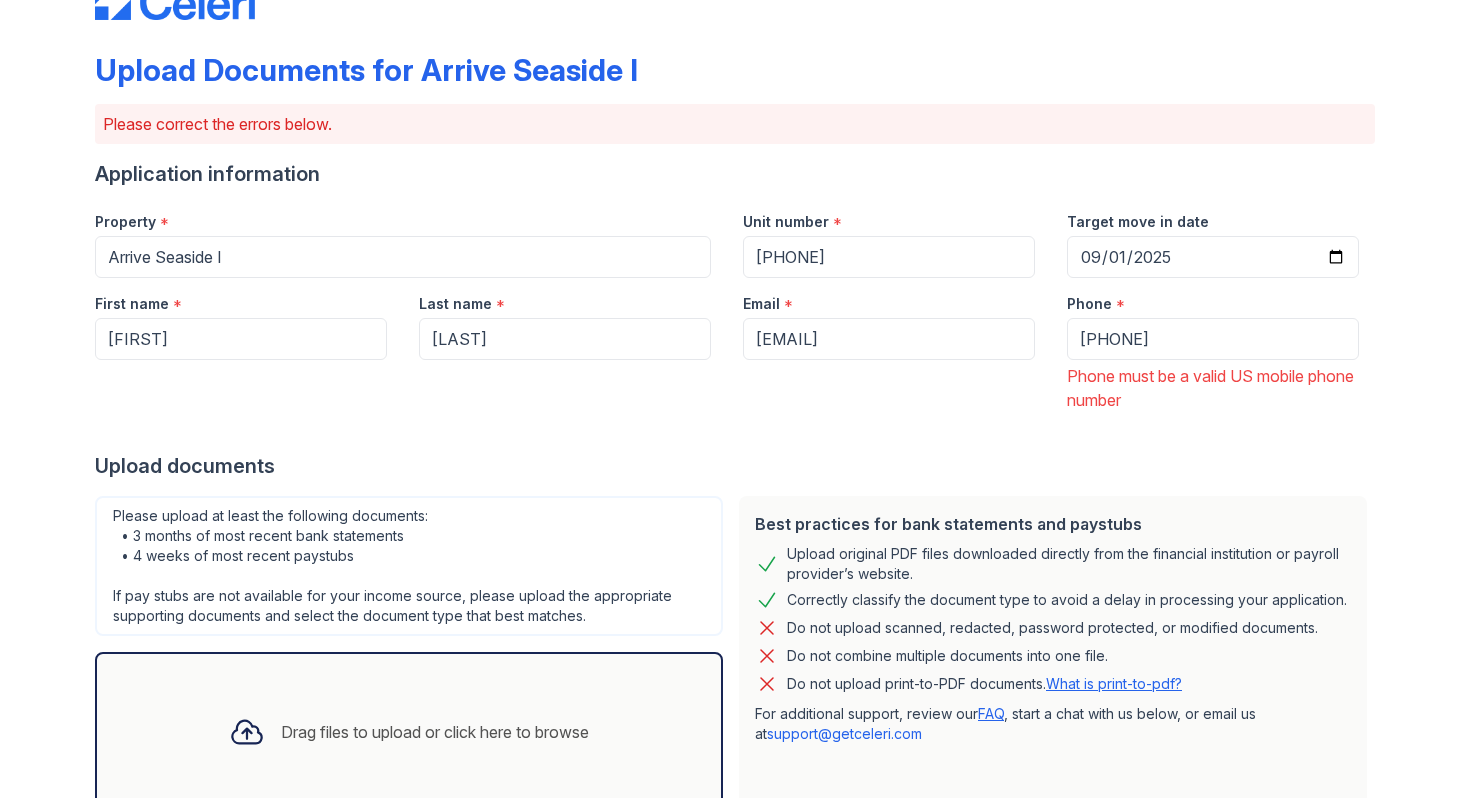 click at bounding box center [735, 432] 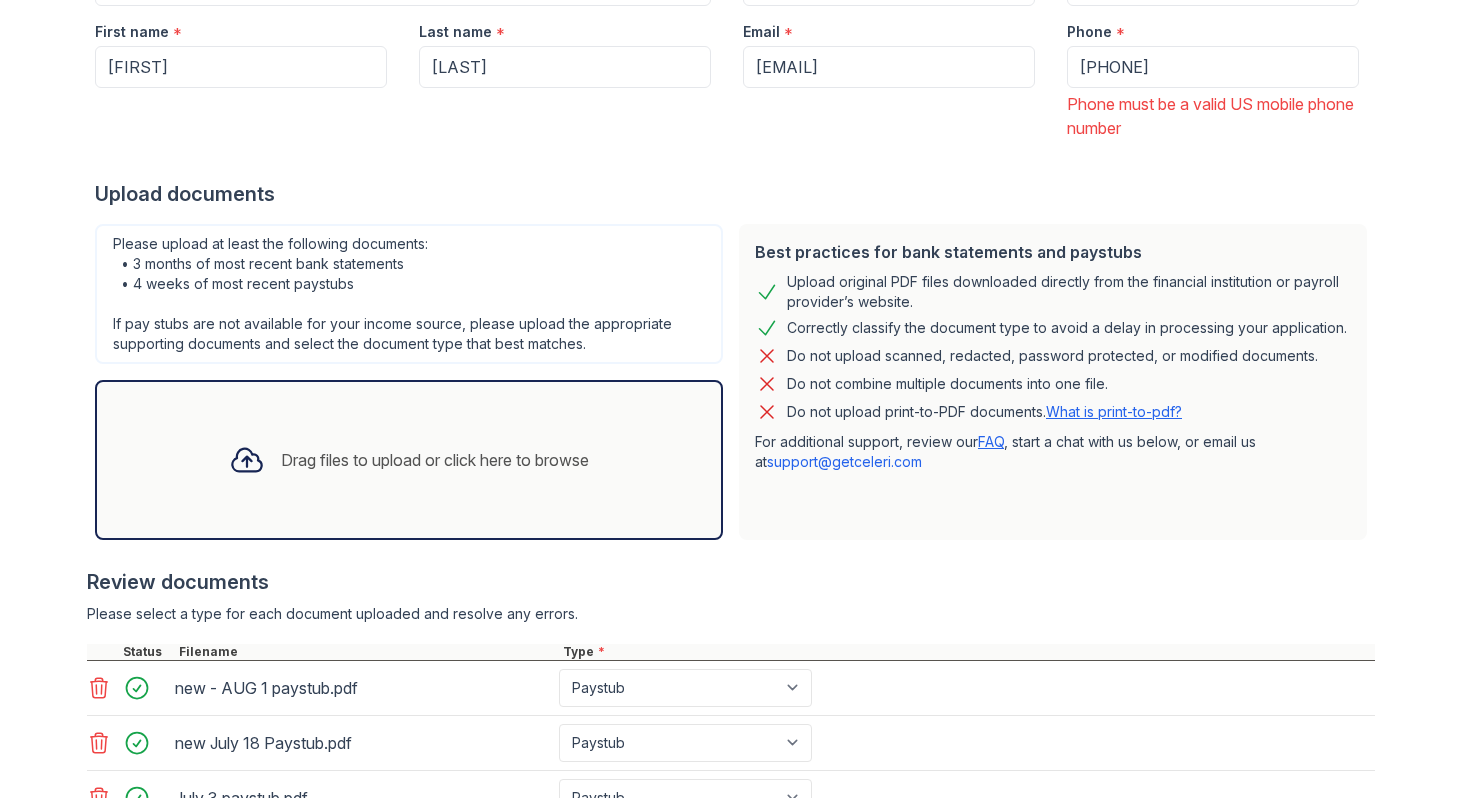 scroll, scrollTop: 354, scrollLeft: 0, axis: vertical 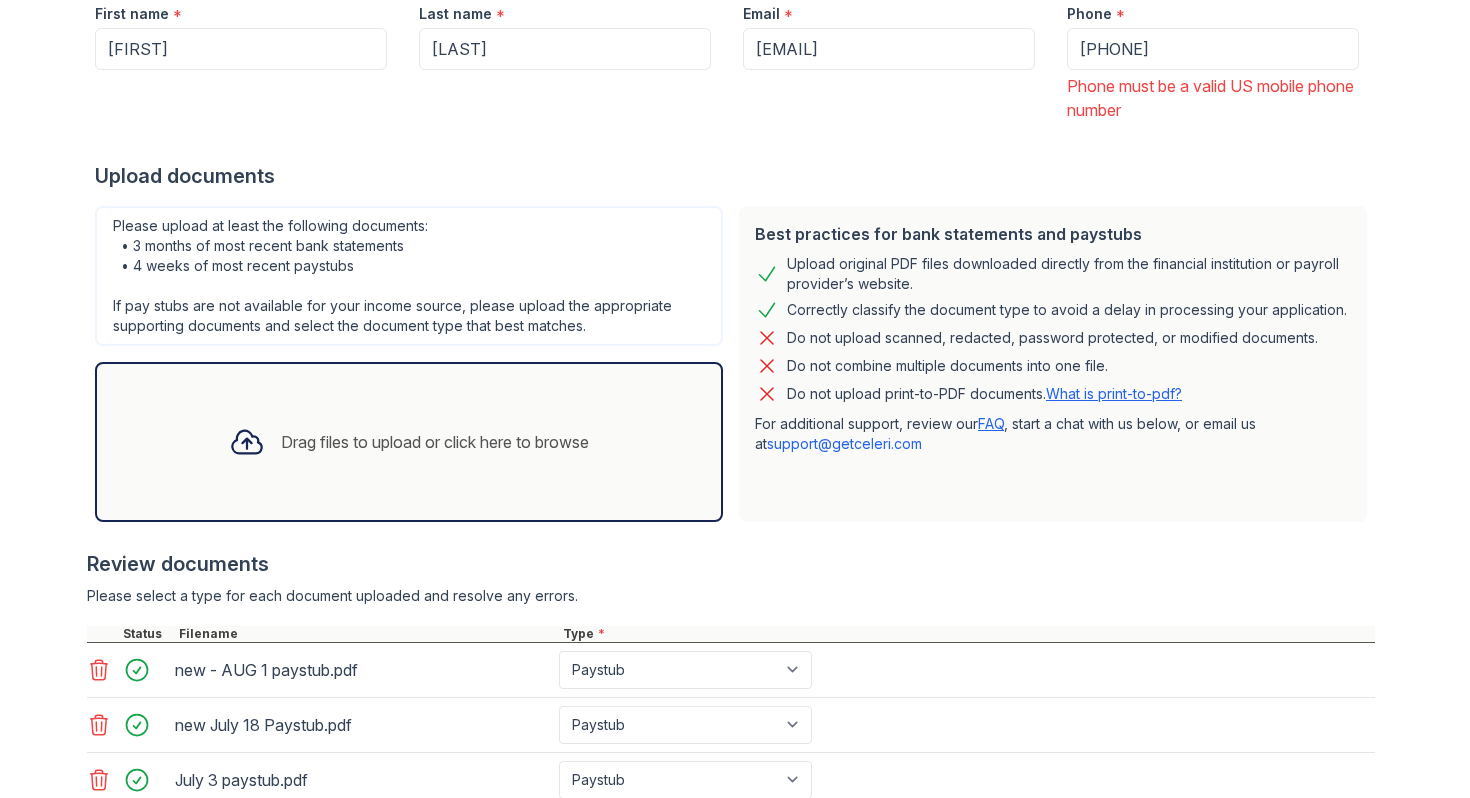 click on "Drag files to upload or click here to browse" at bounding box center (435, 442) 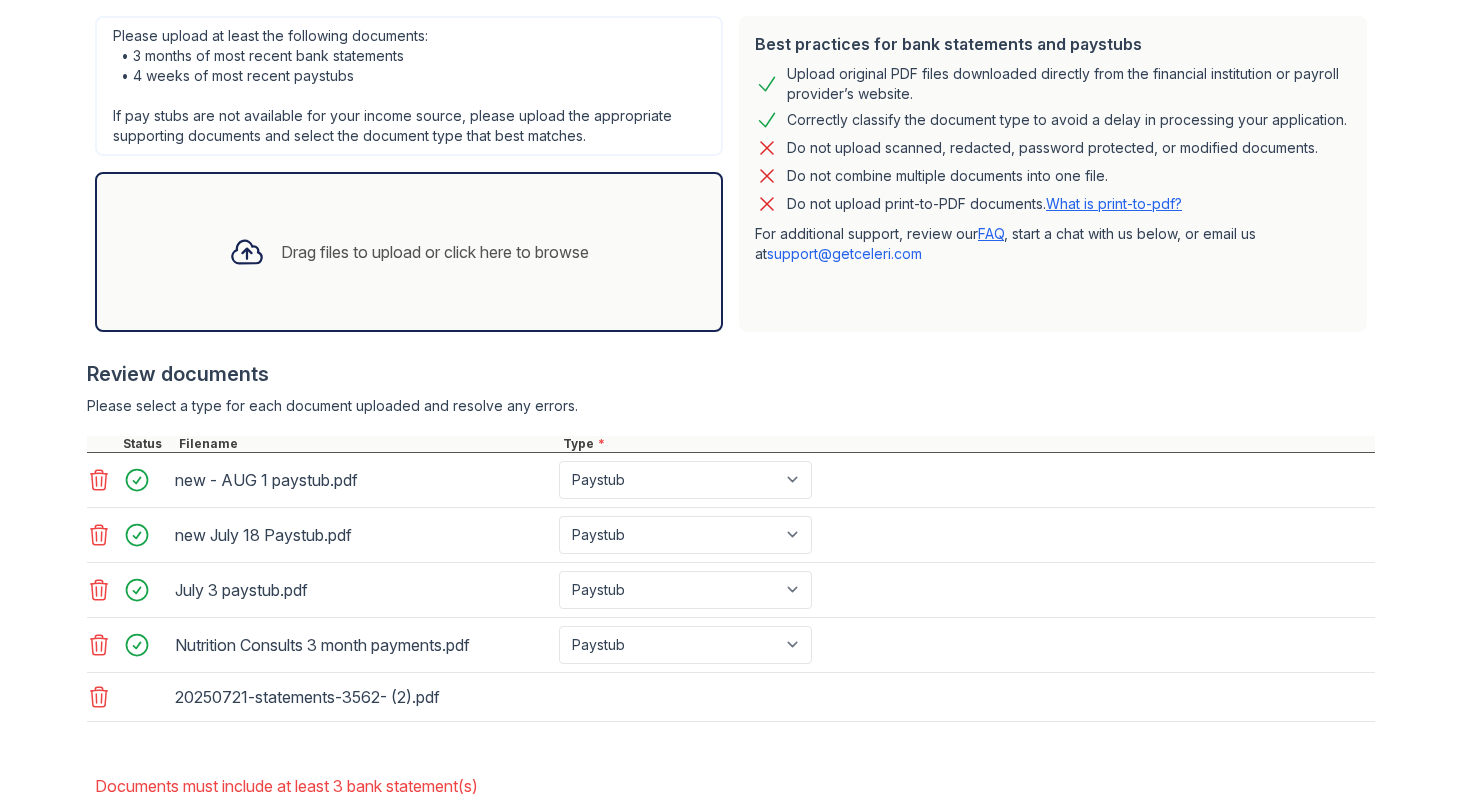 scroll, scrollTop: 668, scrollLeft: 0, axis: vertical 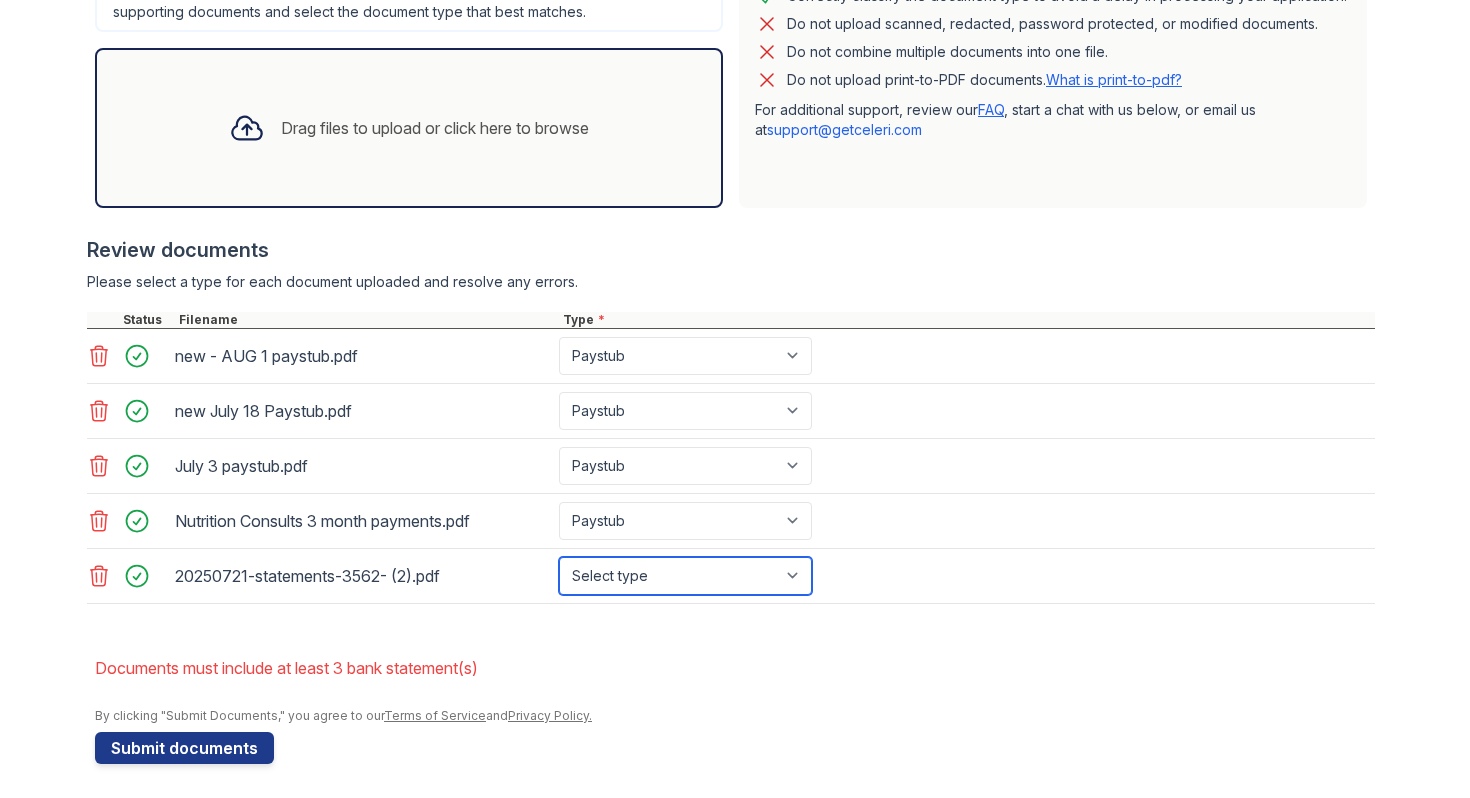 click on "Select type
Paystub
Bank Statement
Offer Letter
Tax Documents
Benefit Award Letter
Investment Account Statement
Other" at bounding box center [685, 576] 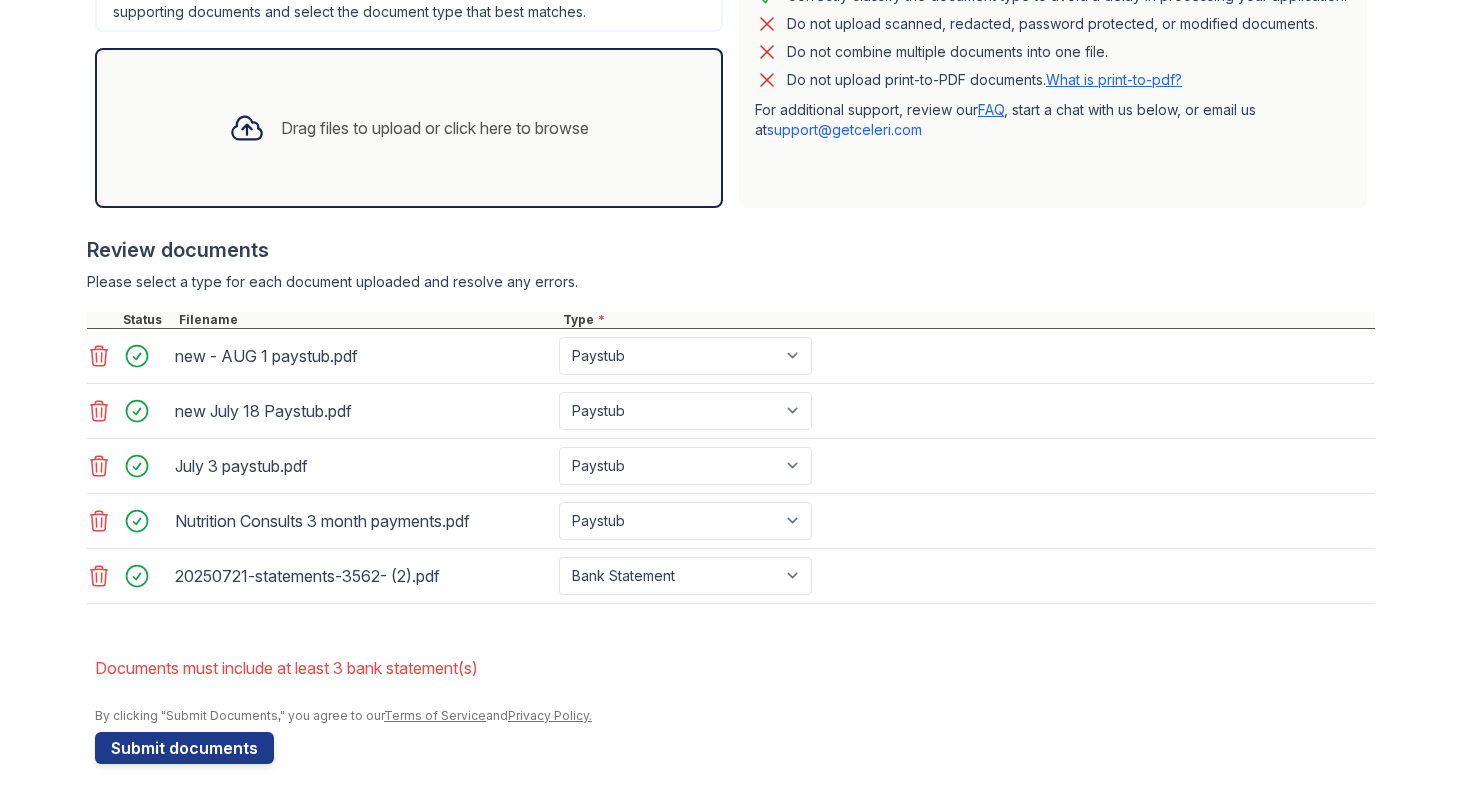 click on "Drag files to upload or click here to browse" at bounding box center (435, 128) 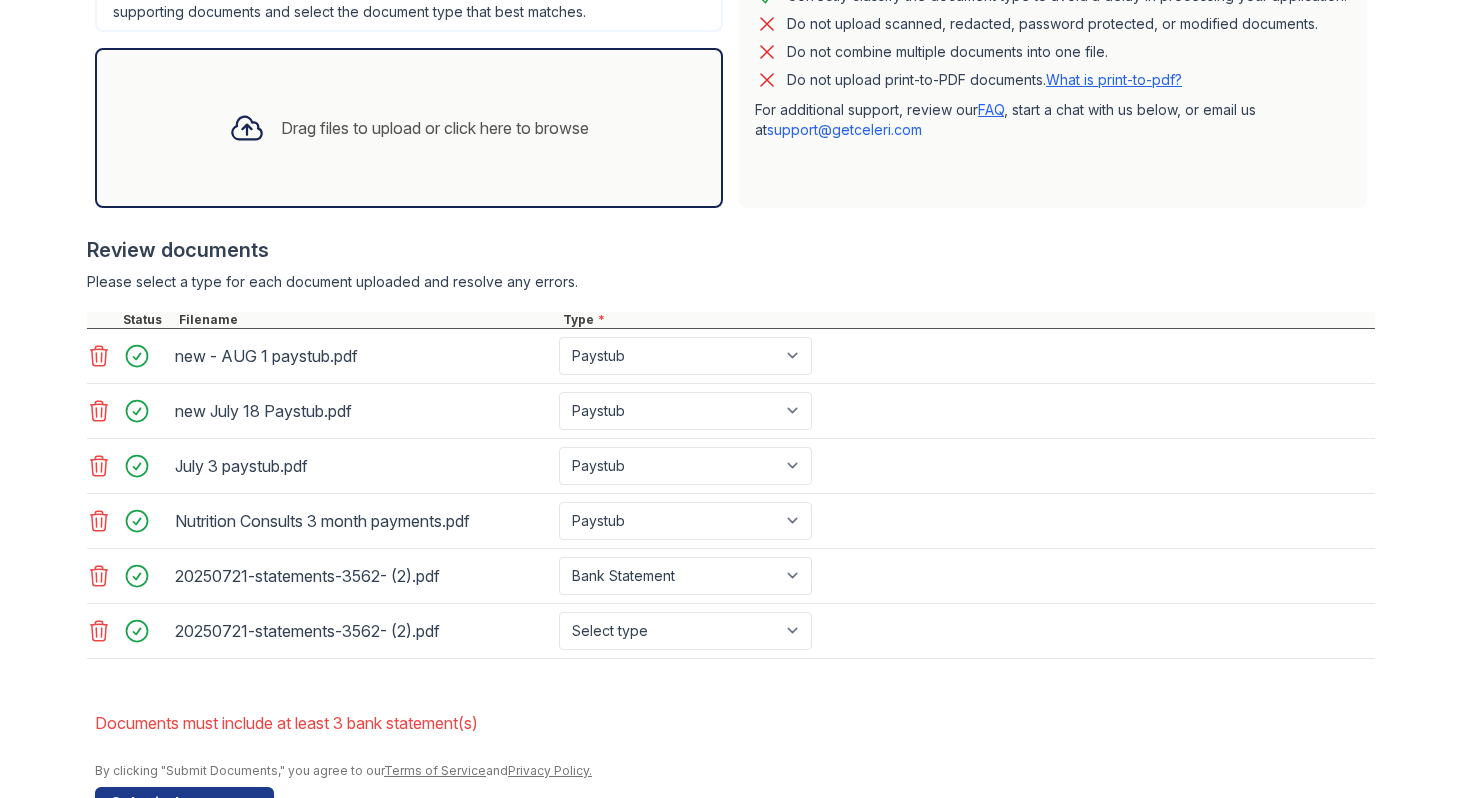 click 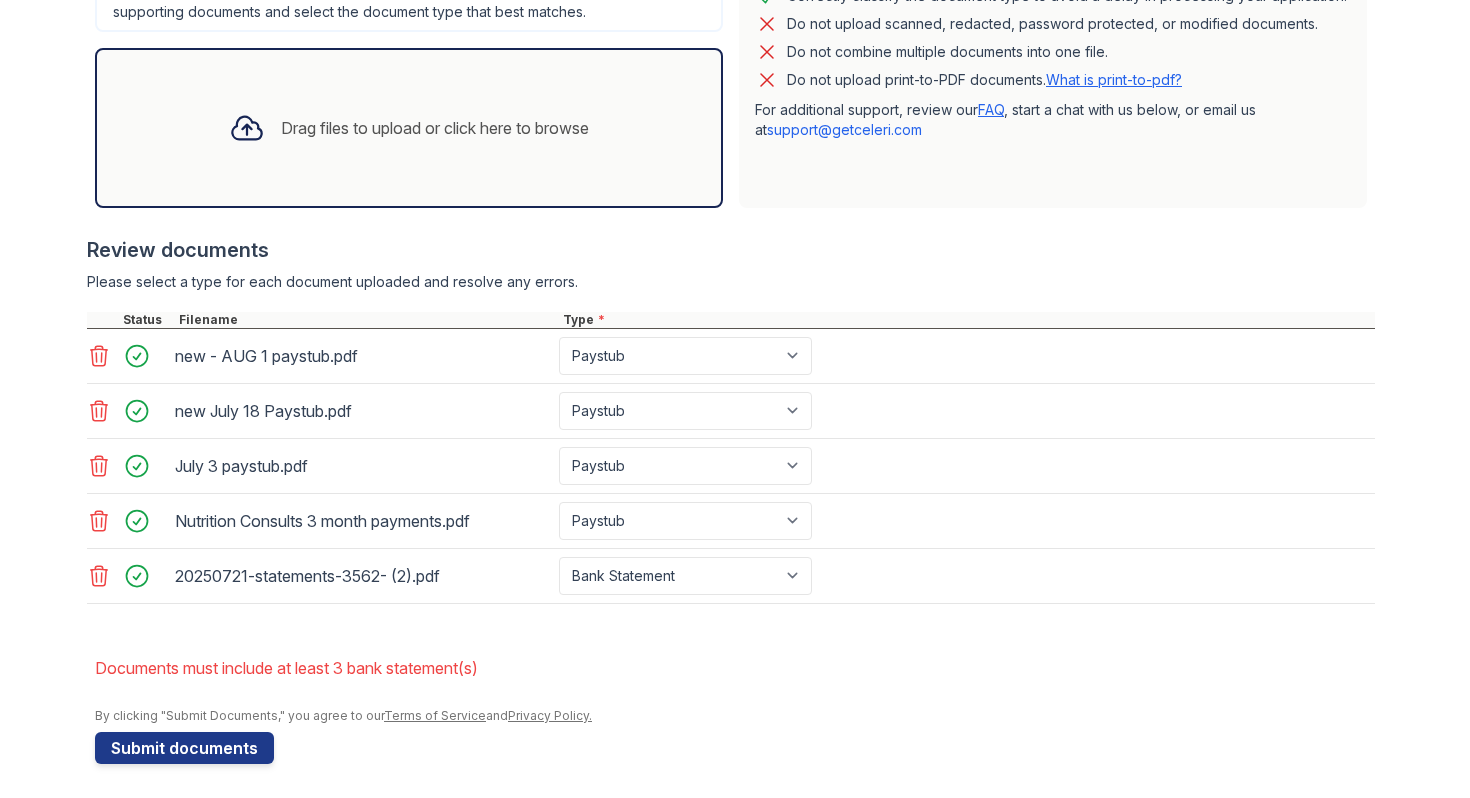 click on "Drag files to upload or click here to browse" at bounding box center (409, 128) 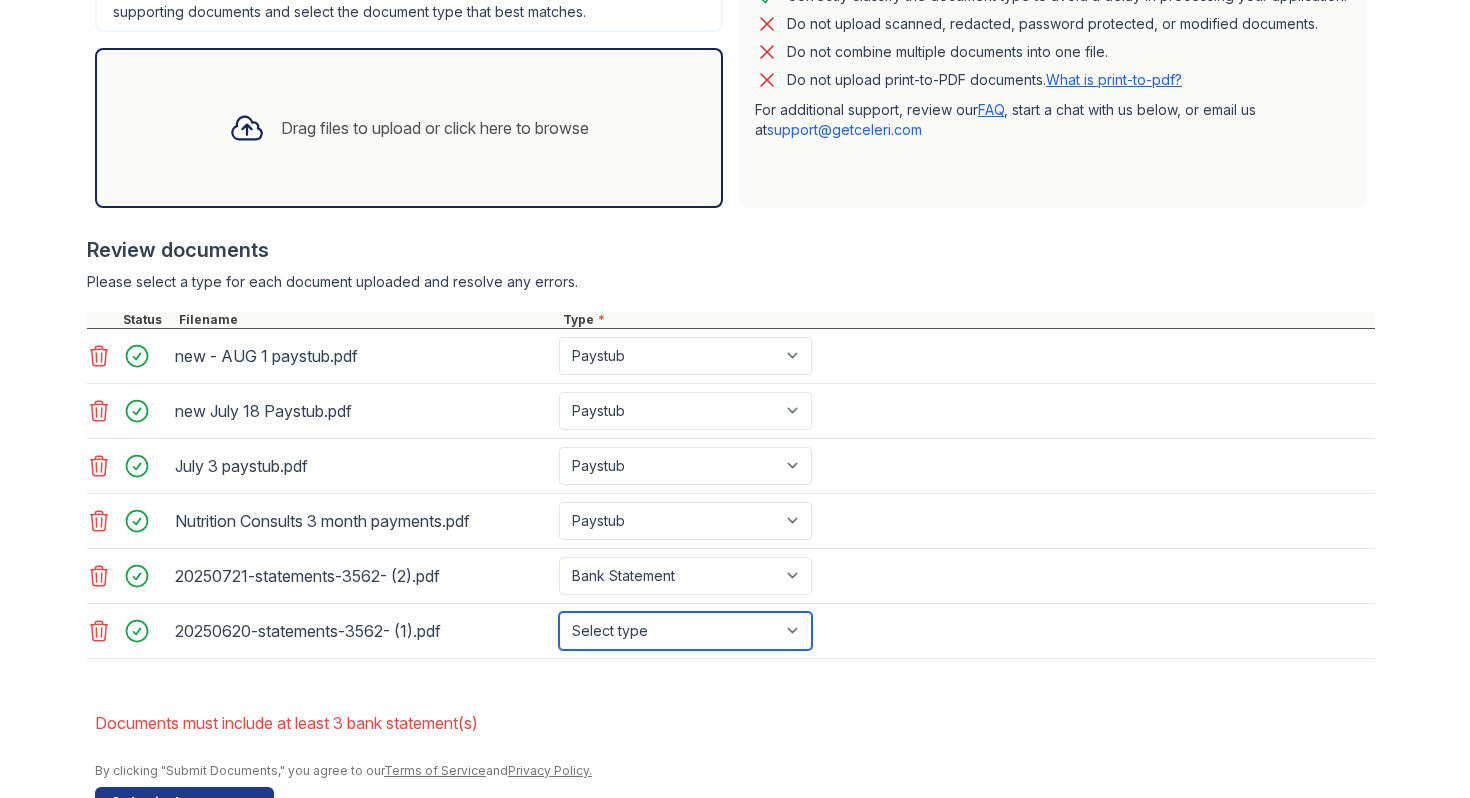 click on "Select type
Paystub
Bank Statement
Offer Letter
Tax Documents
Benefit Award Letter
Investment Account Statement
Other" at bounding box center (685, 631) 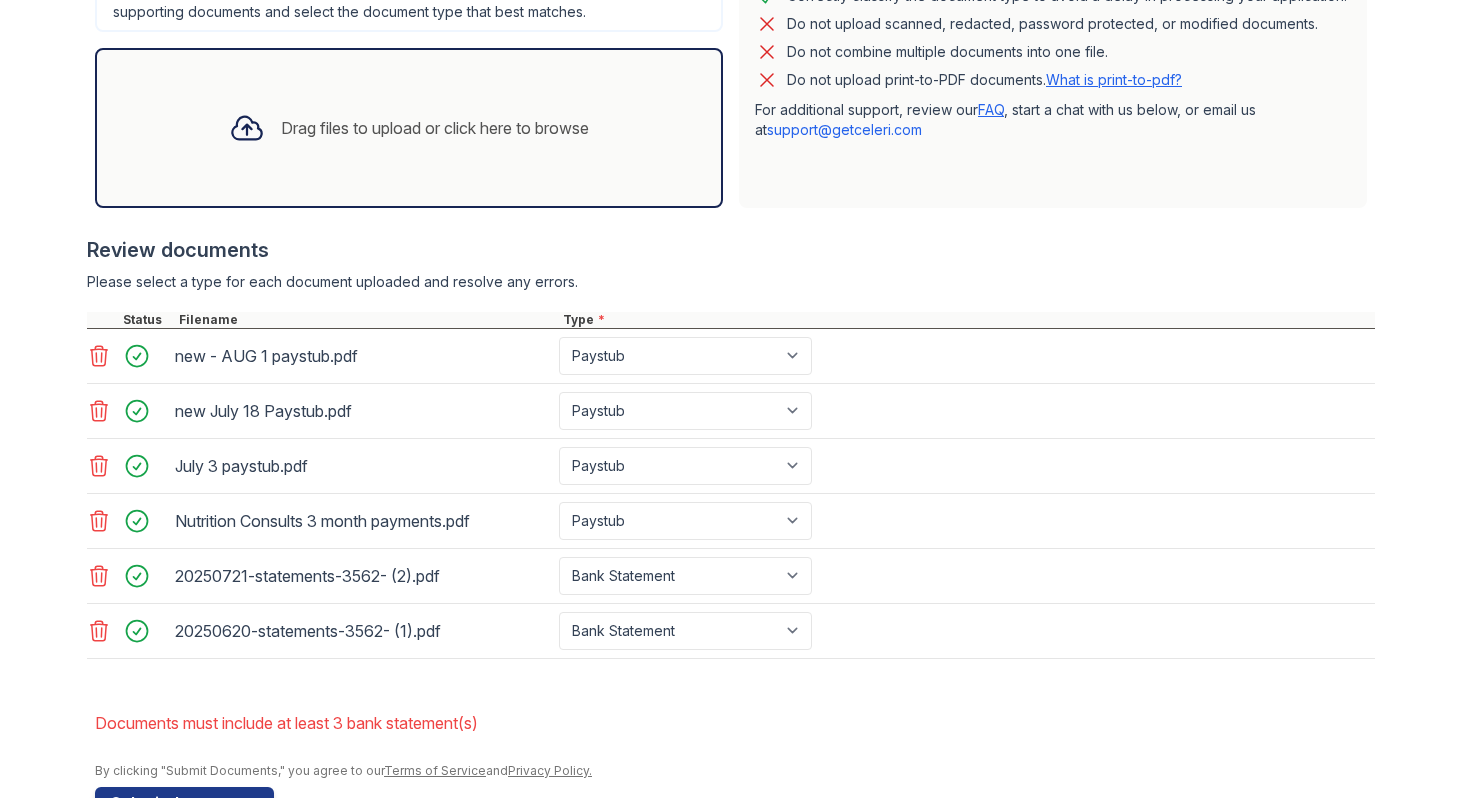 click on "Drag files to upload or click here to browse" at bounding box center (409, 128) 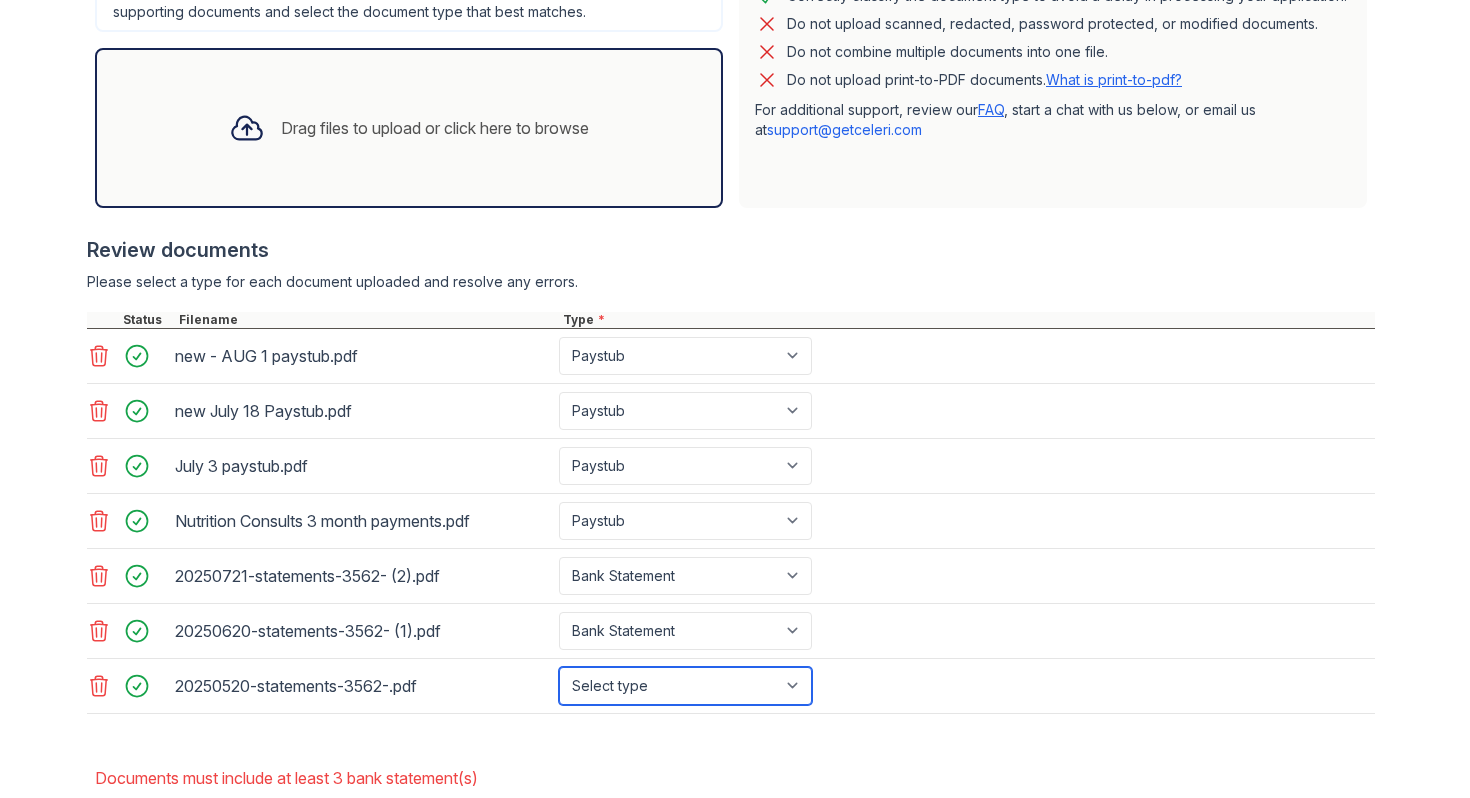 click on "Select type
Paystub
Bank Statement
Offer Letter
Tax Documents
Benefit Award Letter
Investment Account Statement
Other" at bounding box center [685, 686] 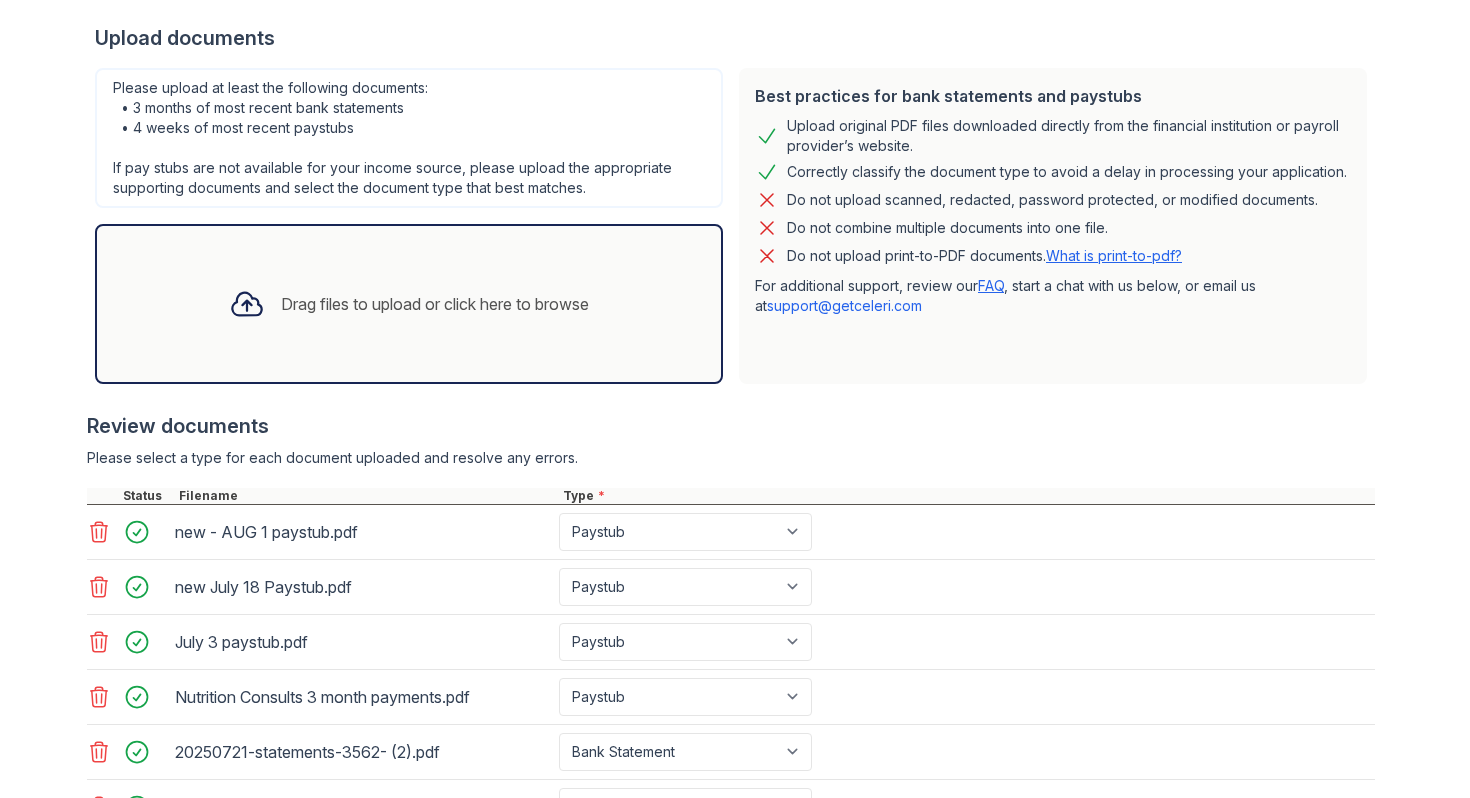 scroll, scrollTop: 467, scrollLeft: 0, axis: vertical 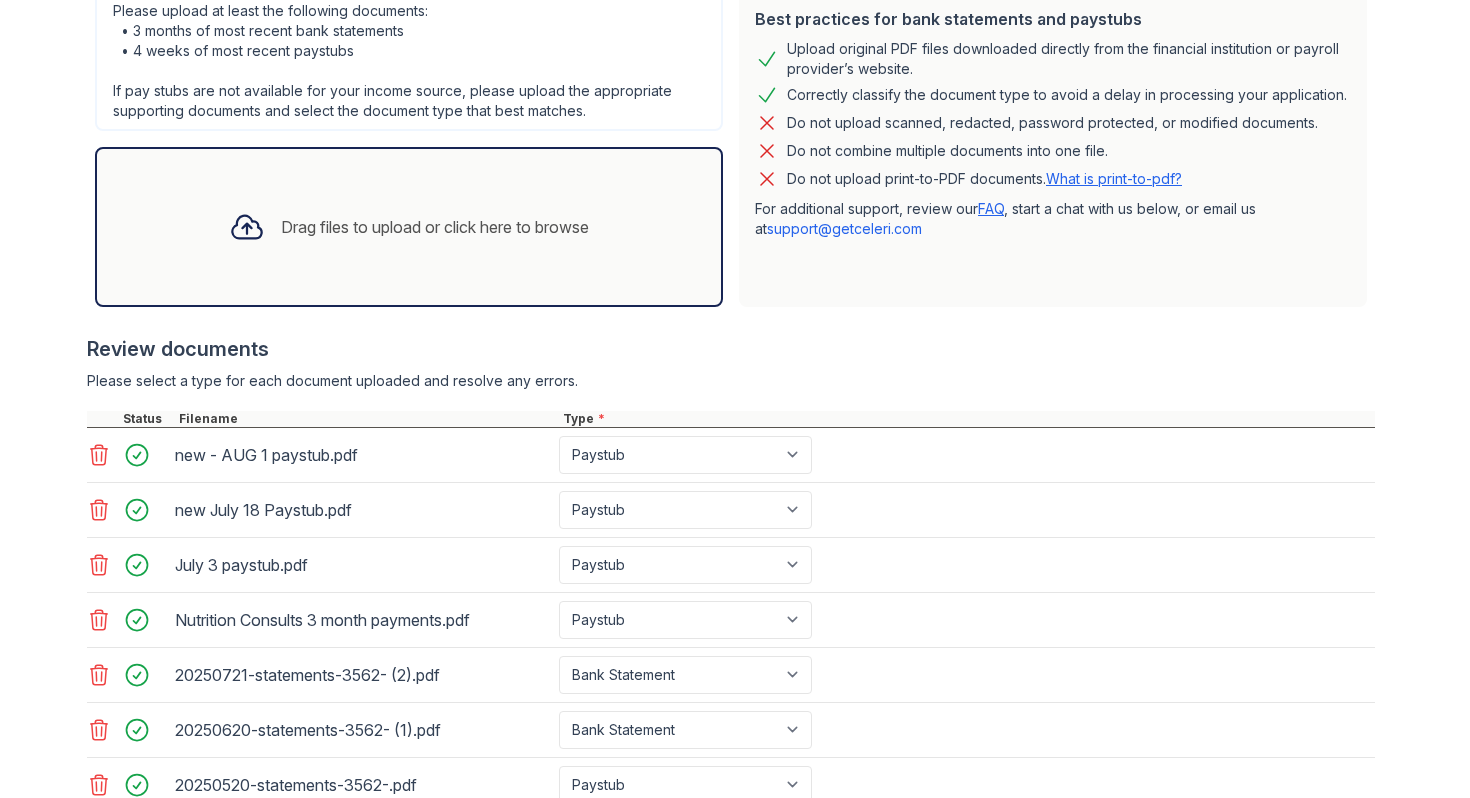 click on "Drag files to upload or click here to browse" at bounding box center (435, 227) 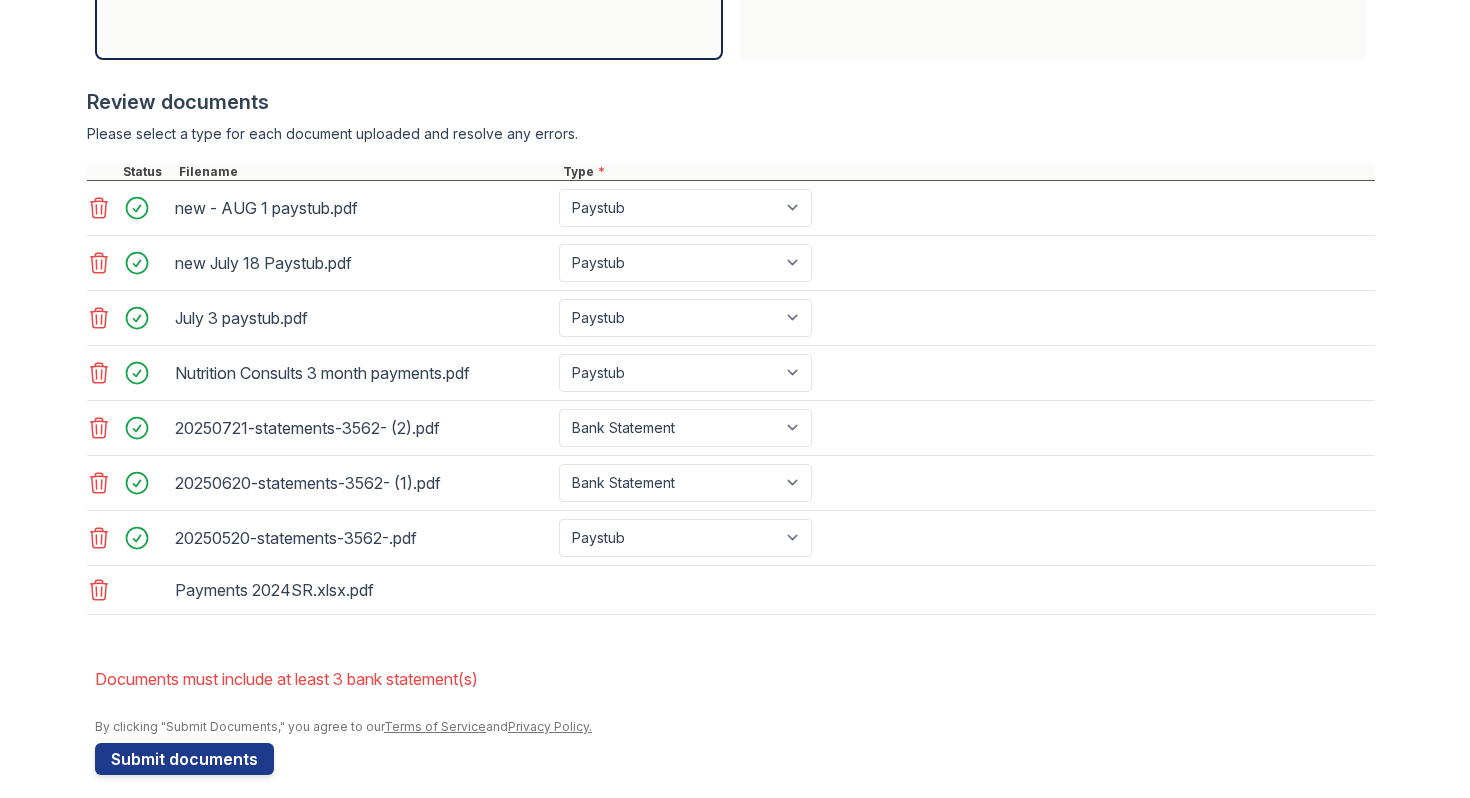 scroll, scrollTop: 818, scrollLeft: 0, axis: vertical 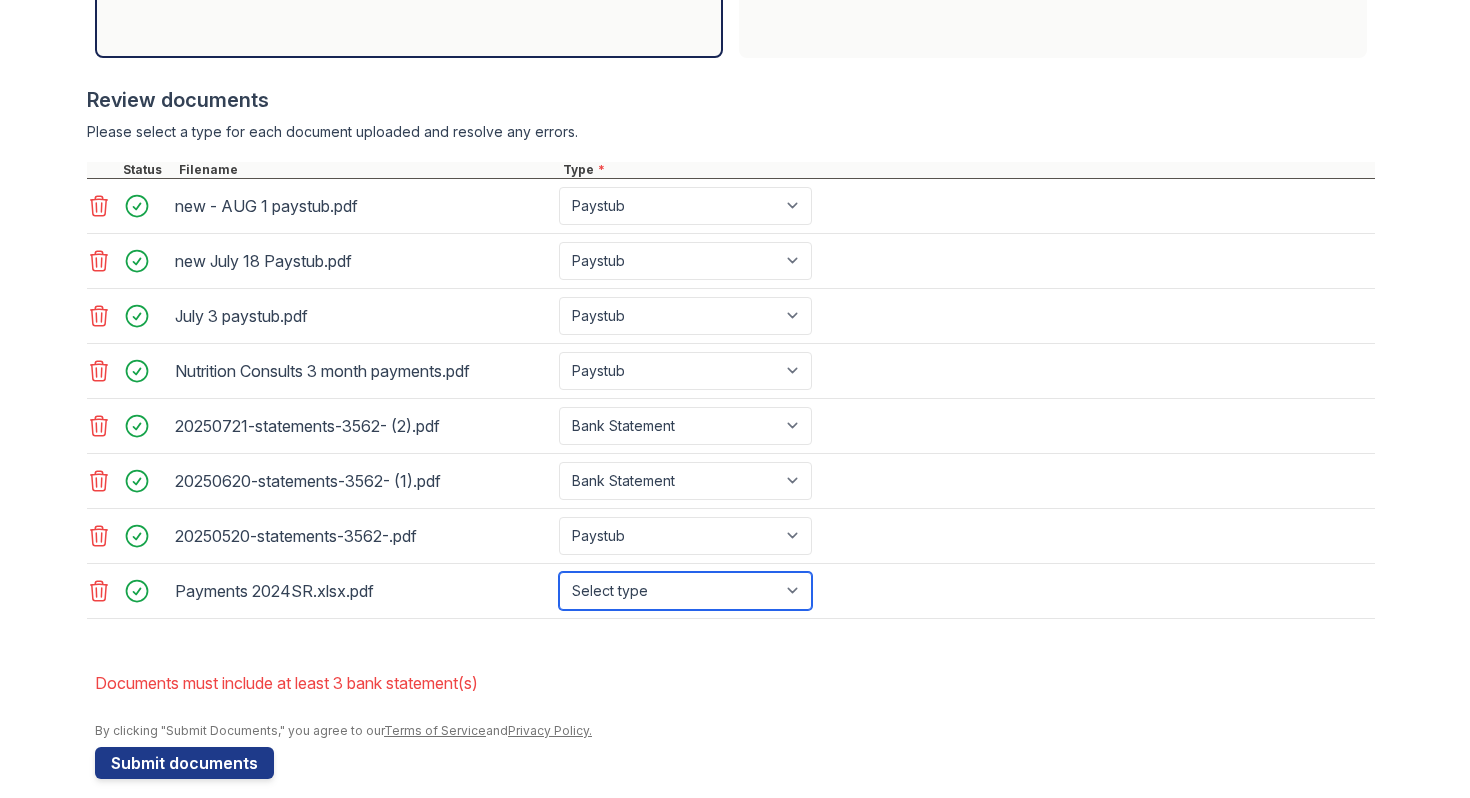 click on "Select type
Paystub
Bank Statement
Offer Letter
Tax Documents
Benefit Award Letter
Investment Account Statement
Other" at bounding box center [685, 591] 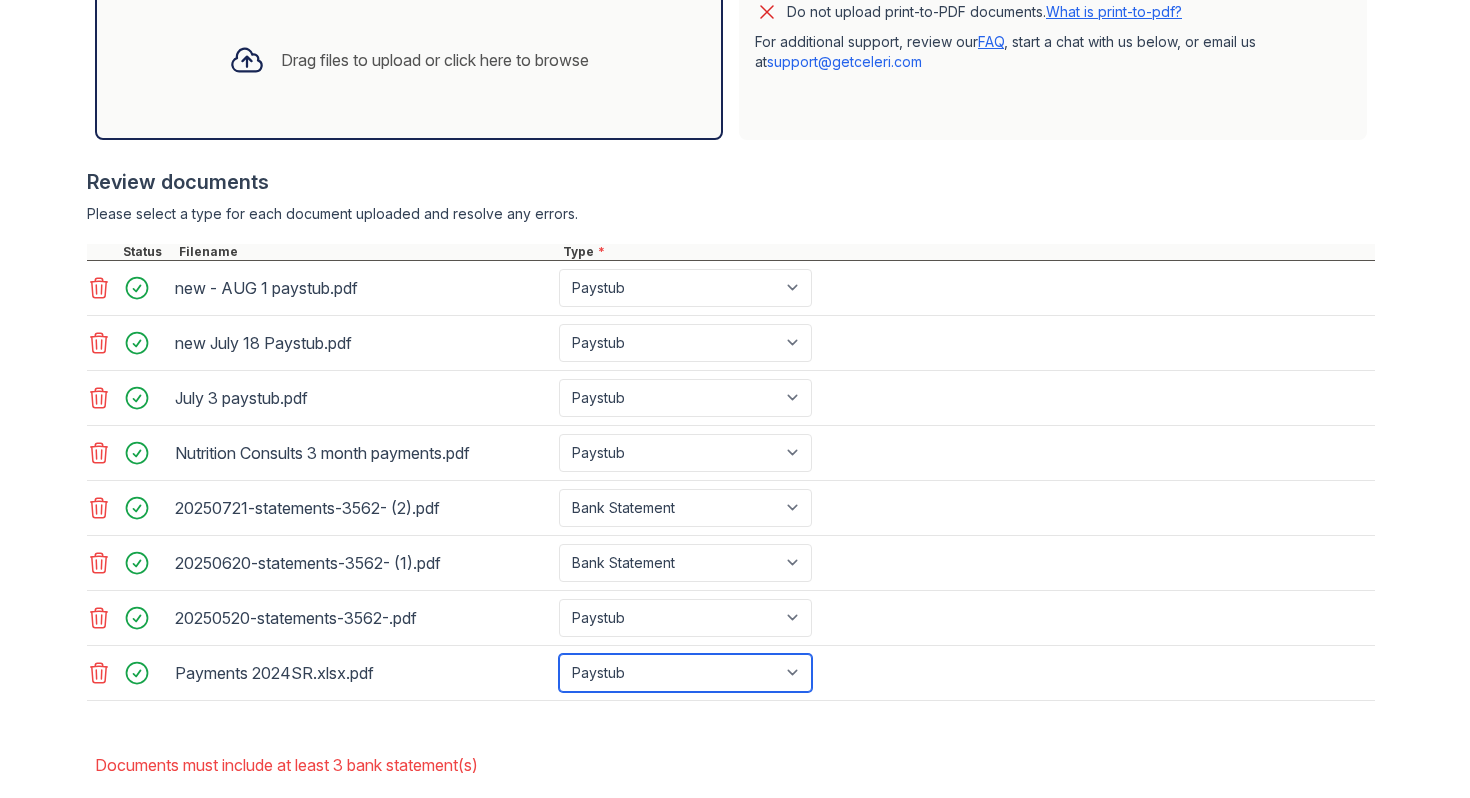 scroll, scrollTop: 839, scrollLeft: 0, axis: vertical 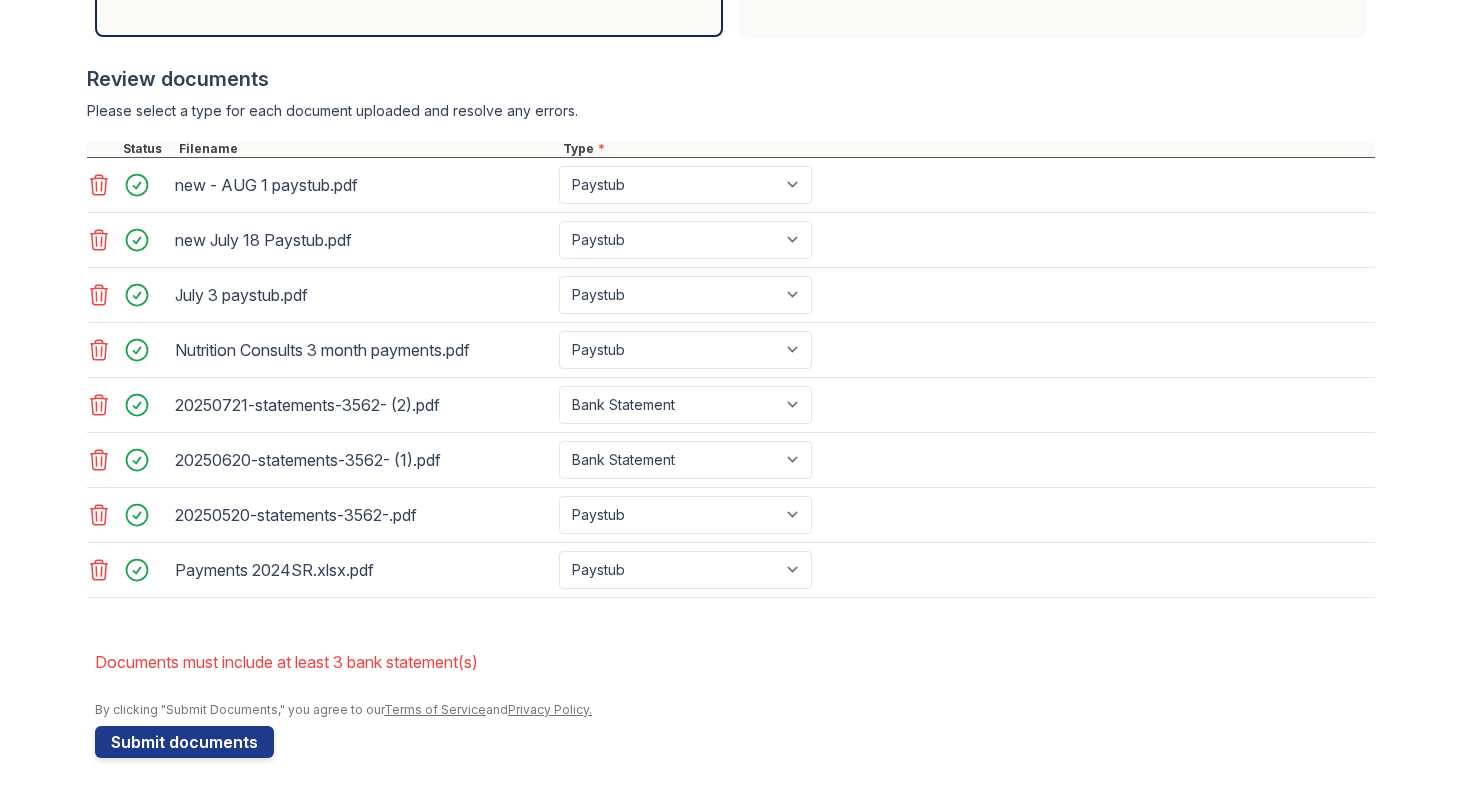 click at bounding box center (735, 692) 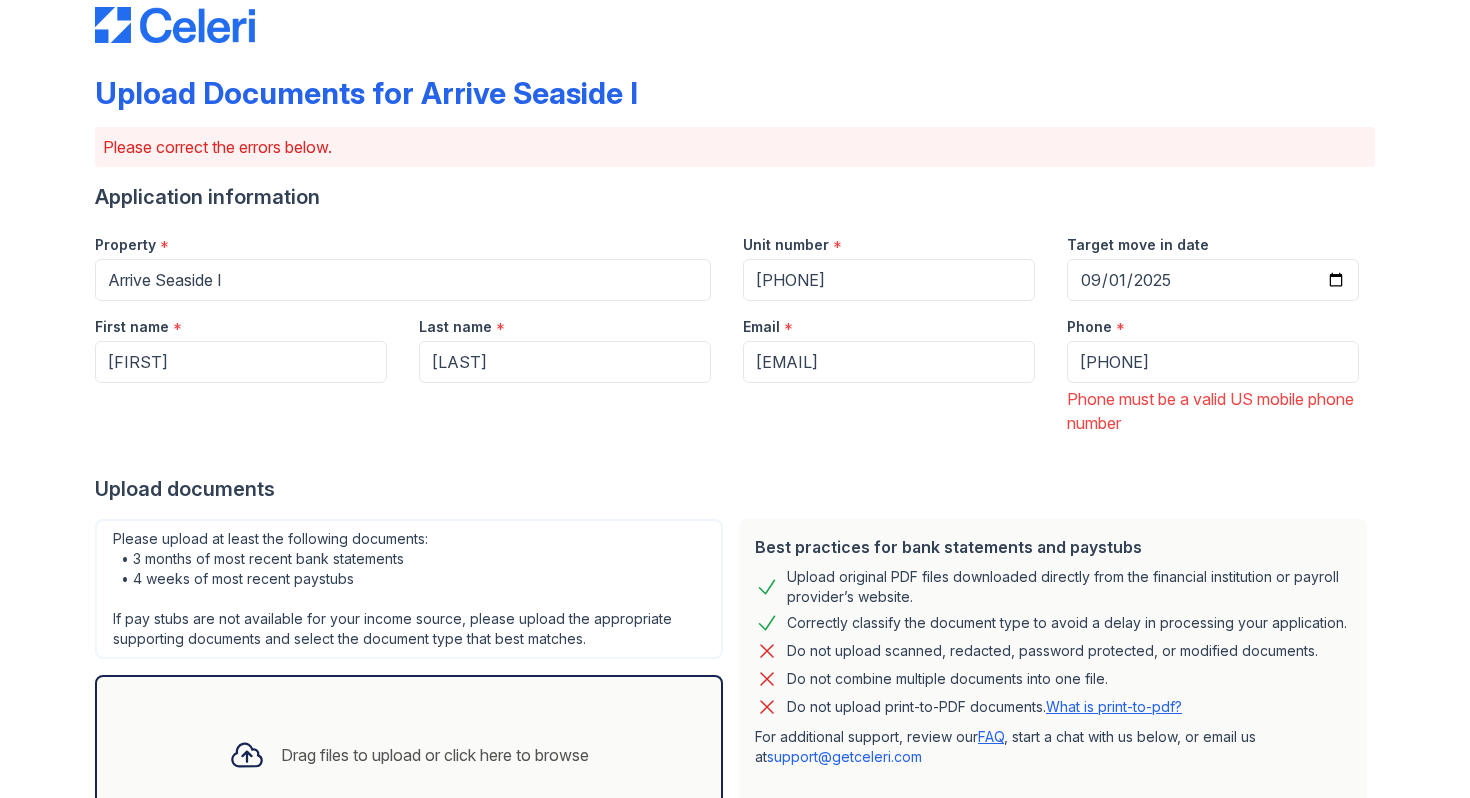 scroll, scrollTop: 30, scrollLeft: 0, axis: vertical 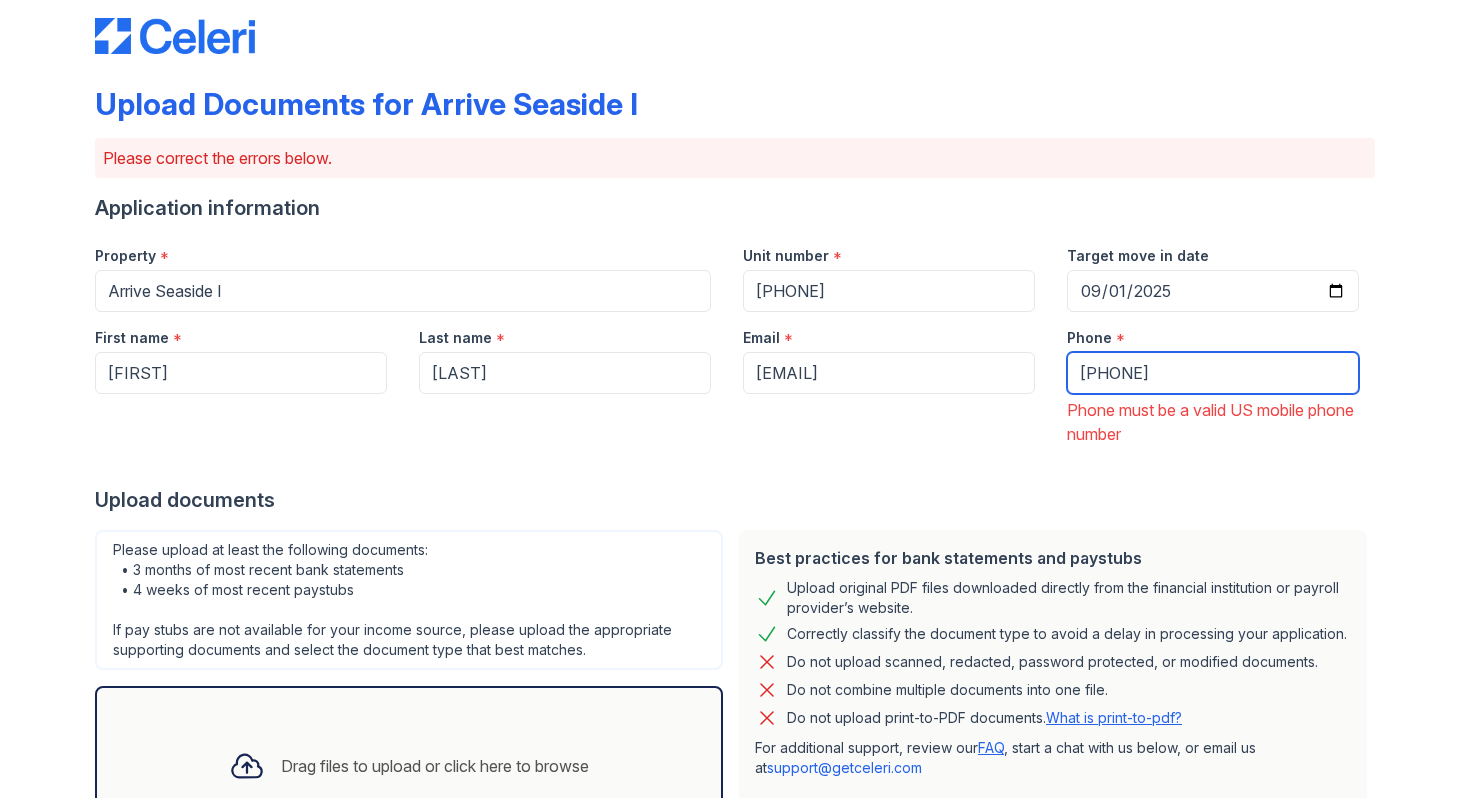 click on "6475688760" at bounding box center (1213, 373) 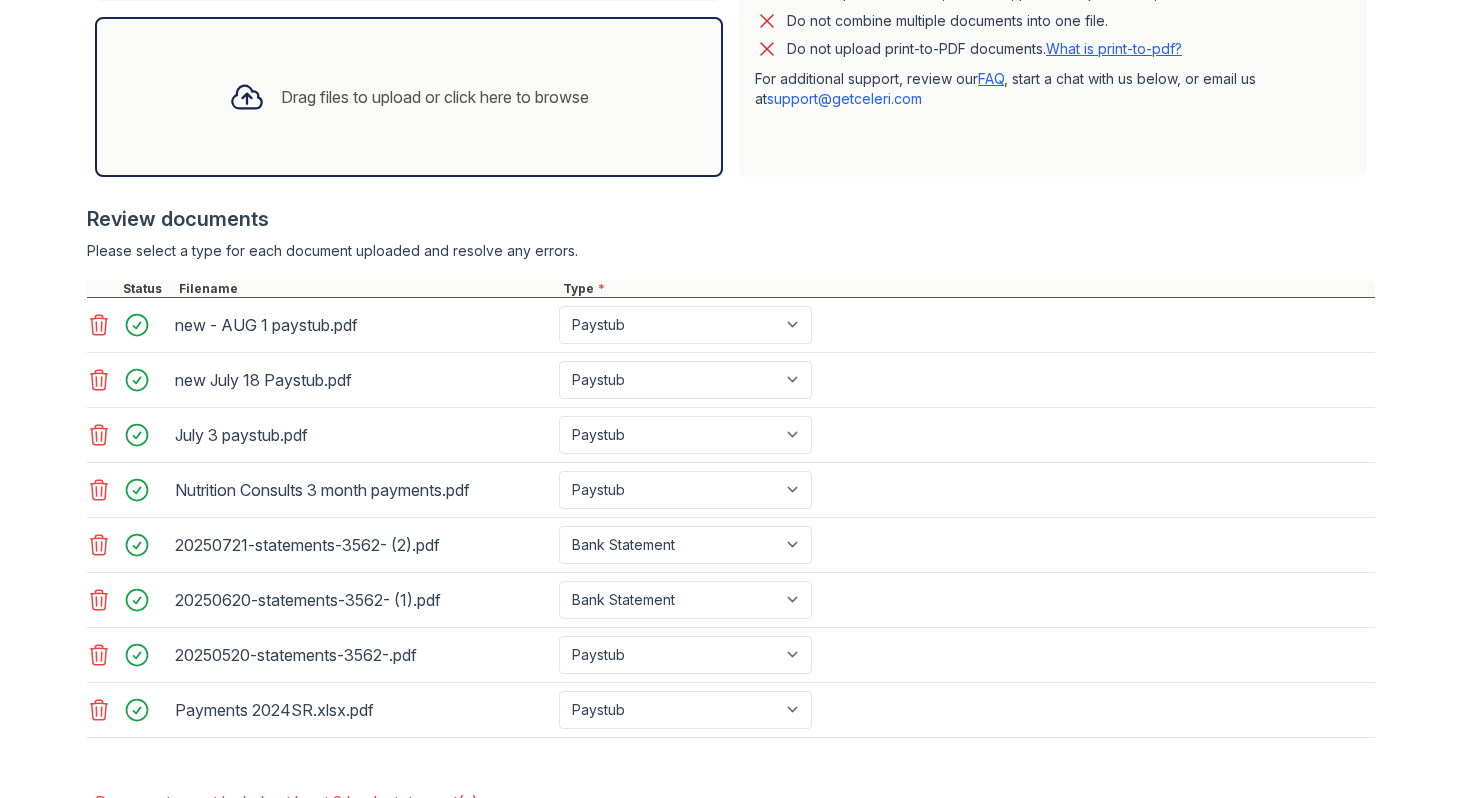 scroll, scrollTop: 839, scrollLeft: 0, axis: vertical 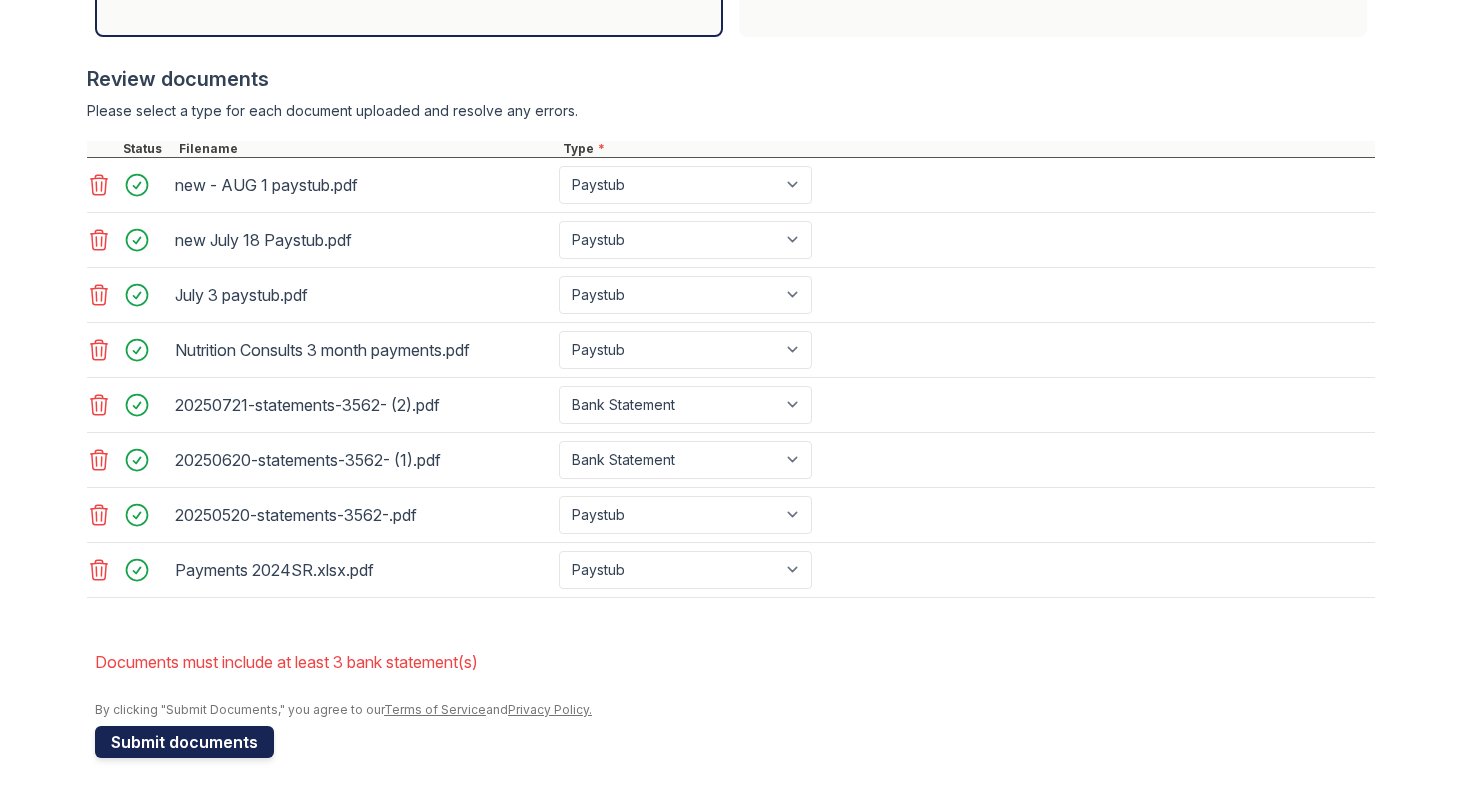 click on "Submit documents" at bounding box center (184, 742) 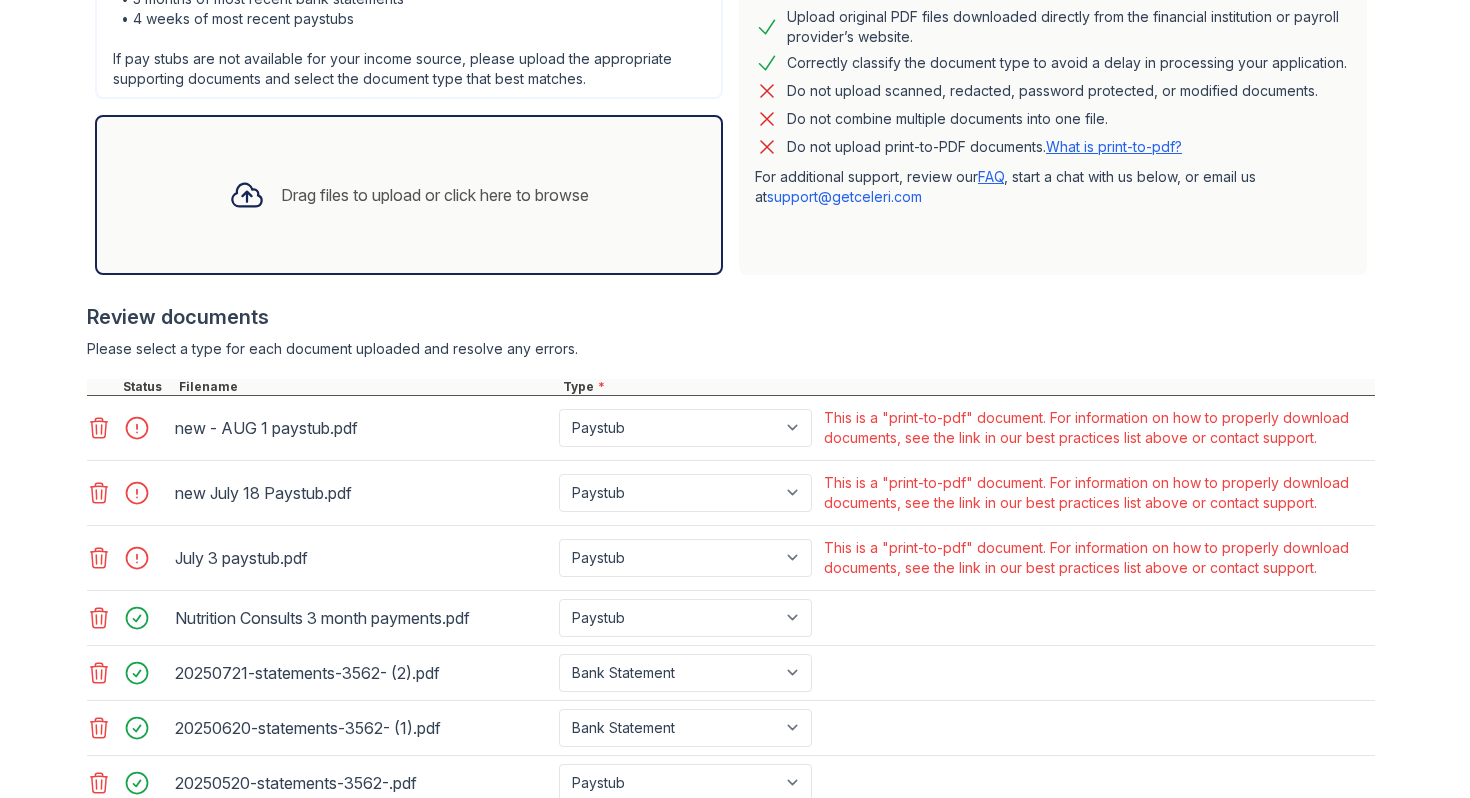 scroll, scrollTop: 555, scrollLeft: 0, axis: vertical 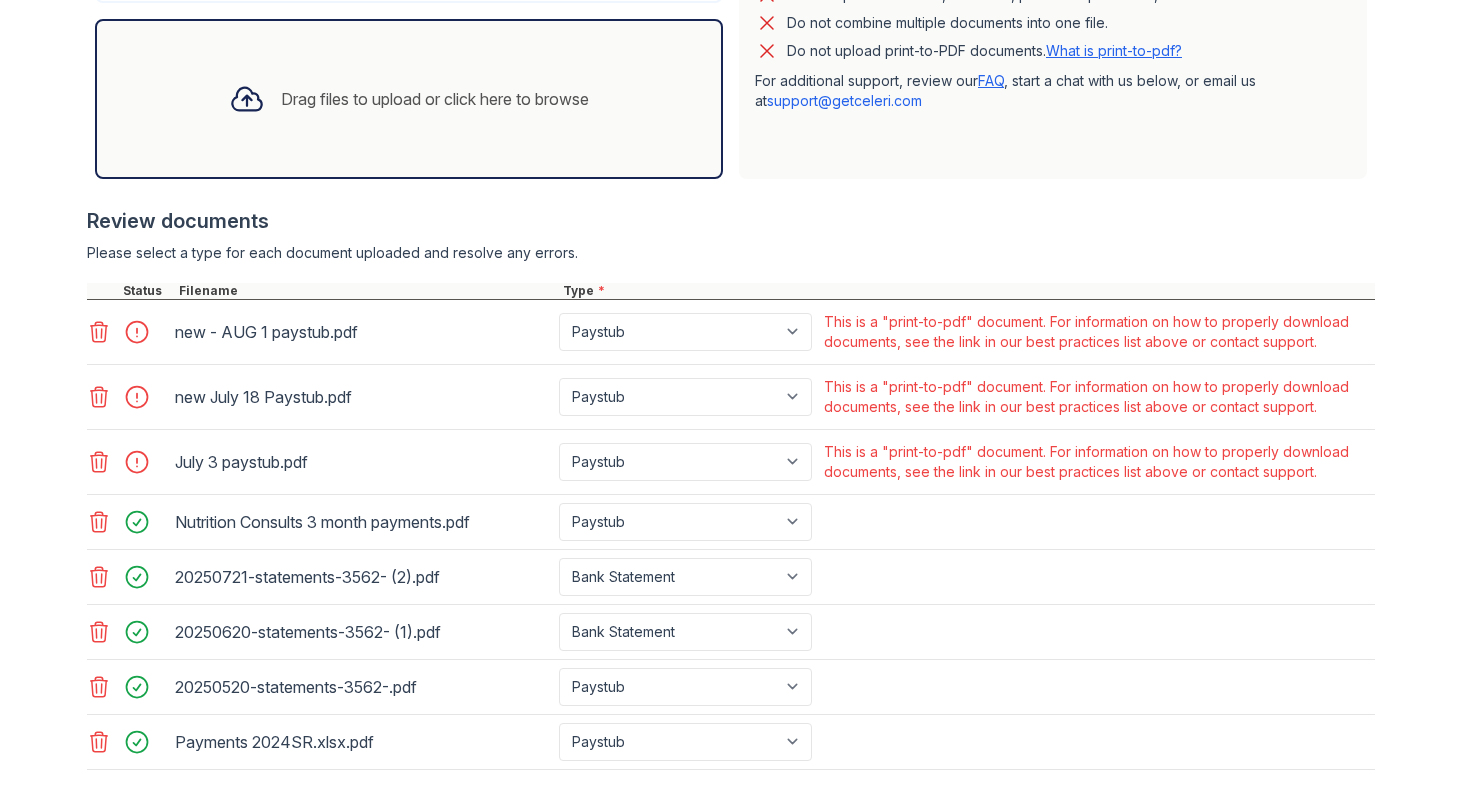 click 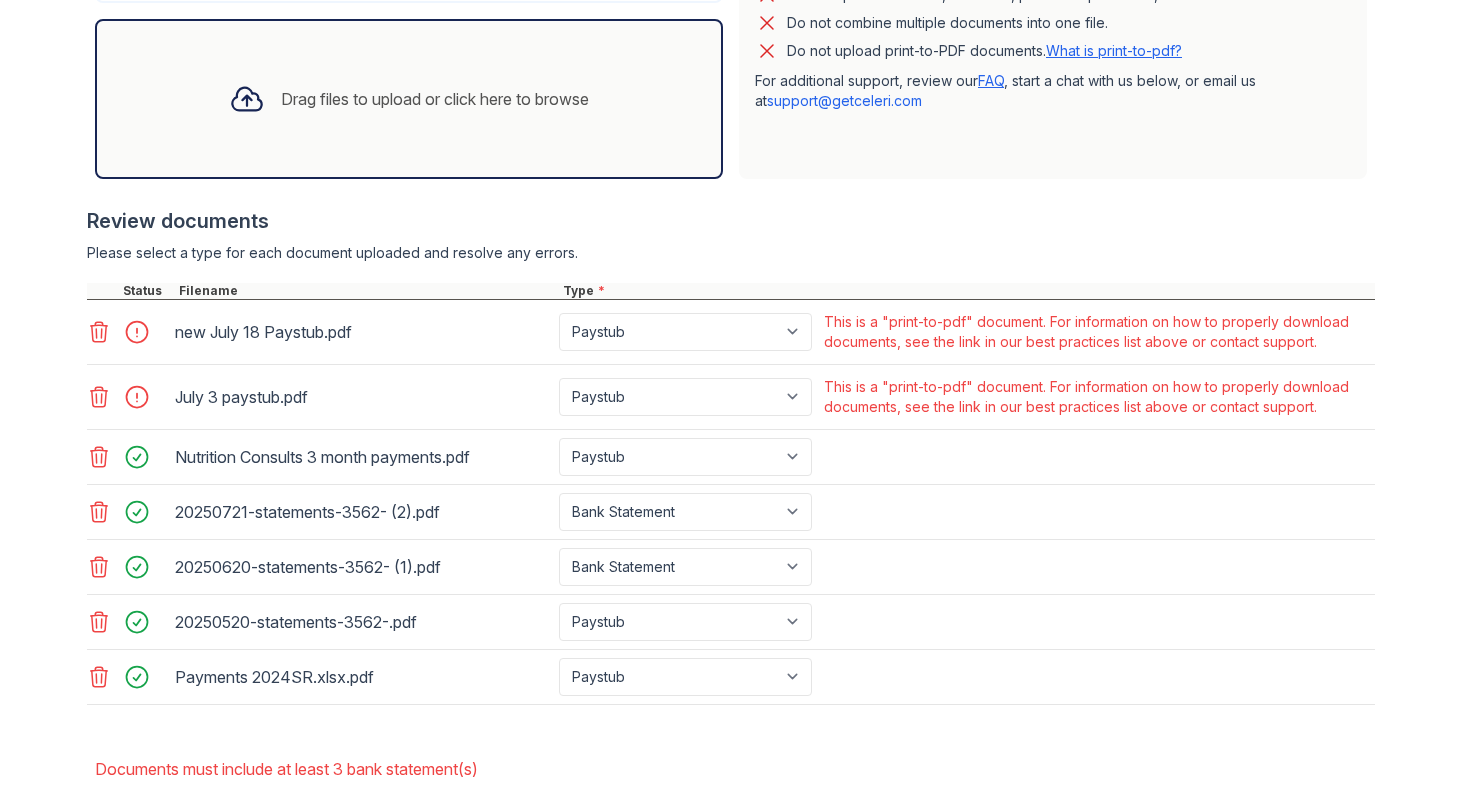 click 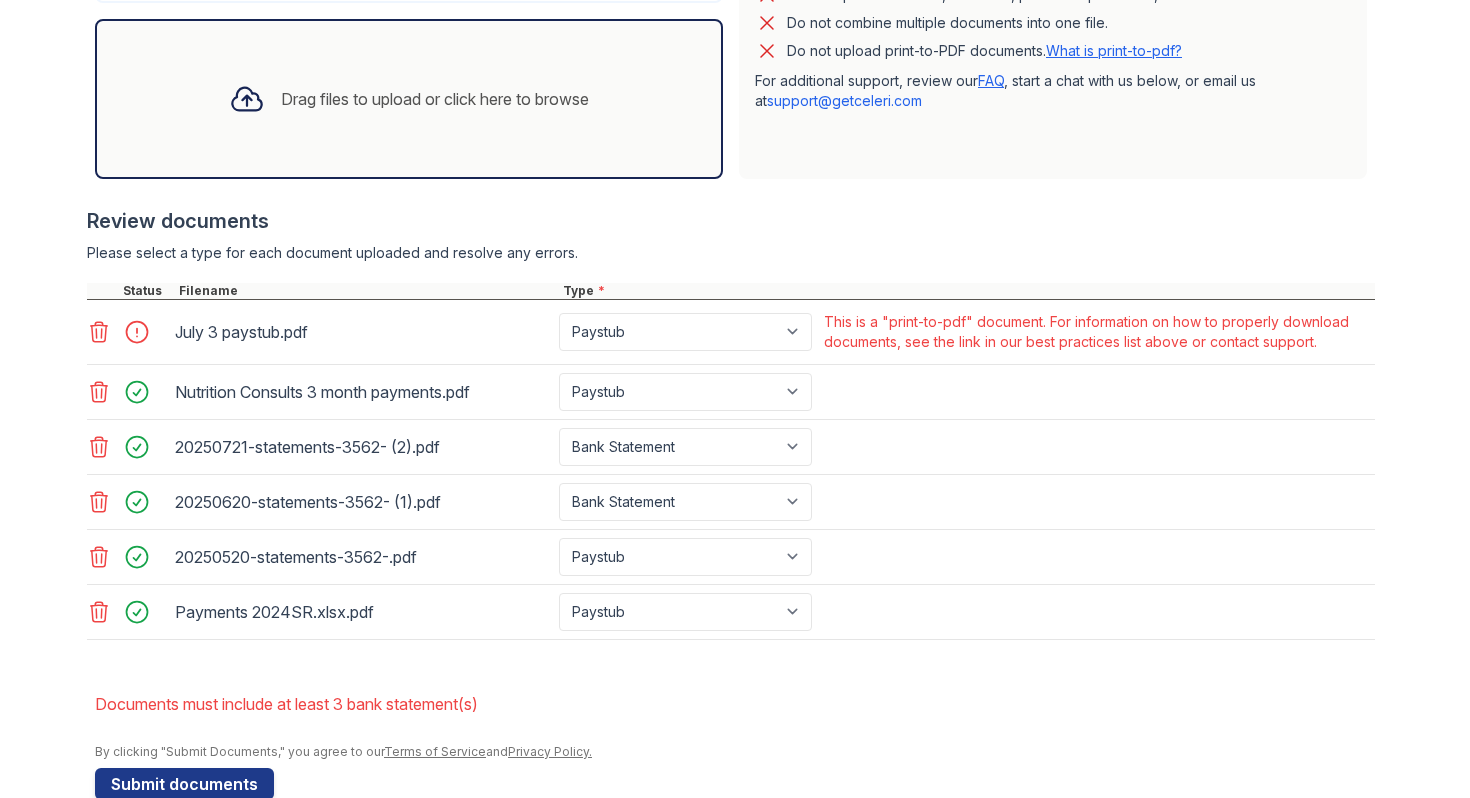 click 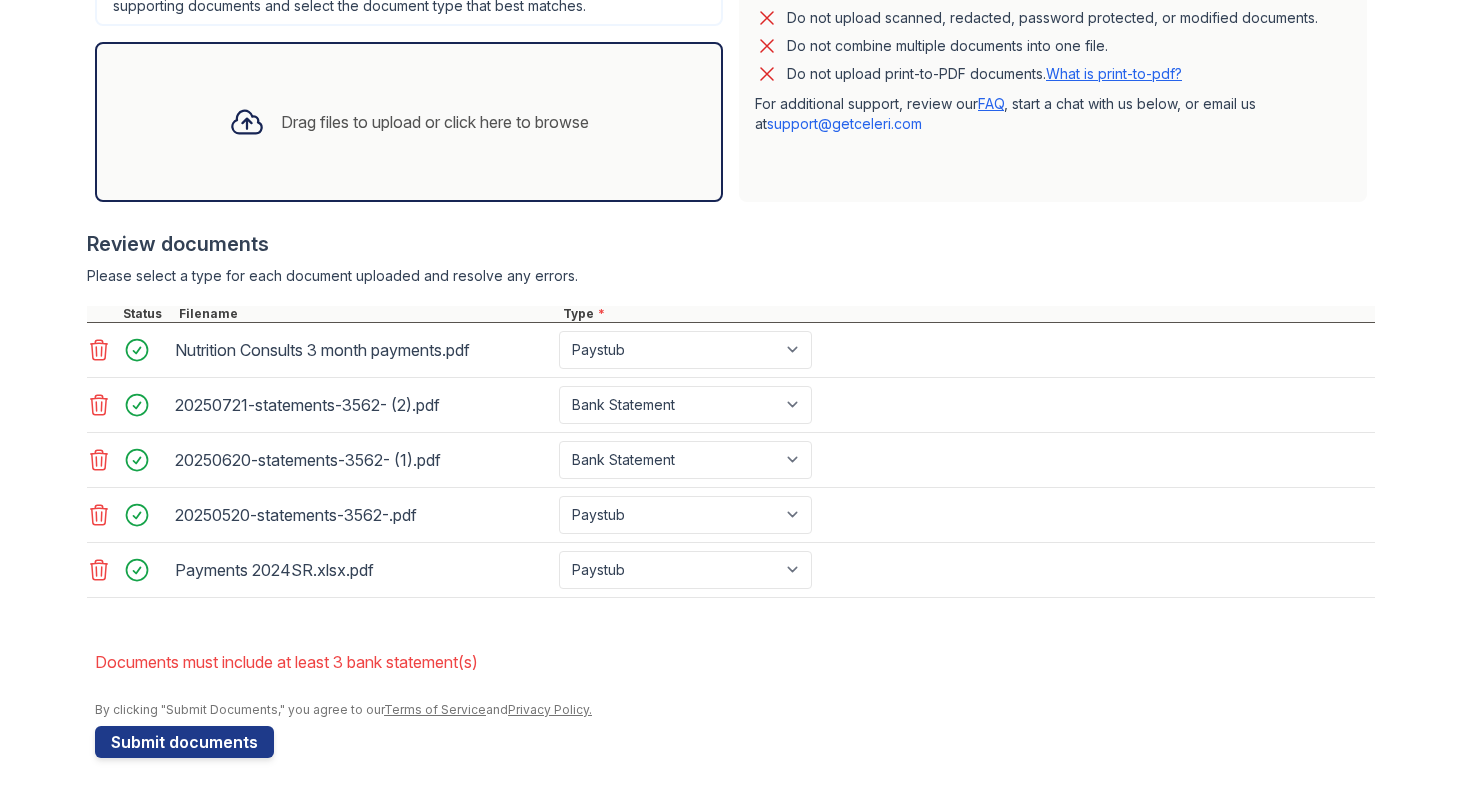 scroll, scrollTop: 674, scrollLeft: 0, axis: vertical 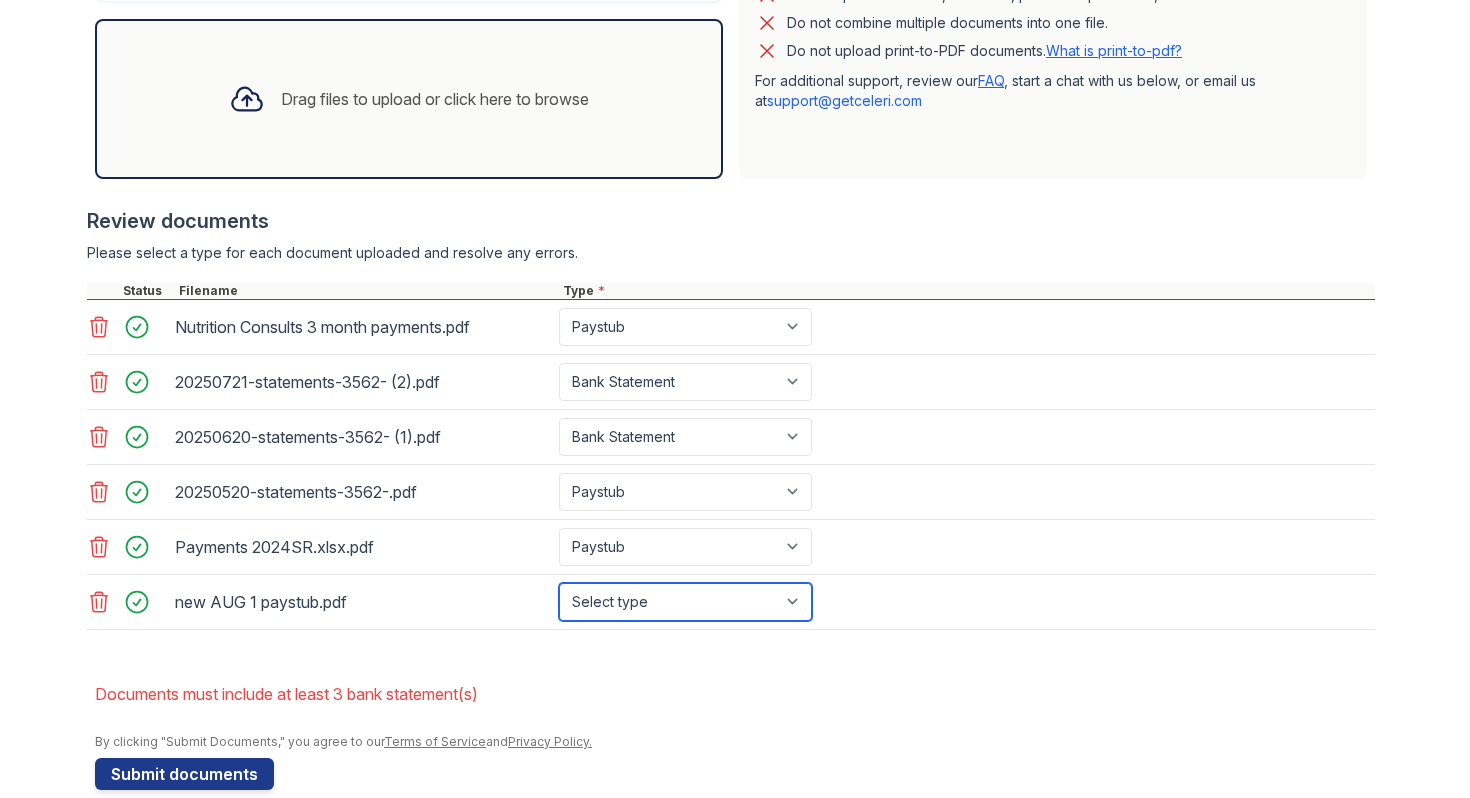 click on "Select type
Paystub
Bank Statement
Offer Letter
Tax Documents
Benefit Award Letter
Investment Account Statement
Other" at bounding box center (685, 602) 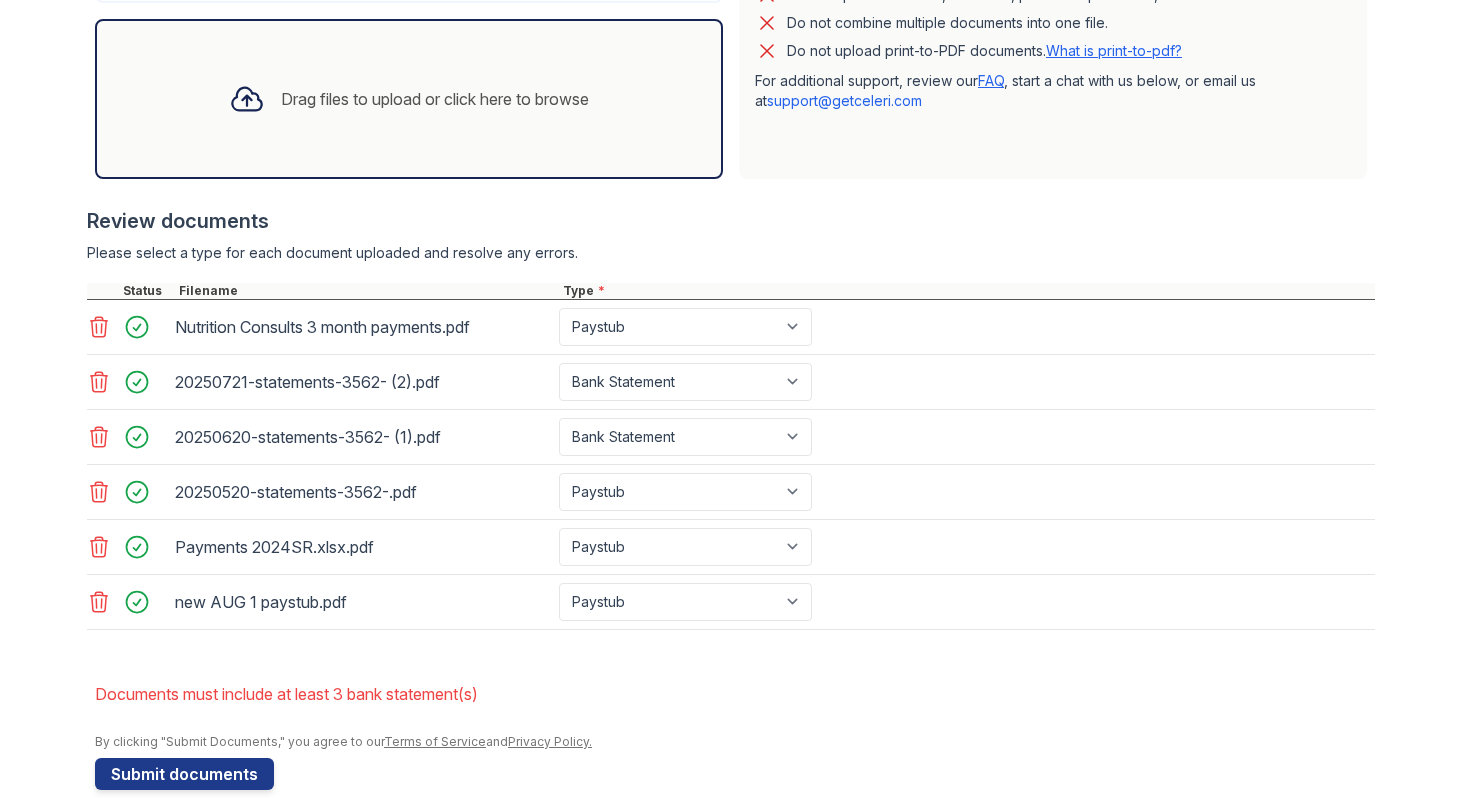 click on "Drag files to upload or click here to browse" at bounding box center (435, 99) 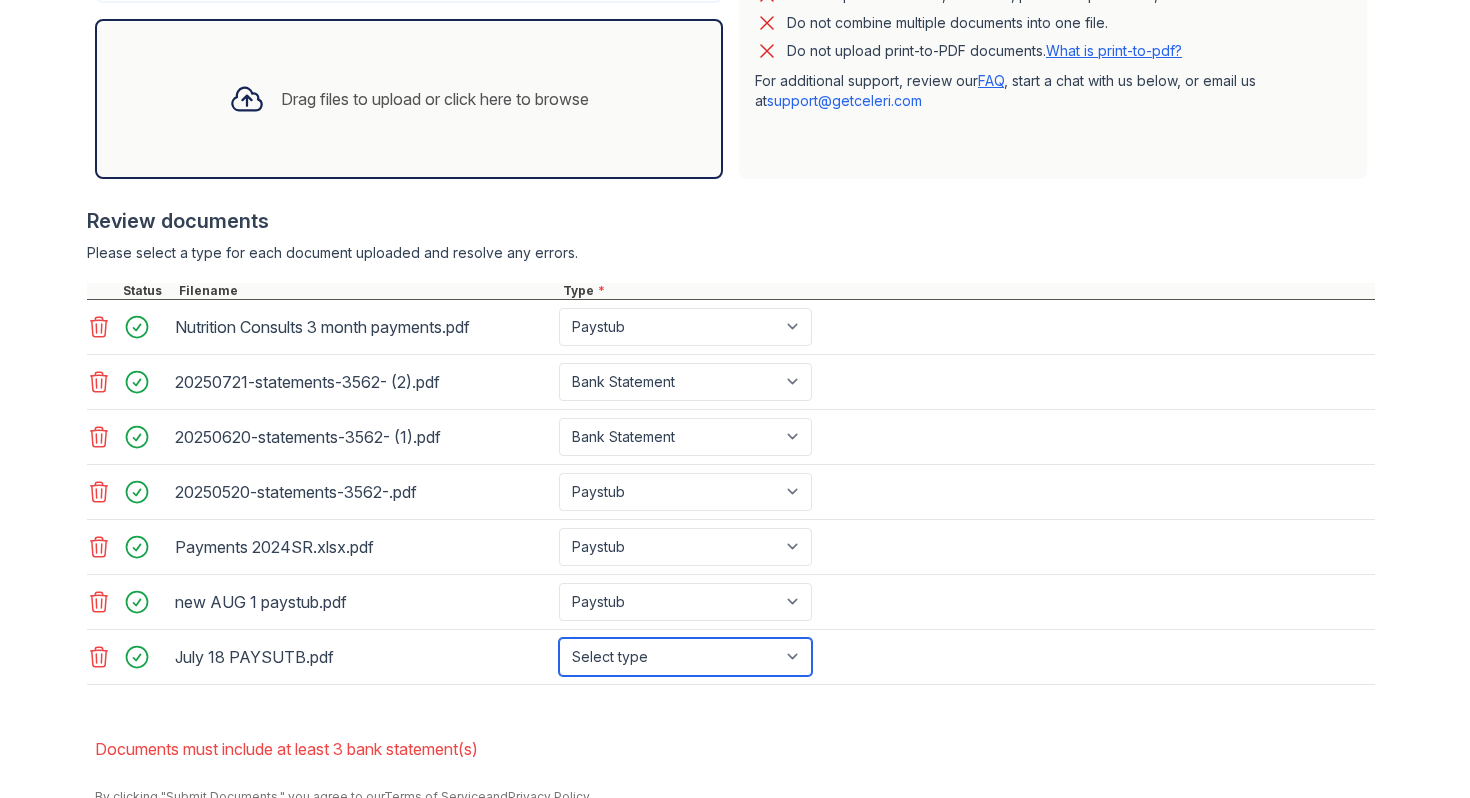 click on "Select type
Paystub
Bank Statement
Offer Letter
Tax Documents
Benefit Award Letter
Investment Account Statement
Other" at bounding box center (685, 657) 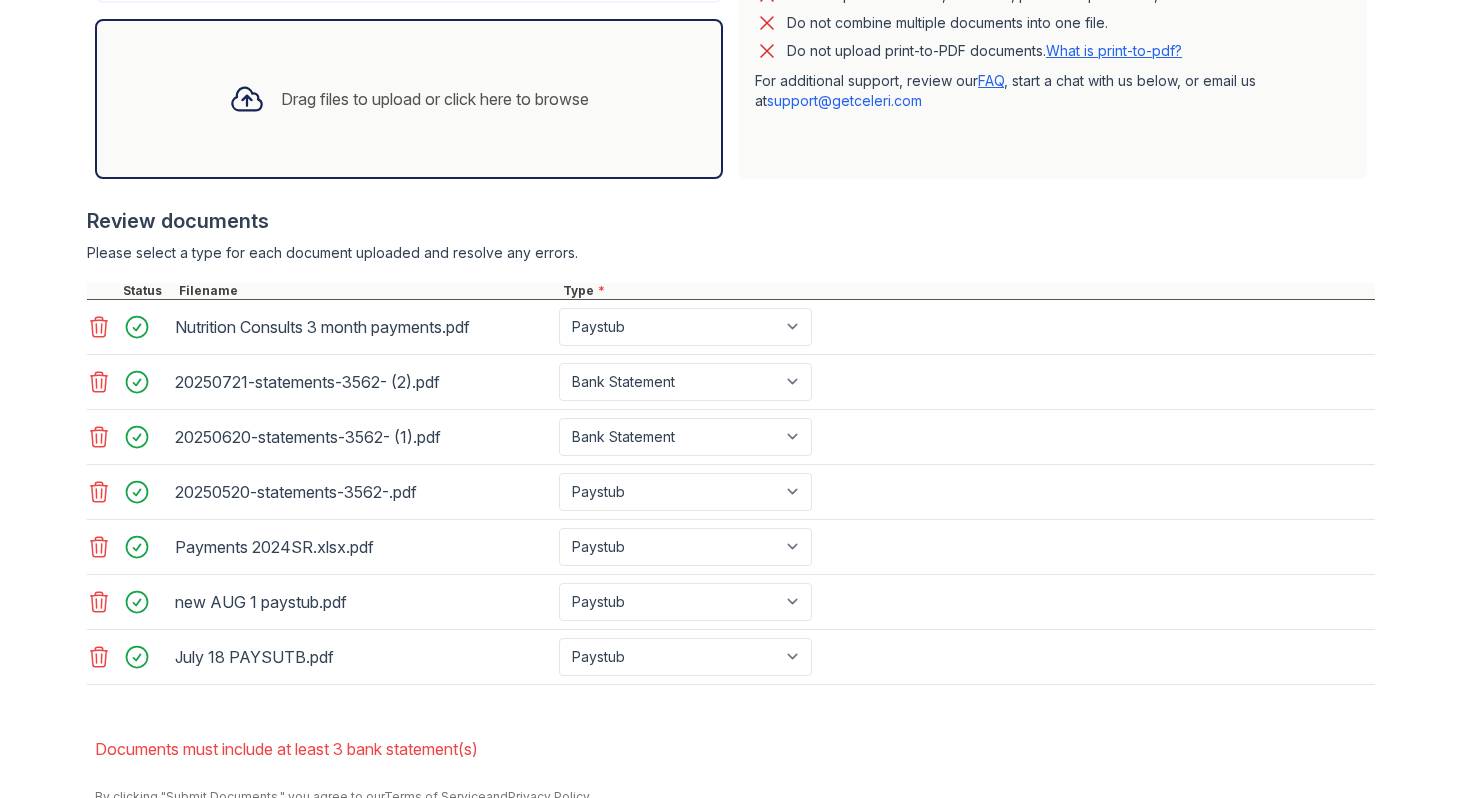 click on "Drag files to upload or click here to browse" at bounding box center [409, 99] 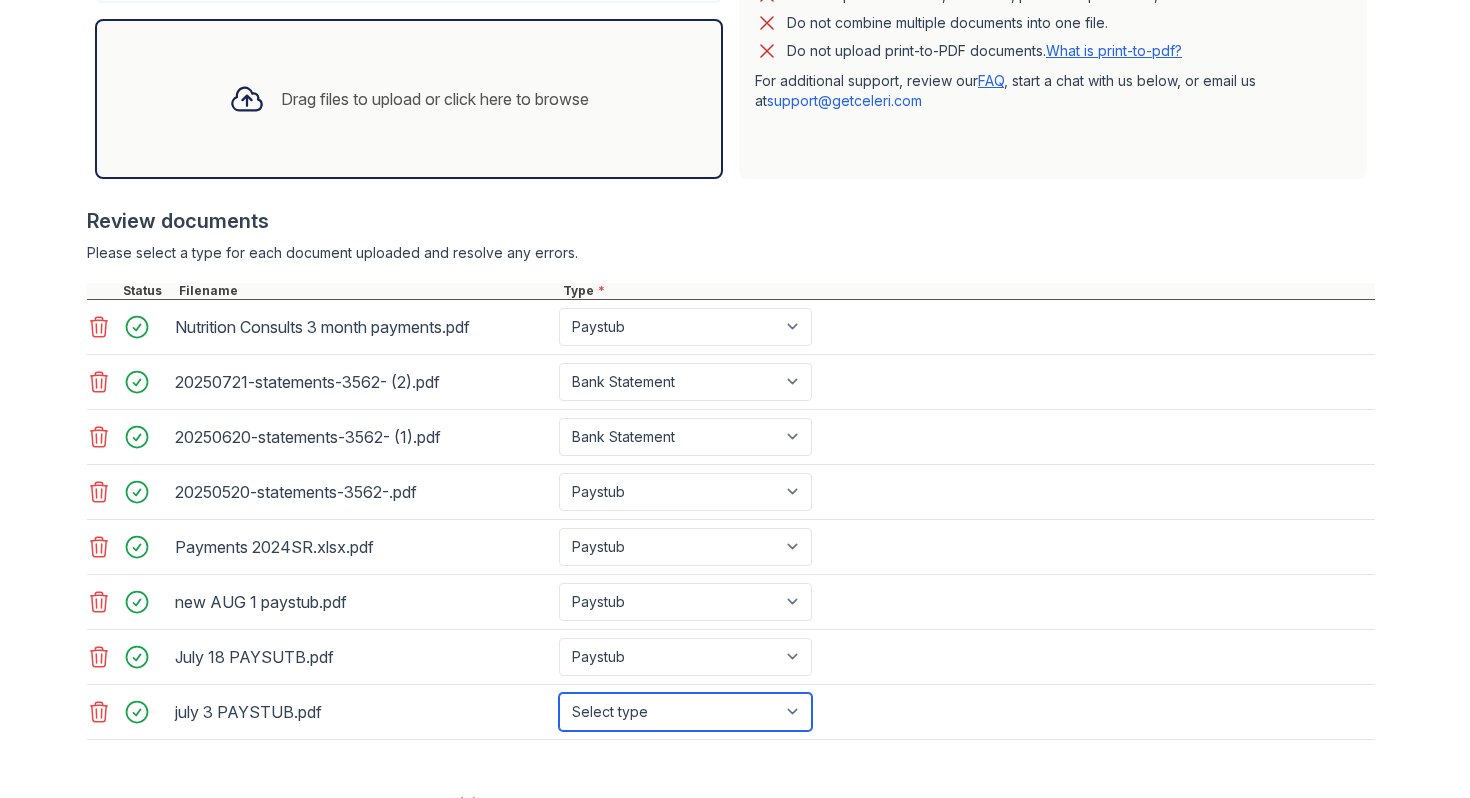 click on "Select type
Paystub
Bank Statement
Offer Letter
Tax Documents
Benefit Award Letter
Investment Account Statement
Other" at bounding box center [685, 712] 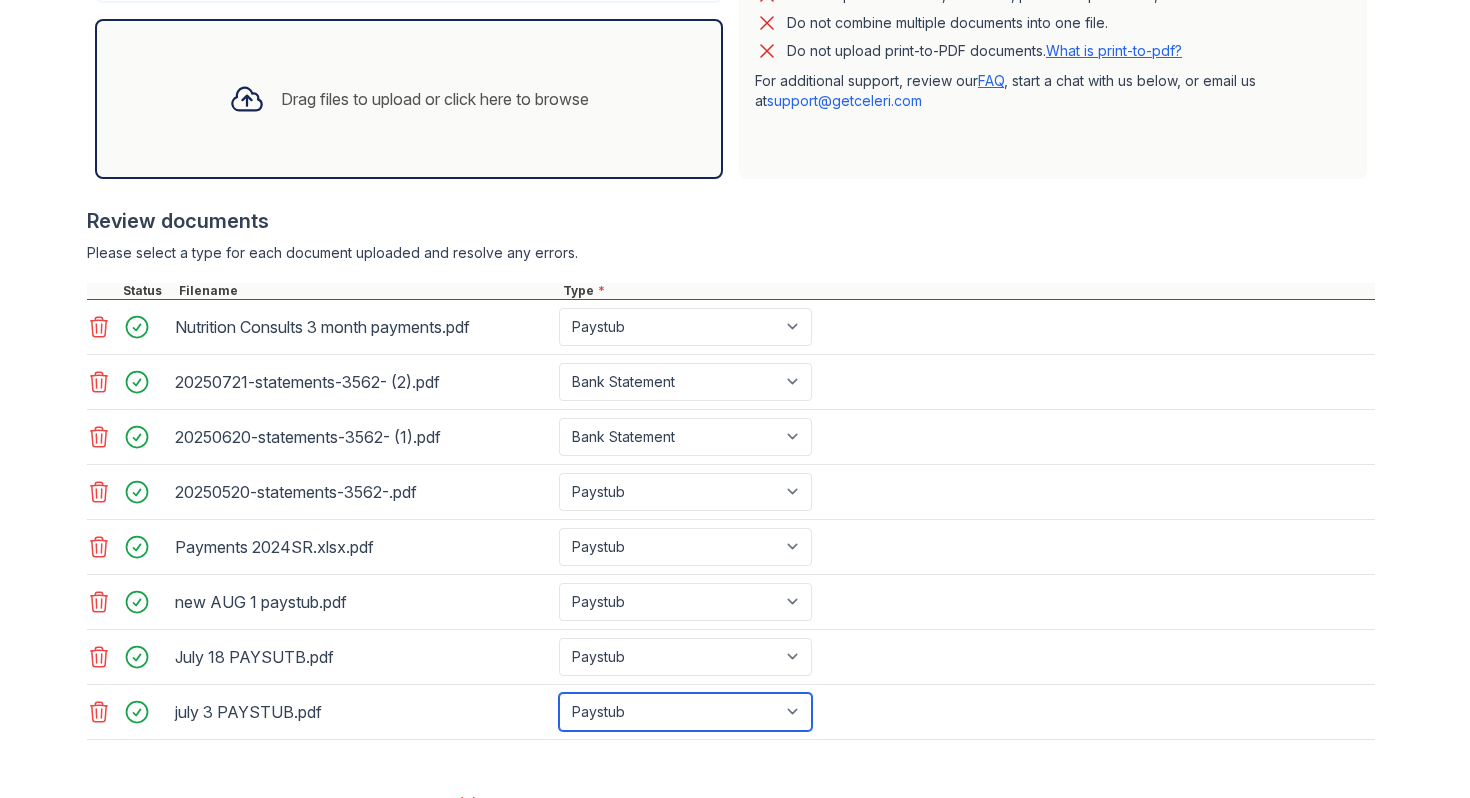 scroll, scrollTop: 839, scrollLeft: 0, axis: vertical 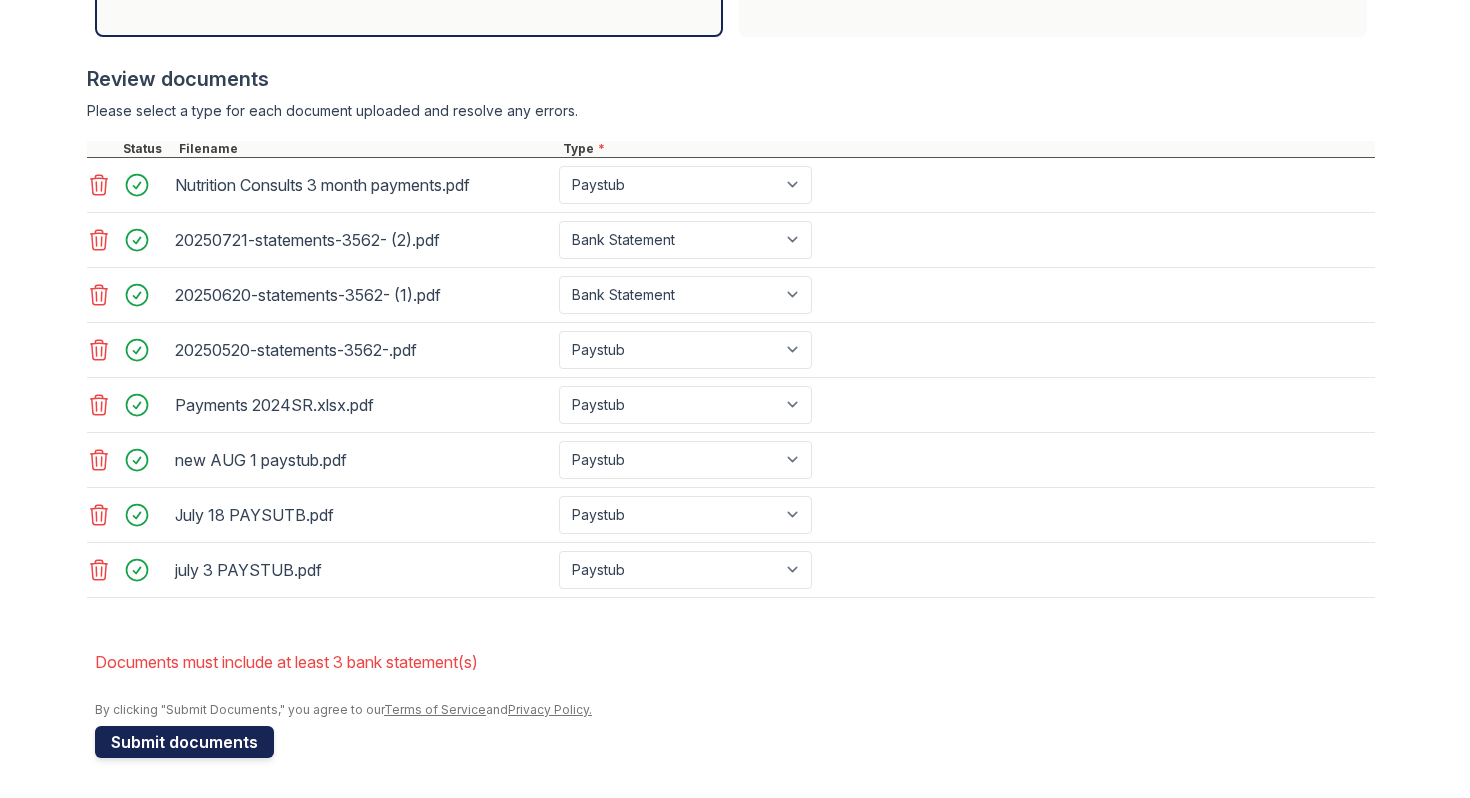 click on "Submit documents" at bounding box center (184, 742) 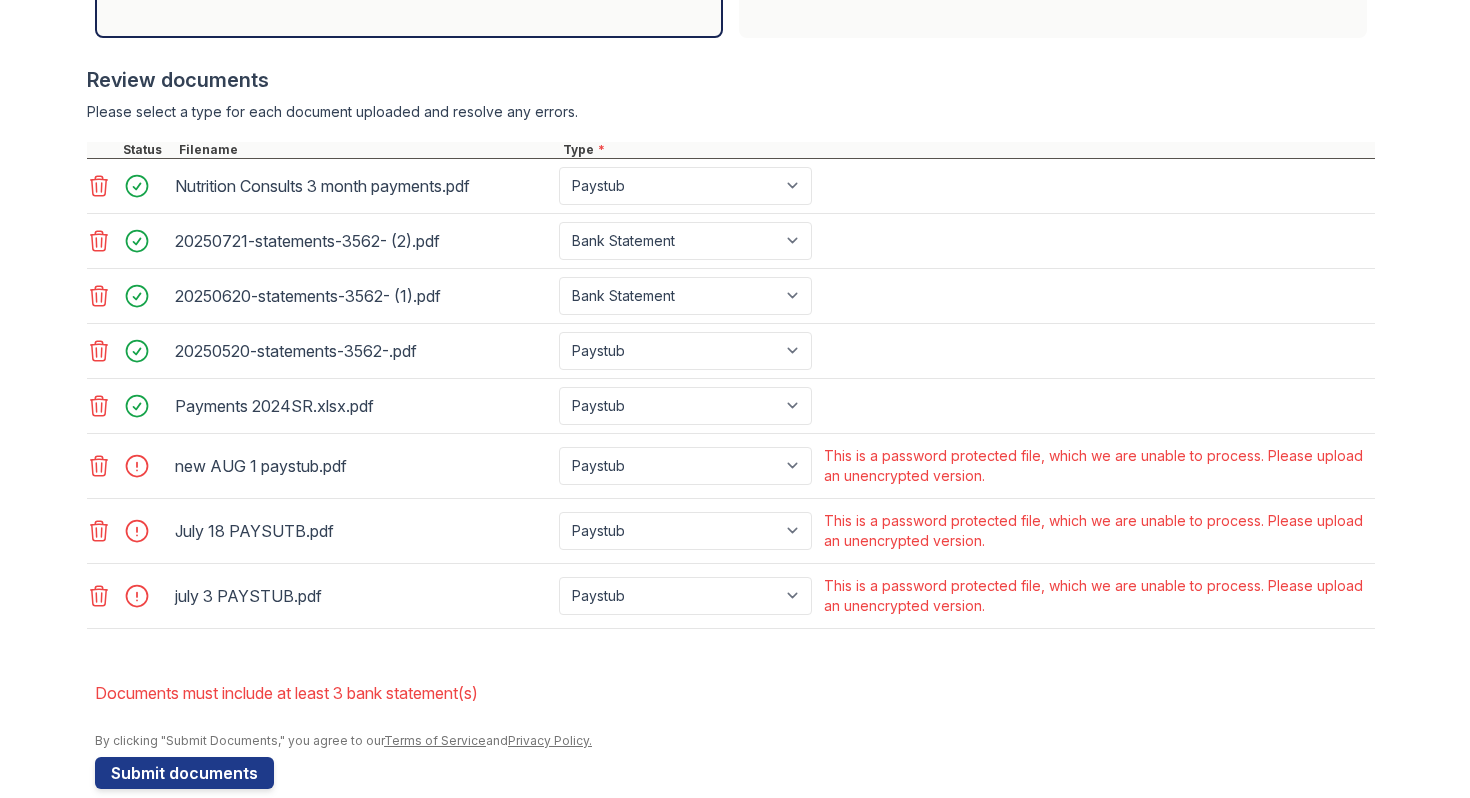 scroll, scrollTop: 840, scrollLeft: 0, axis: vertical 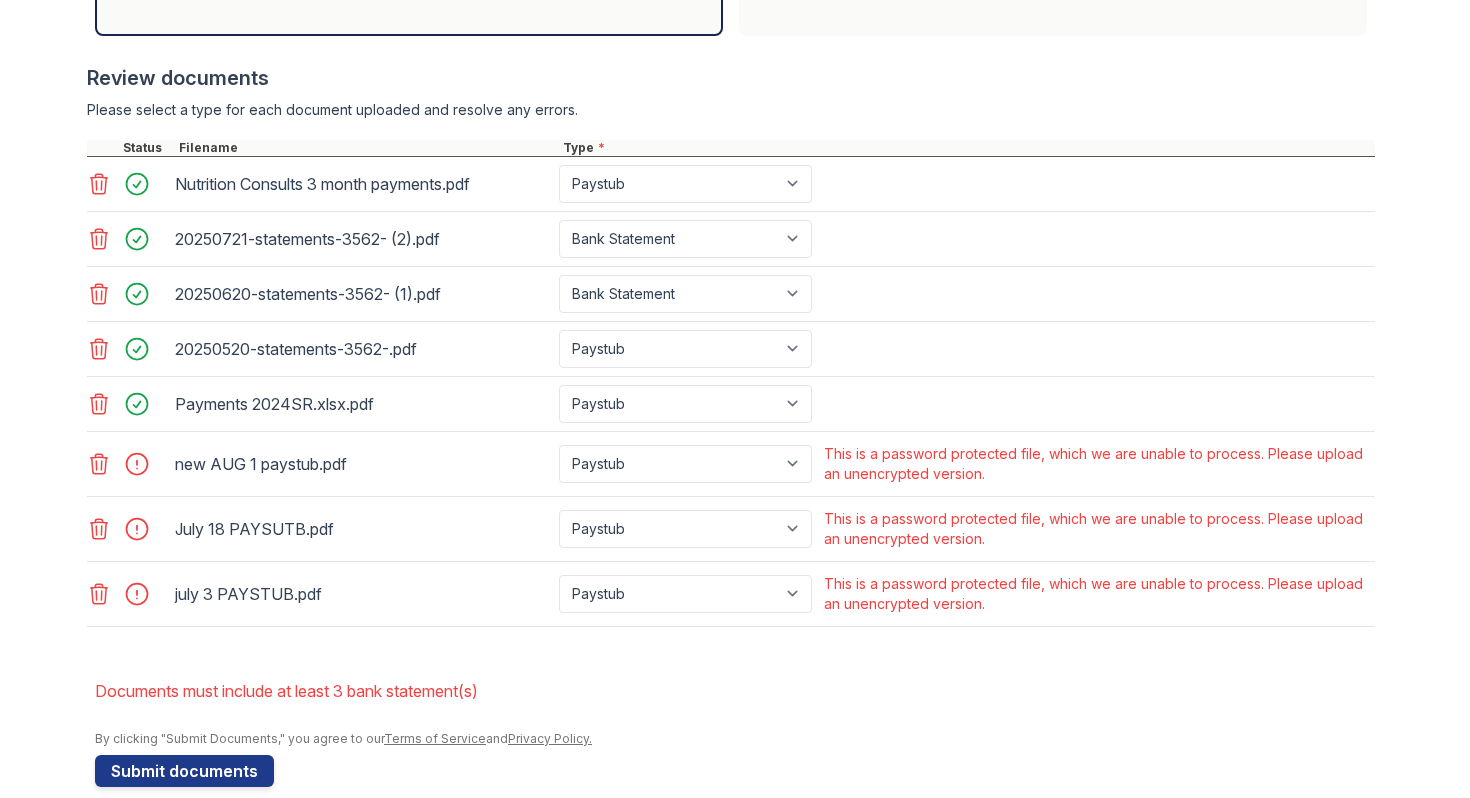 click 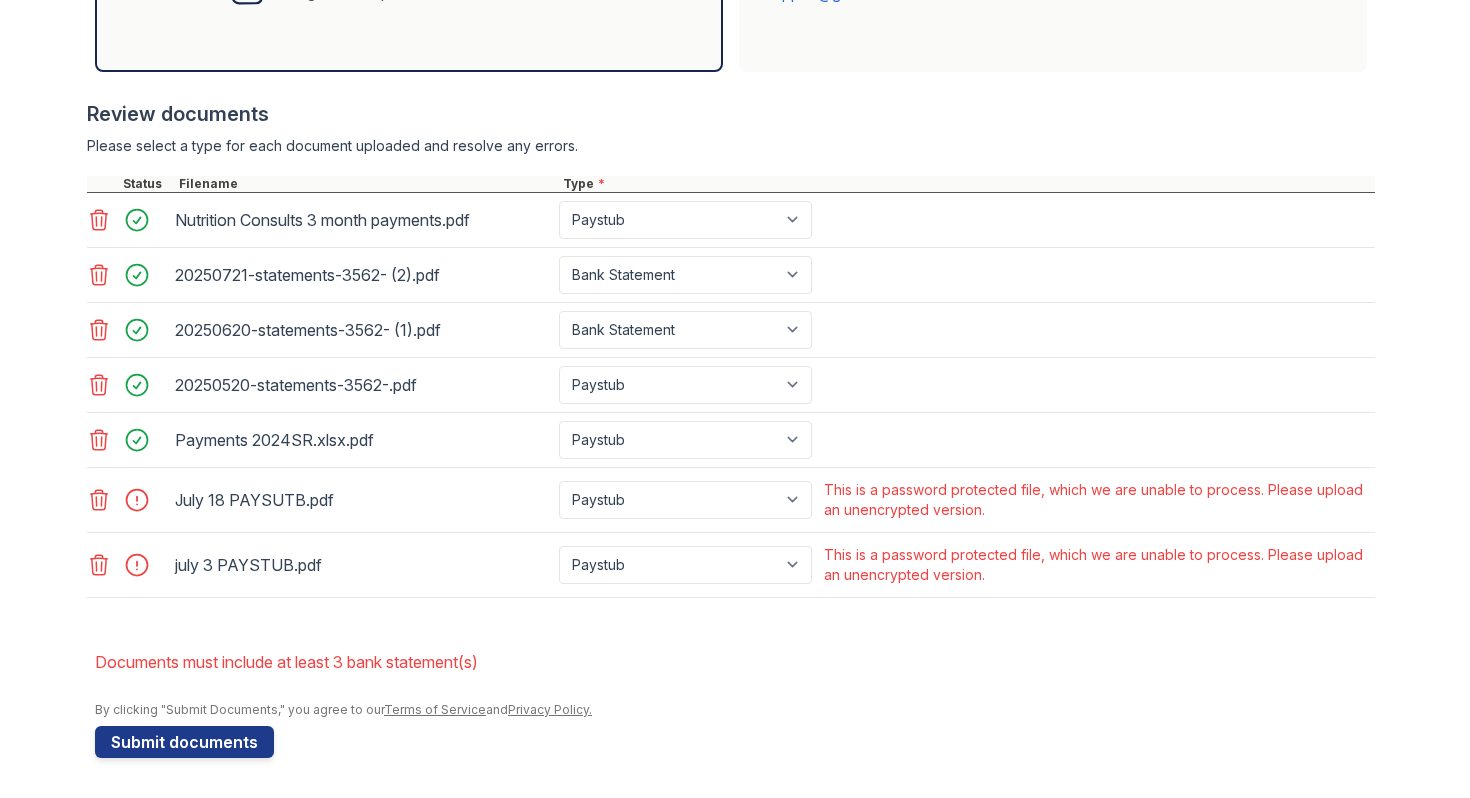 click 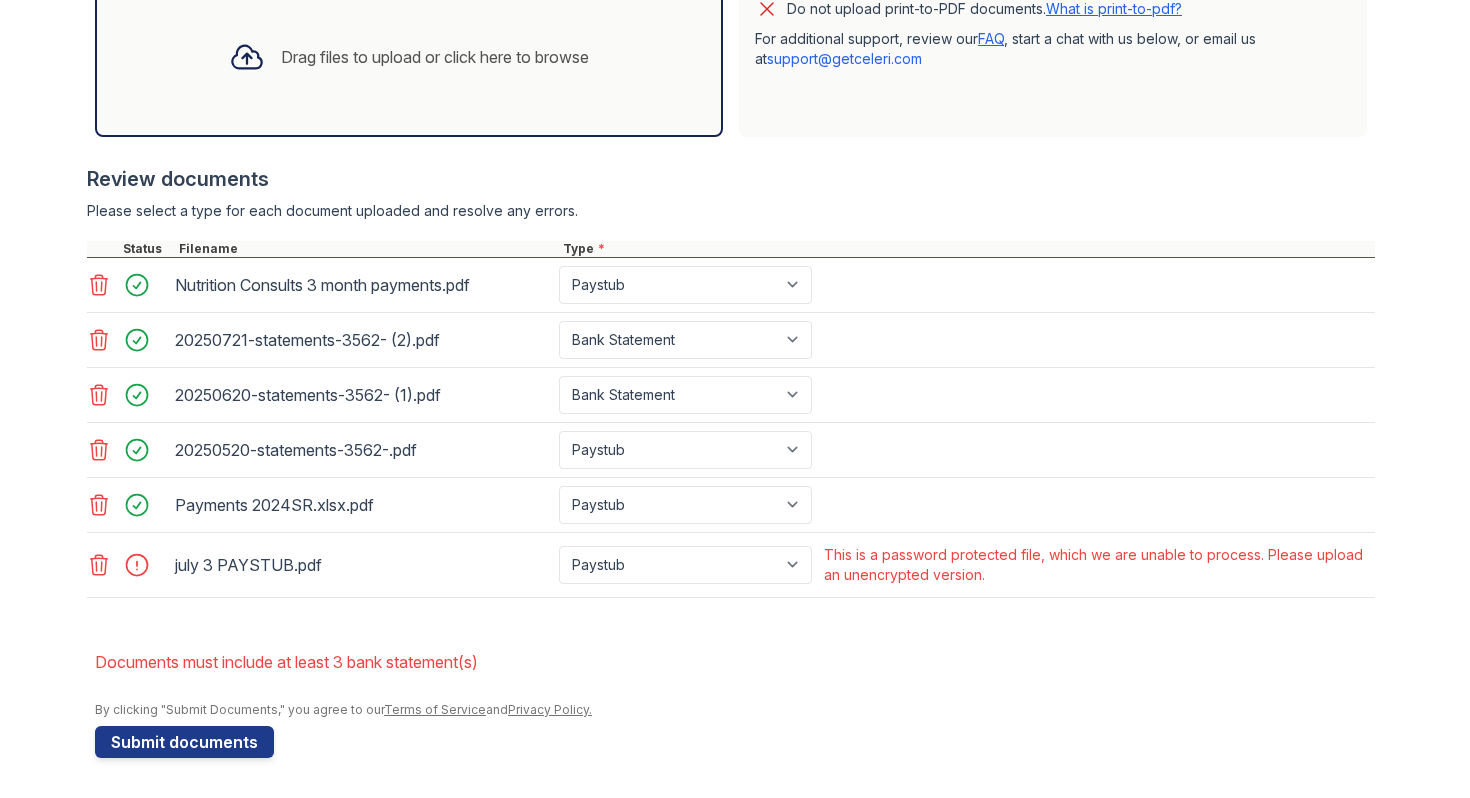 click 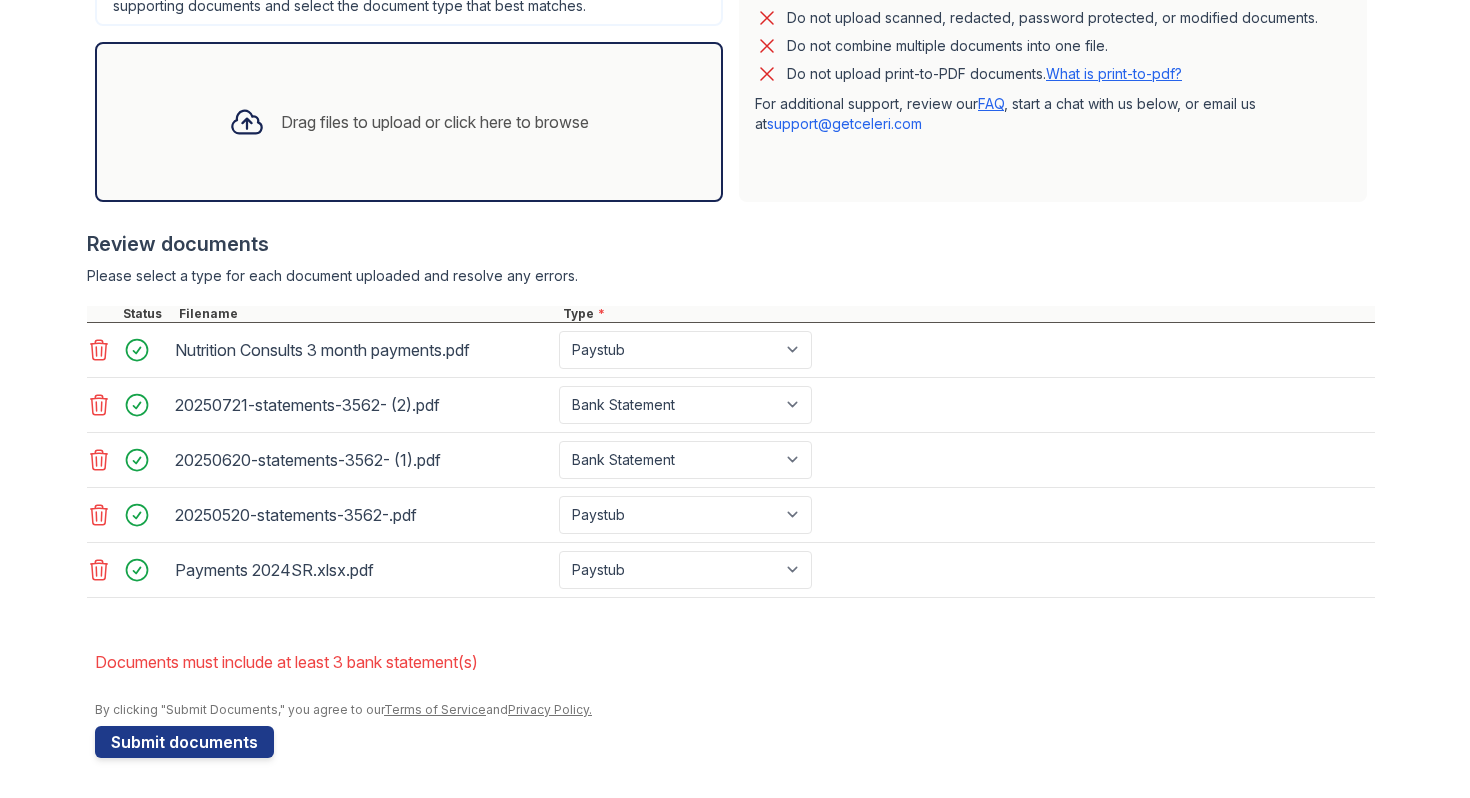 scroll, scrollTop: 674, scrollLeft: 0, axis: vertical 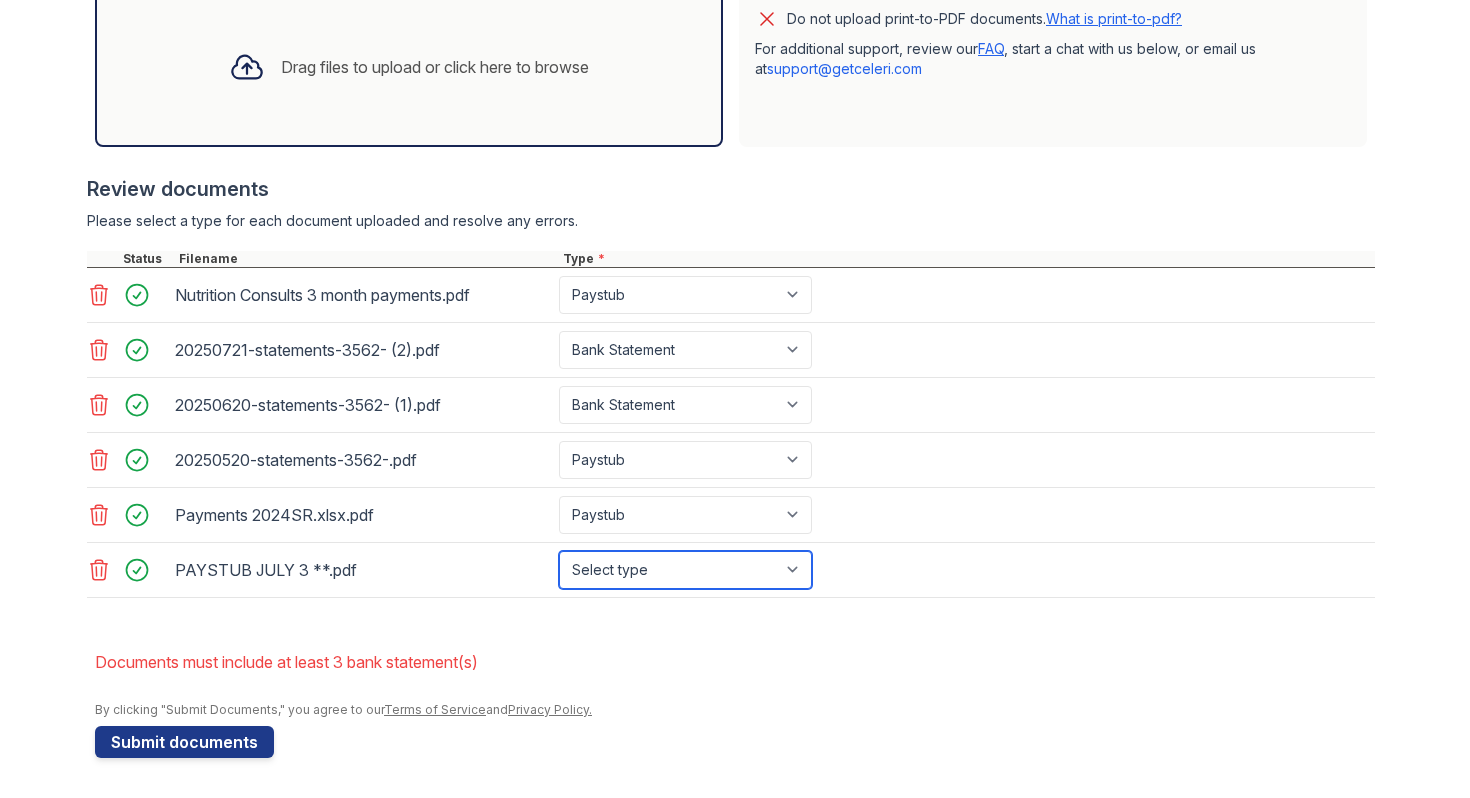 click on "Select type
Paystub
Bank Statement
Offer Letter
Tax Documents
Benefit Award Letter
Investment Account Statement
Other" at bounding box center [685, 570] 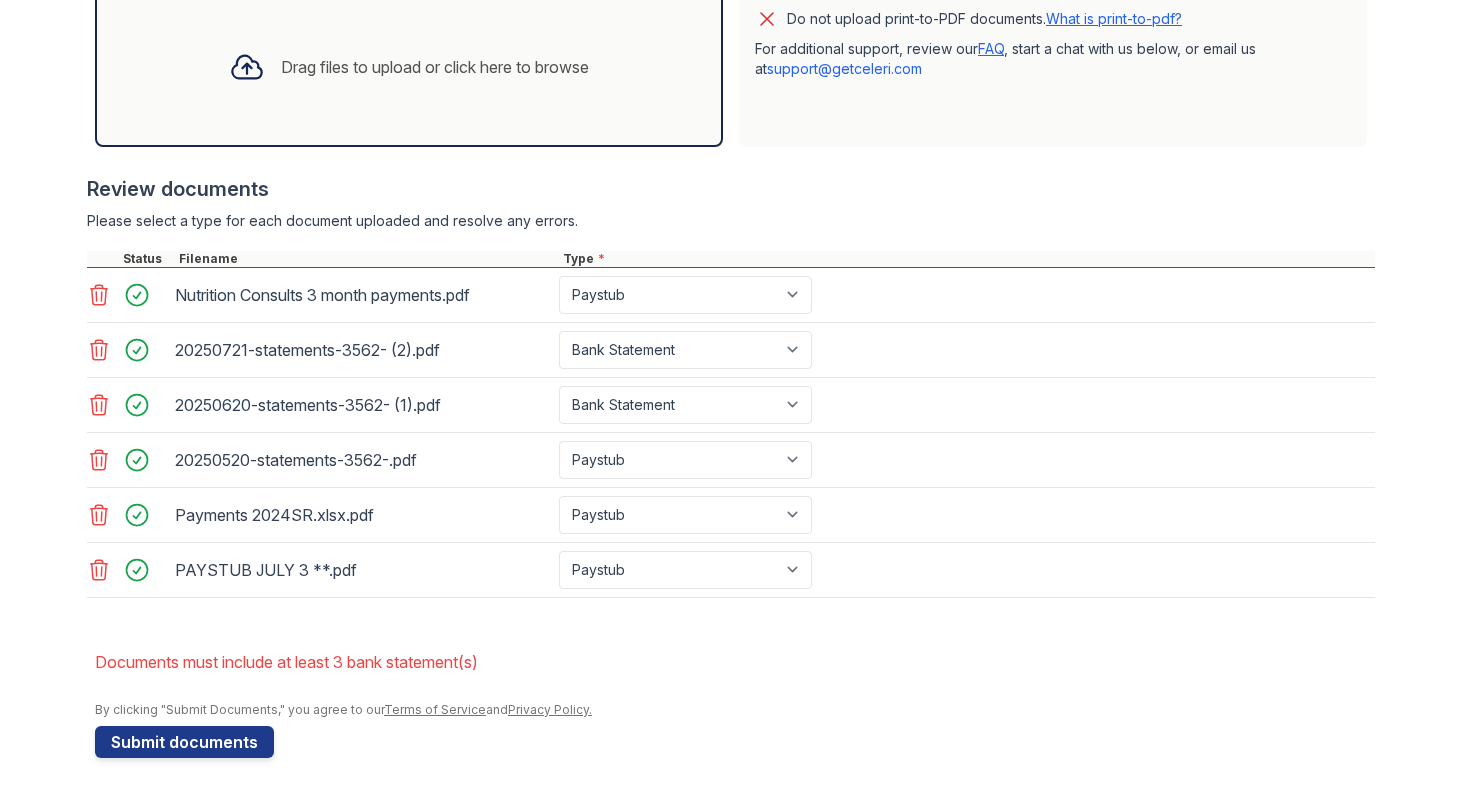 click on "Drag files to upload or click here to browse" at bounding box center [435, 67] 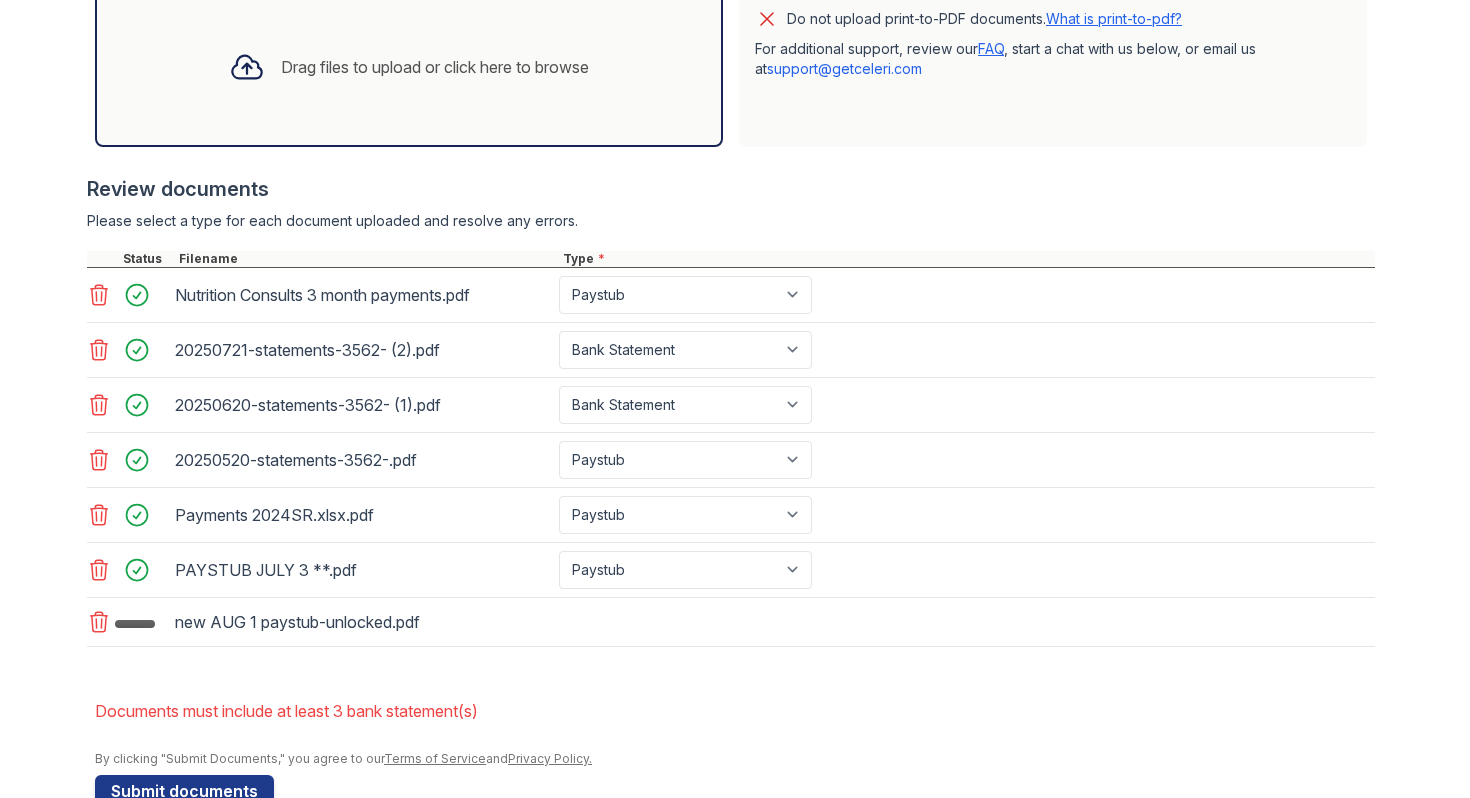 click 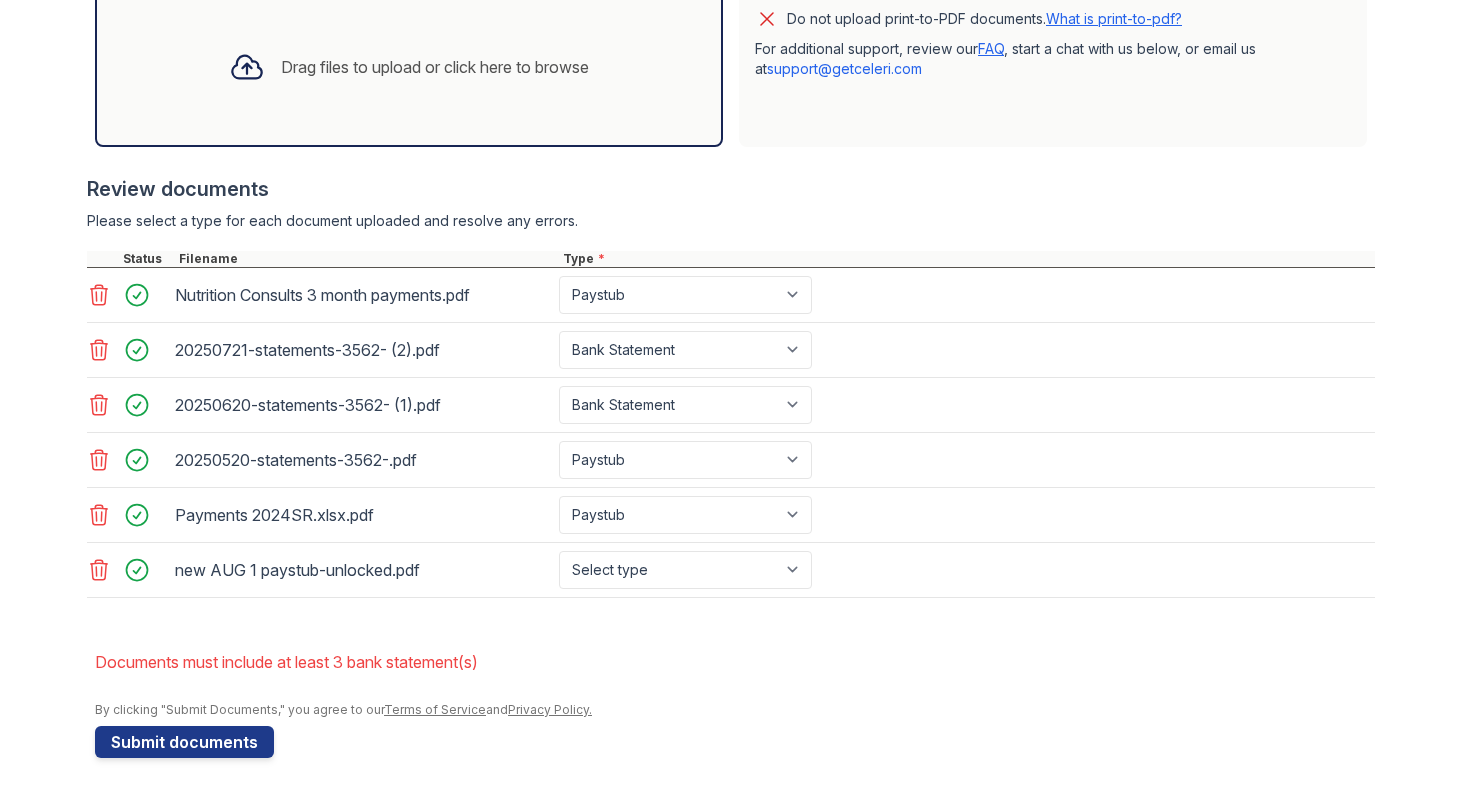 scroll, scrollTop: 729, scrollLeft: 0, axis: vertical 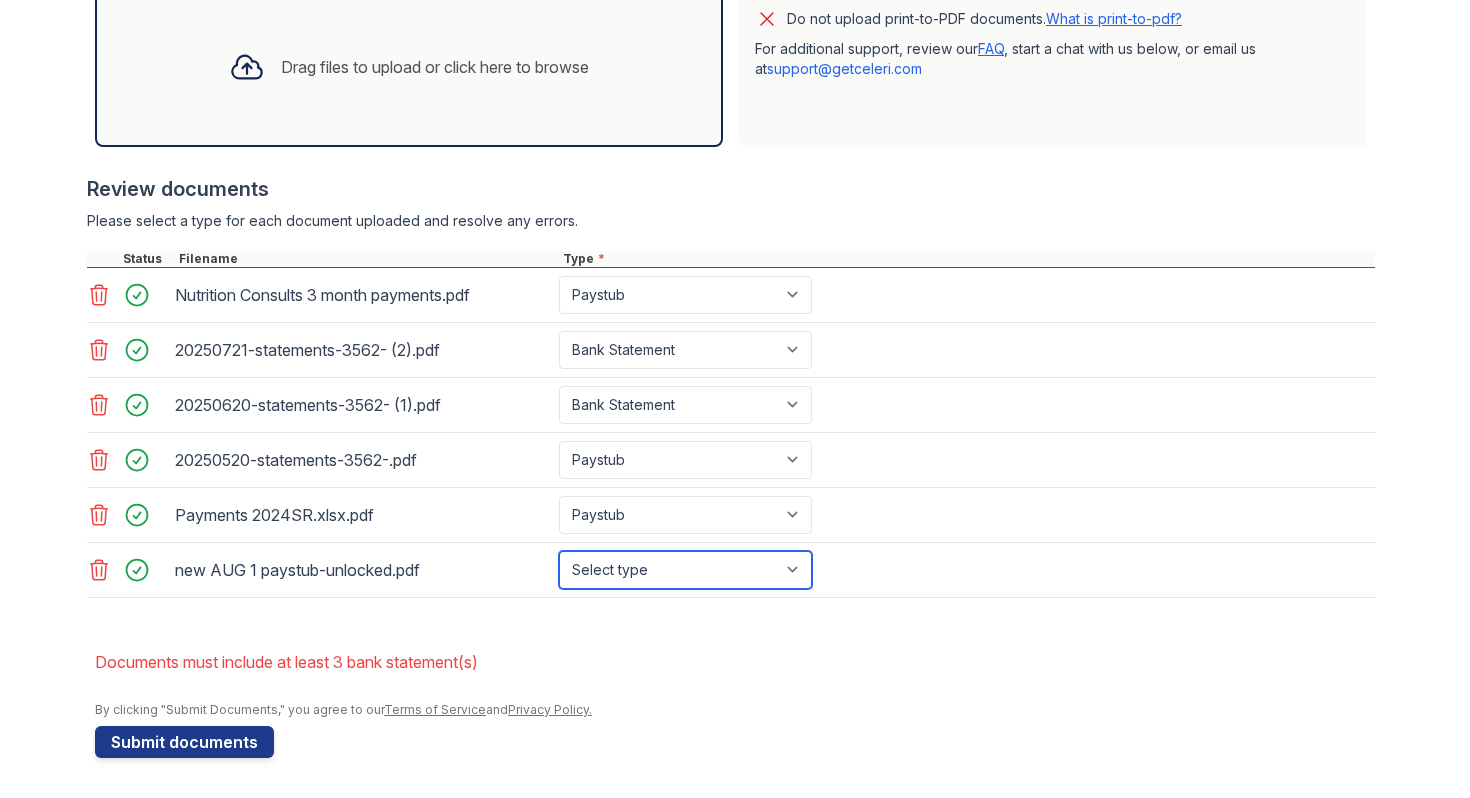 click on "Select type
Paystub
Bank Statement
Offer Letter
Tax Documents
Benefit Award Letter
Investment Account Statement
Other" at bounding box center [685, 570] 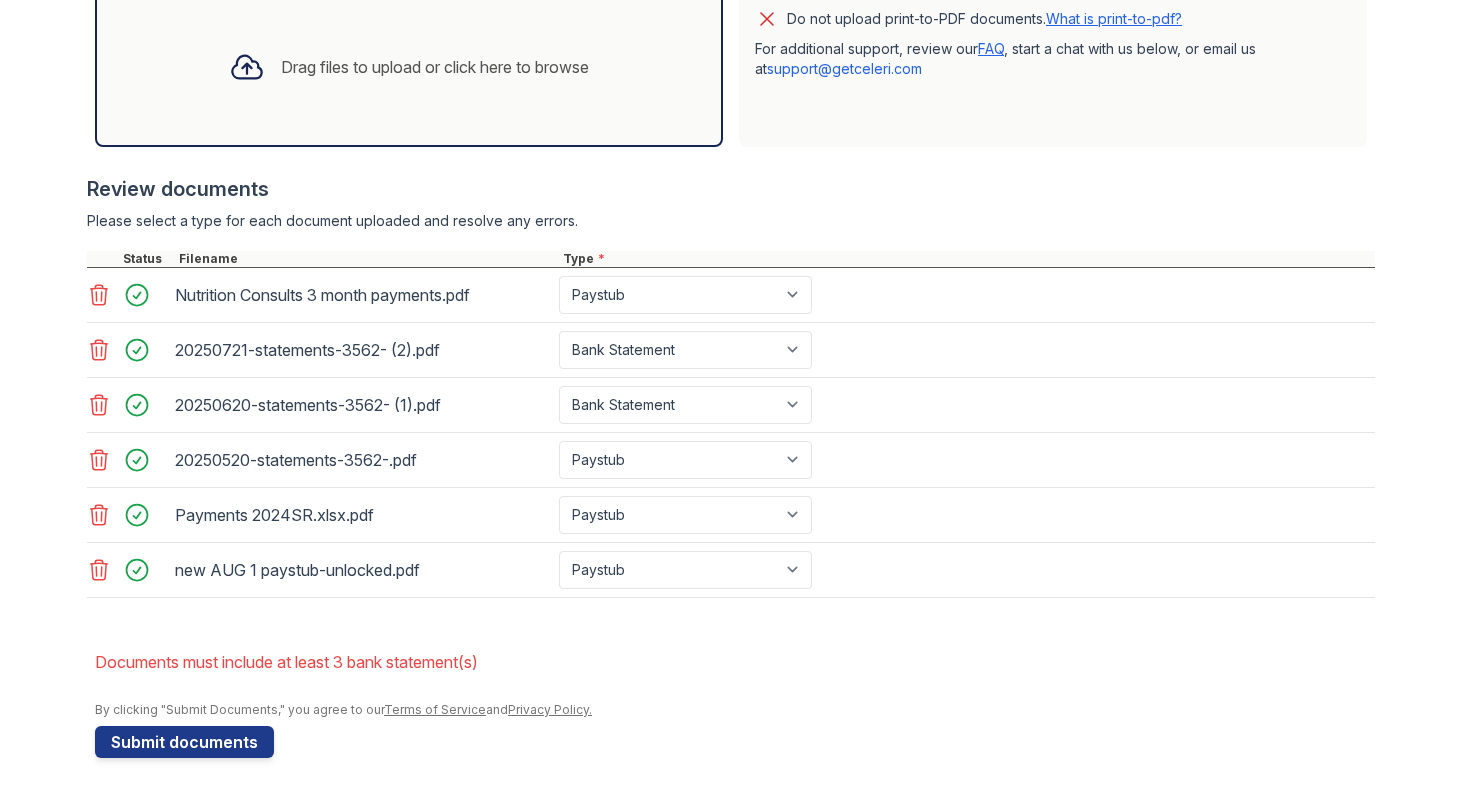 click on "Drag files to upload or click here to browse" at bounding box center [409, 67] 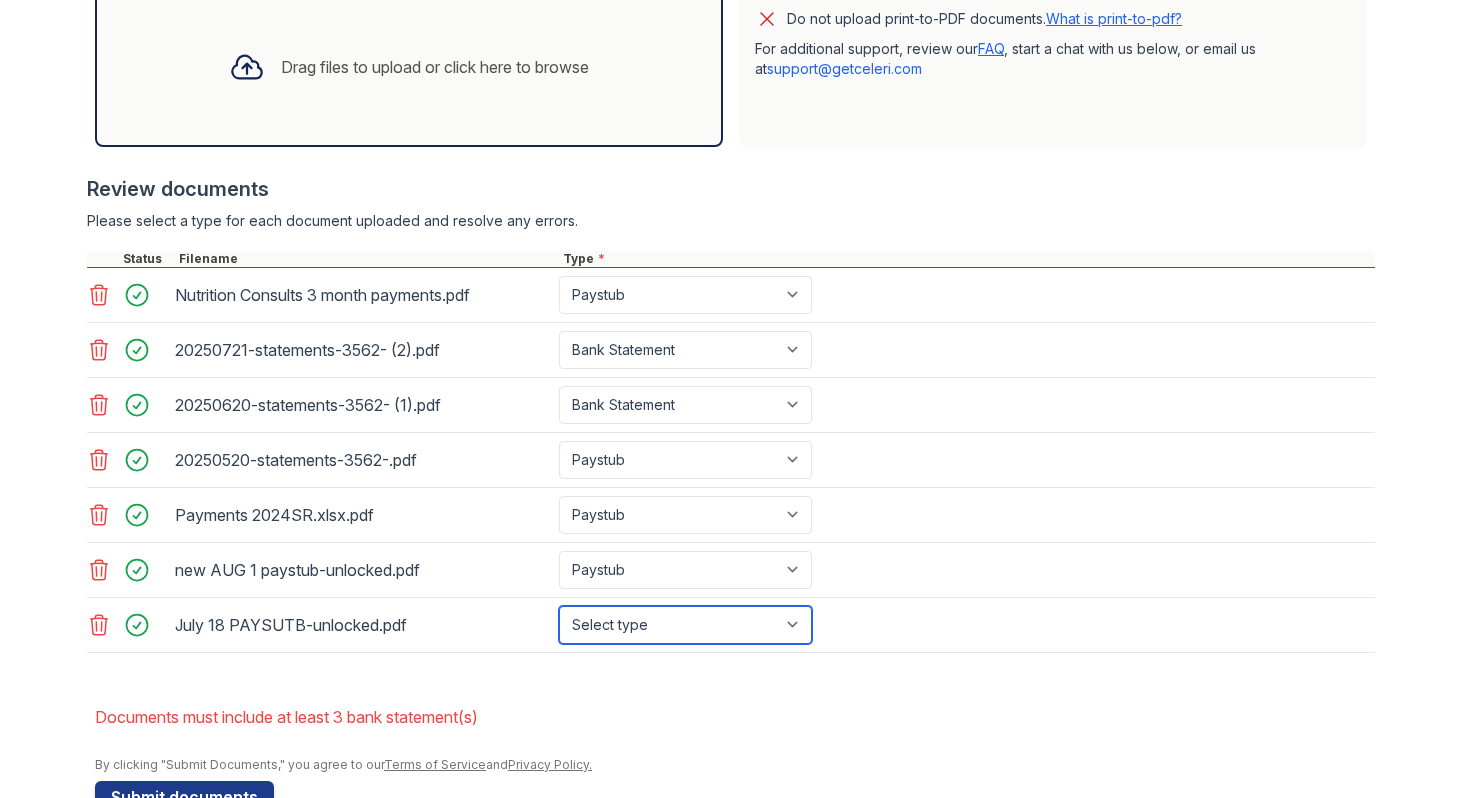 click on "Select type
Paystub
Bank Statement
Offer Letter
Tax Documents
Benefit Award Letter
Investment Account Statement
Other" at bounding box center (685, 625) 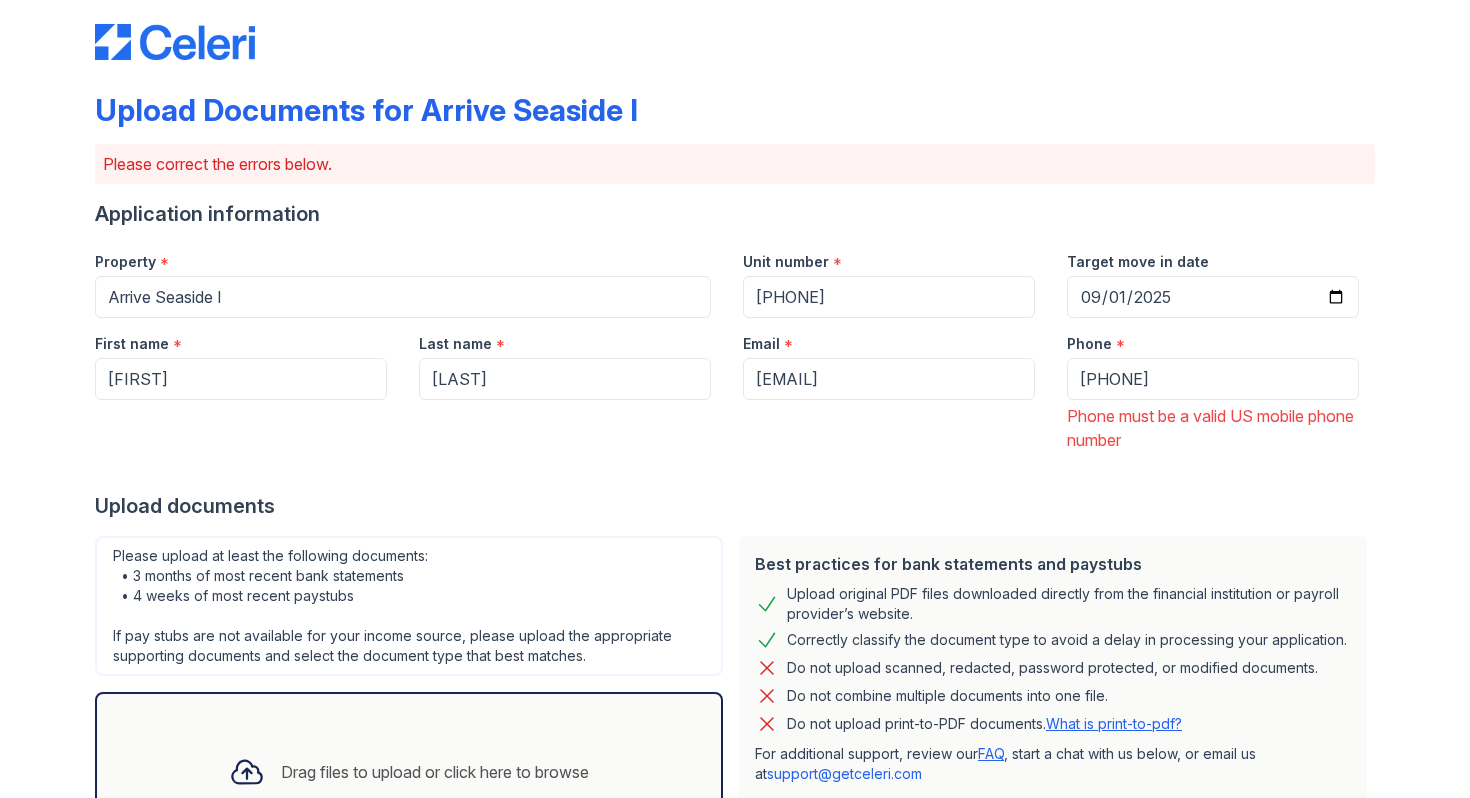 scroll, scrollTop: 0, scrollLeft: 0, axis: both 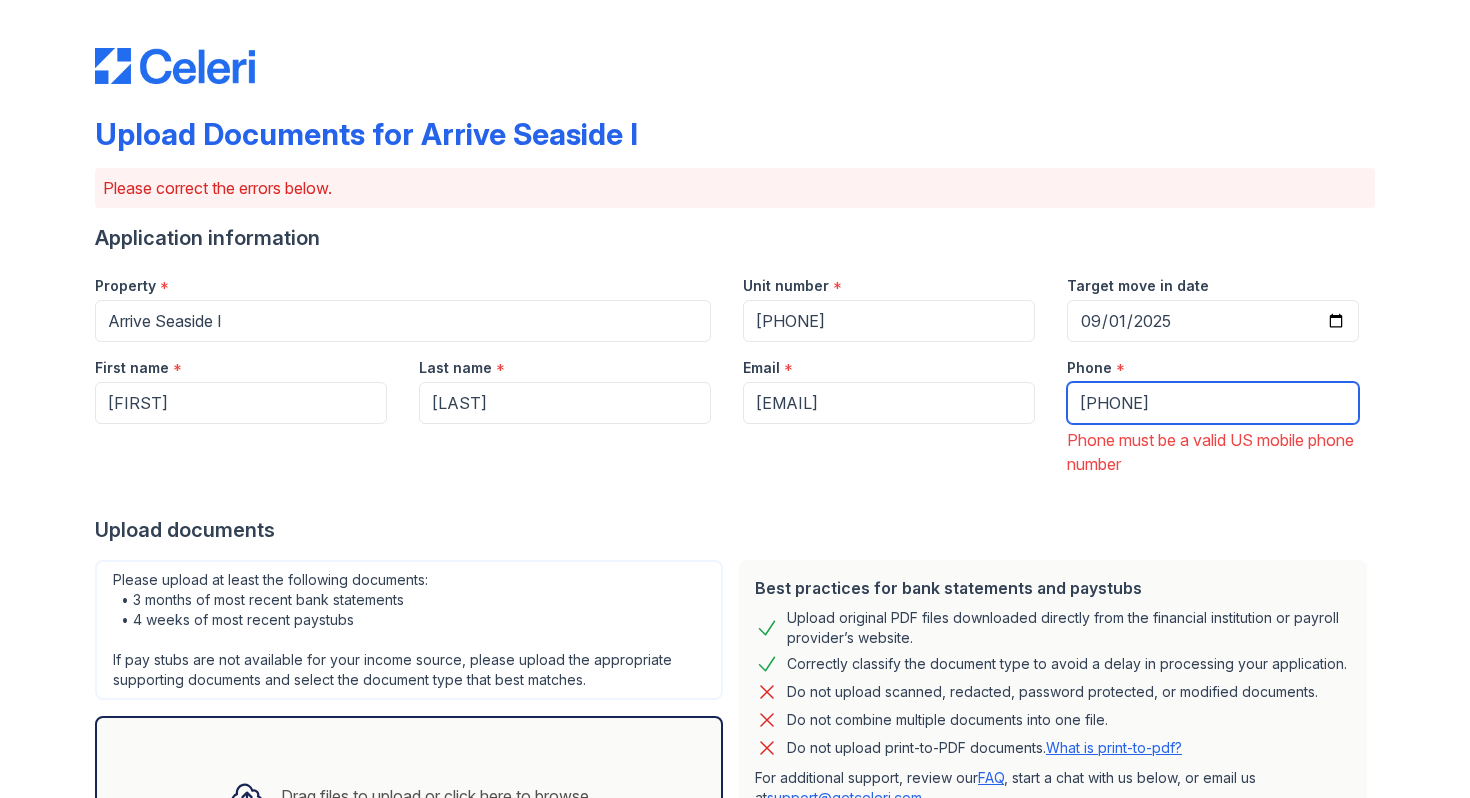 click on "+6475688760" at bounding box center (1213, 403) 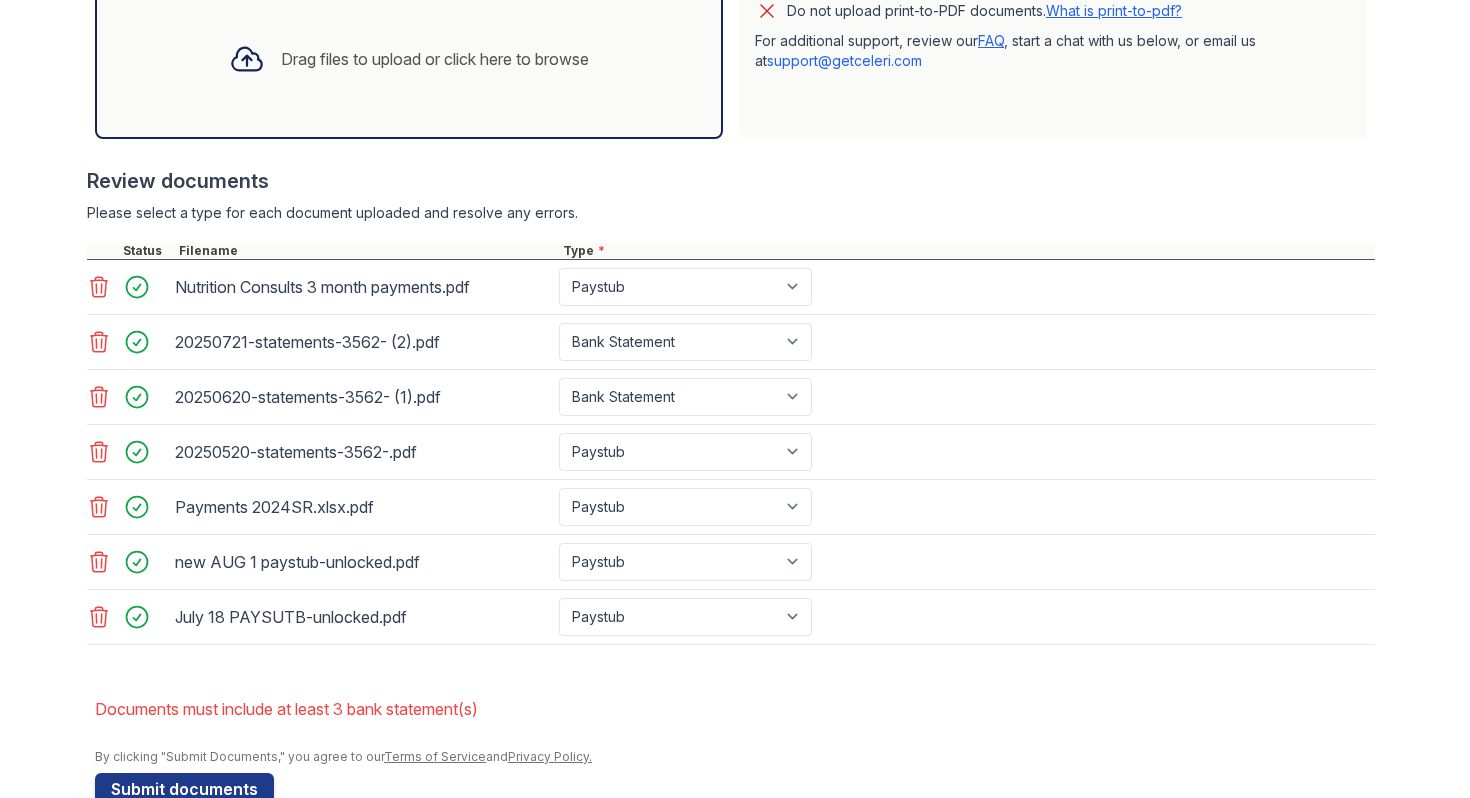 scroll, scrollTop: 784, scrollLeft: 0, axis: vertical 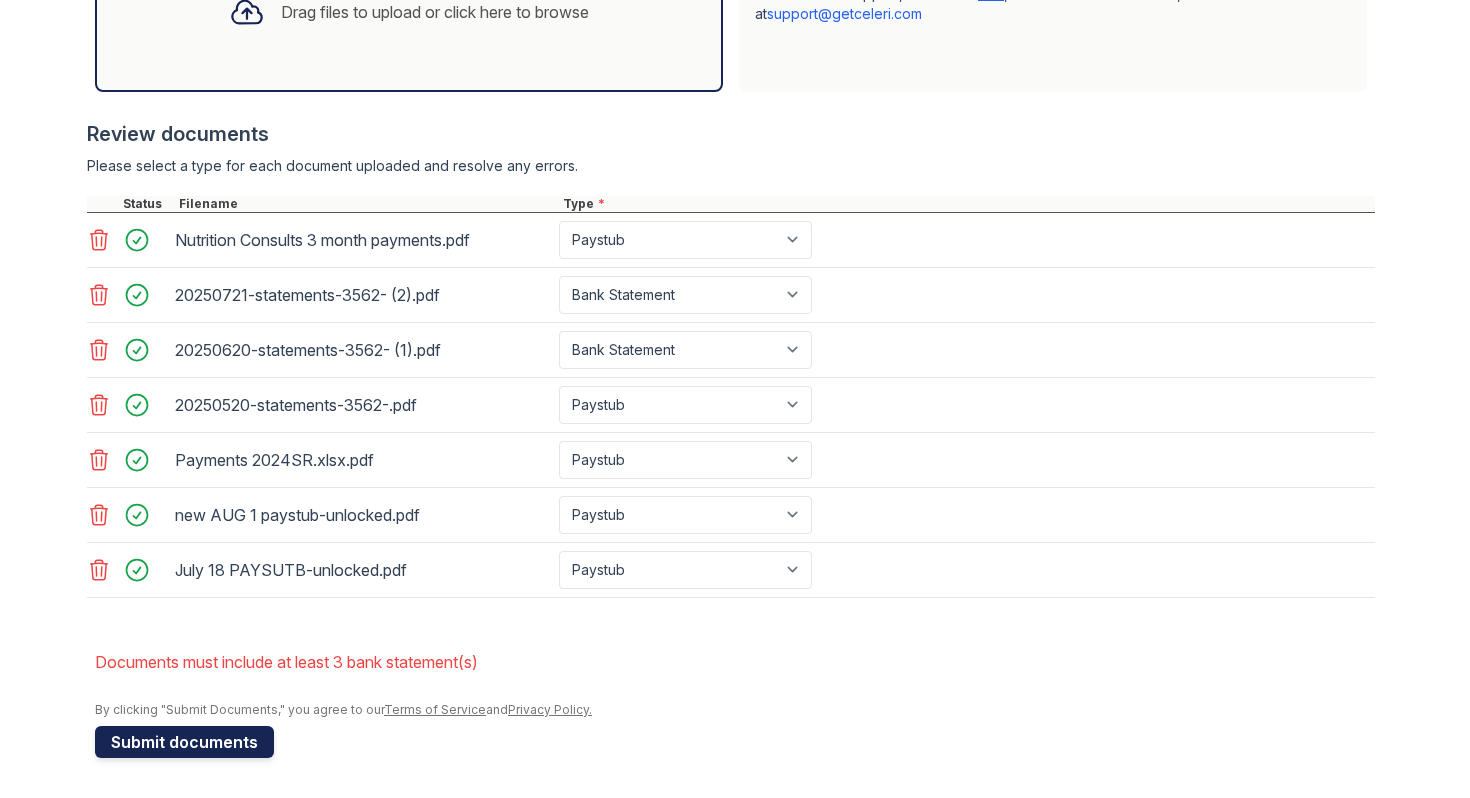 click on "Submit documents" at bounding box center (184, 742) 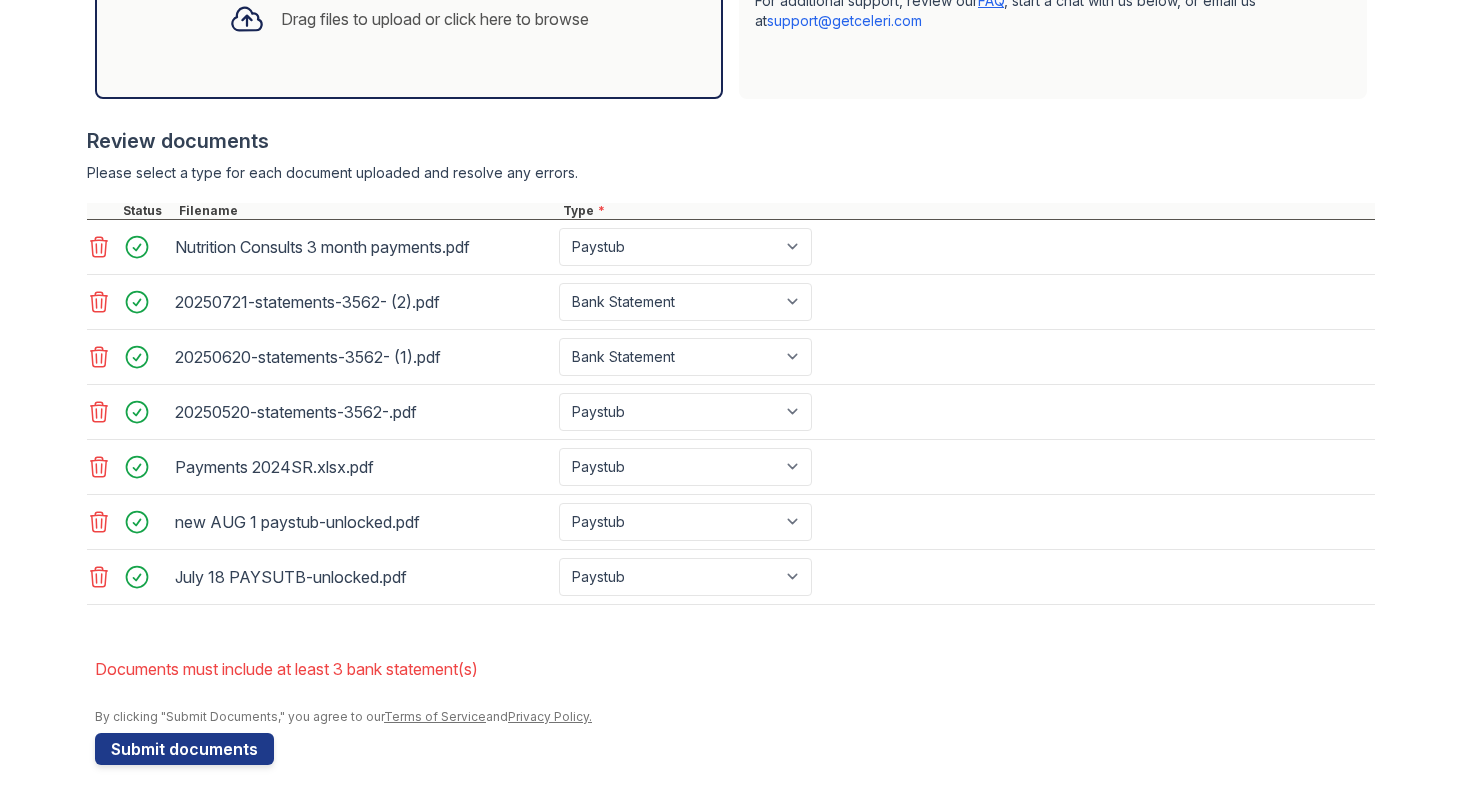scroll, scrollTop: 784, scrollLeft: 0, axis: vertical 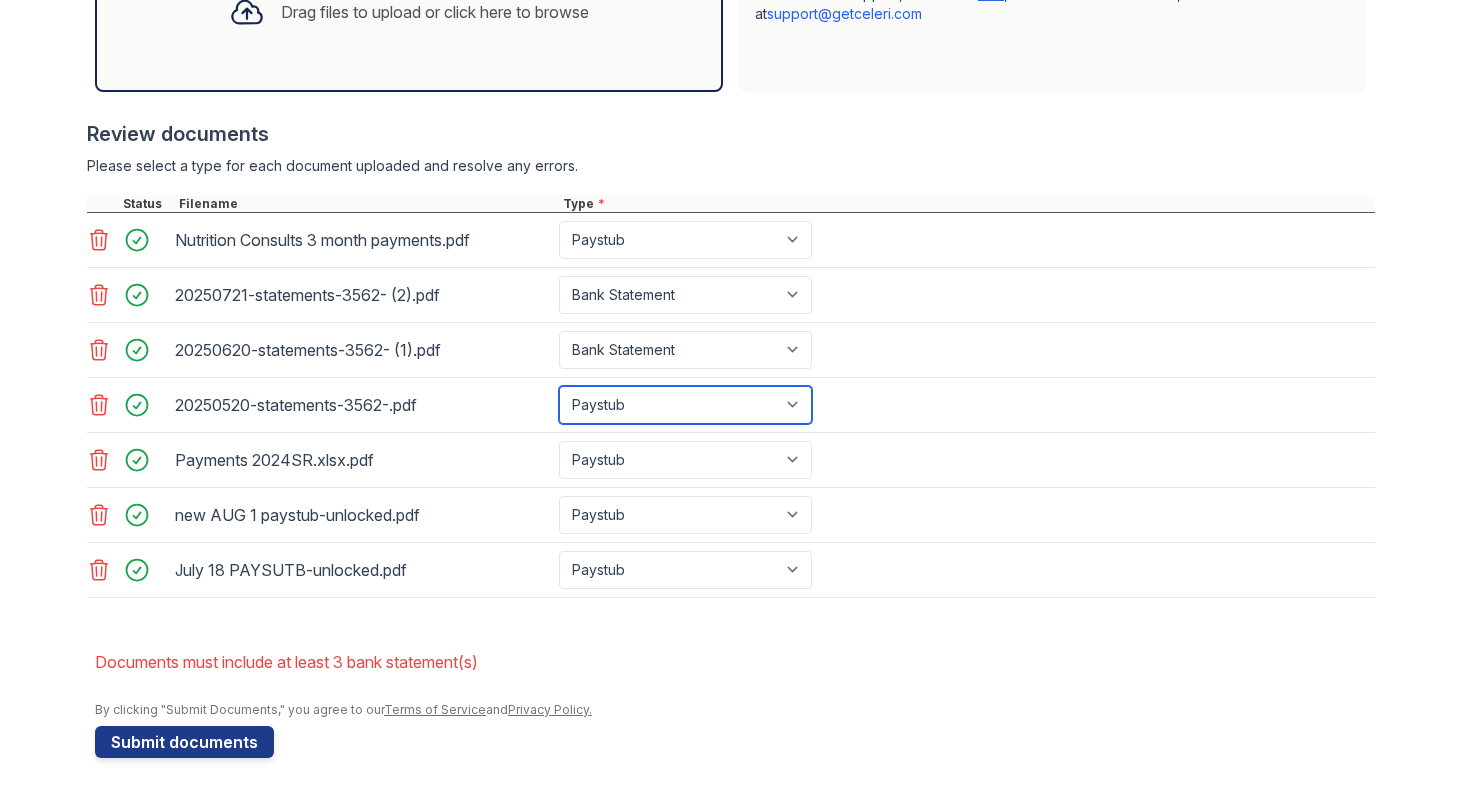 click on "Paystub
Bank Statement
Offer Letter
Tax Documents
Benefit Award Letter
Investment Account Statement
Other" at bounding box center (685, 405) 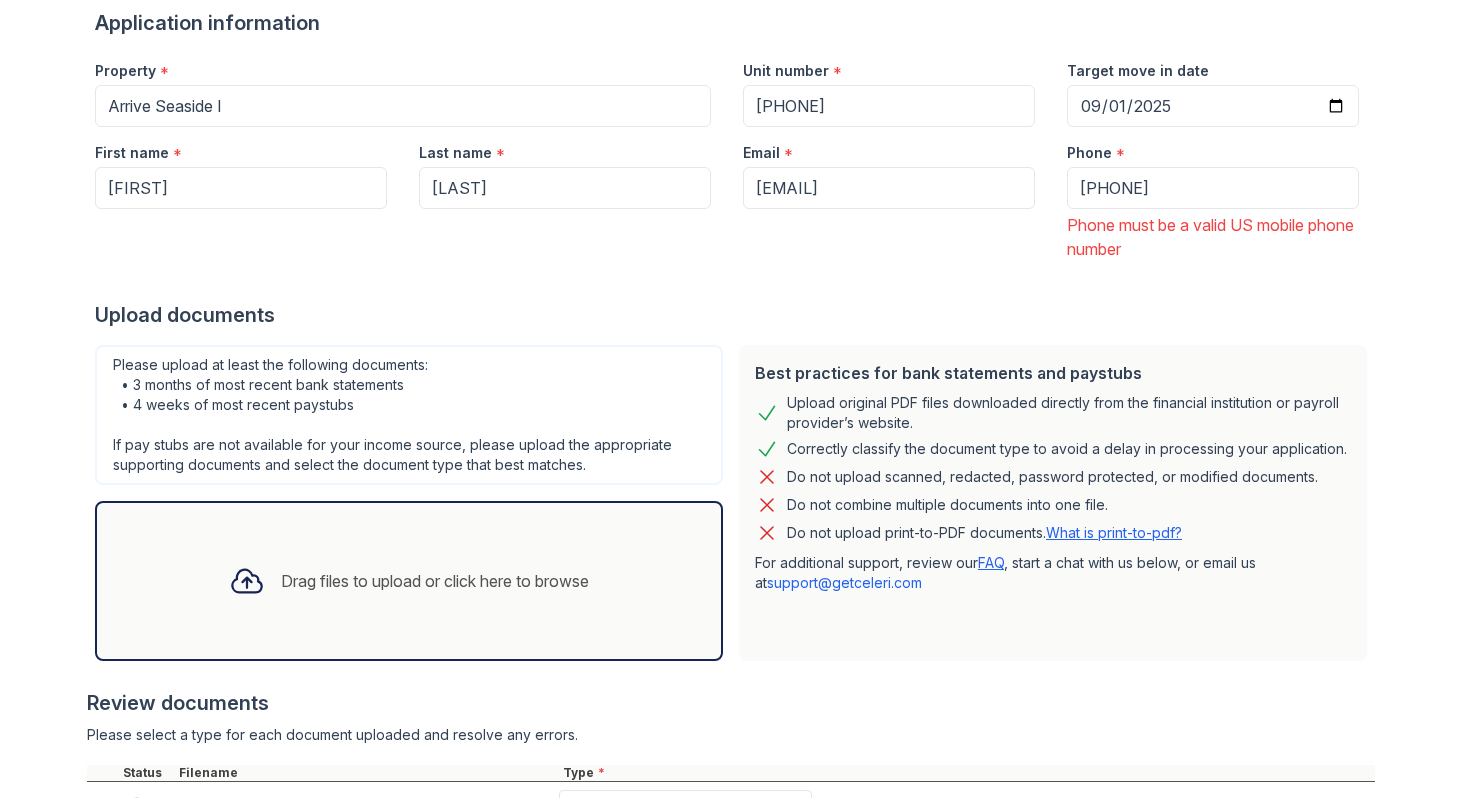 scroll, scrollTop: 200, scrollLeft: 0, axis: vertical 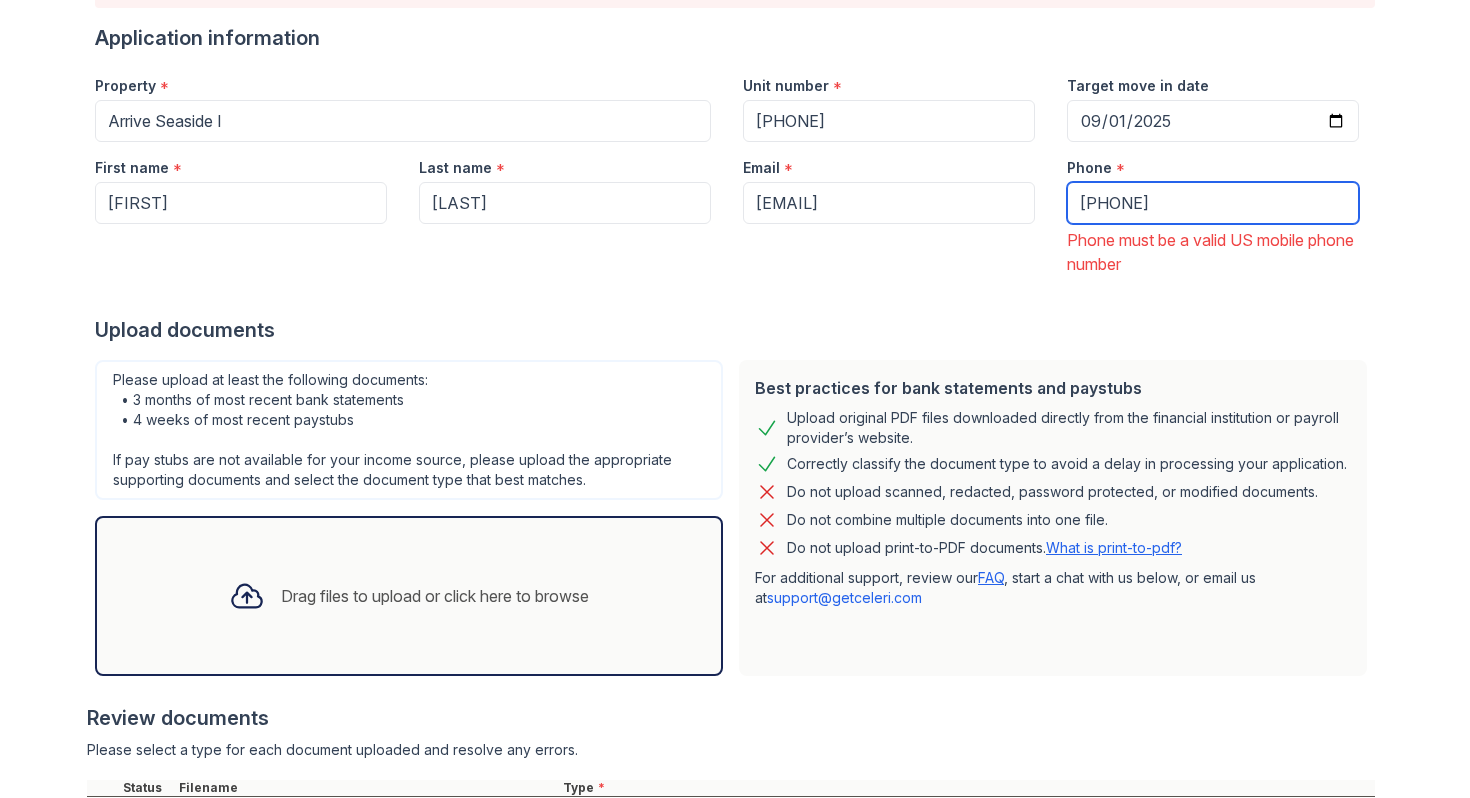 click on "+6475688760" at bounding box center [1213, 203] 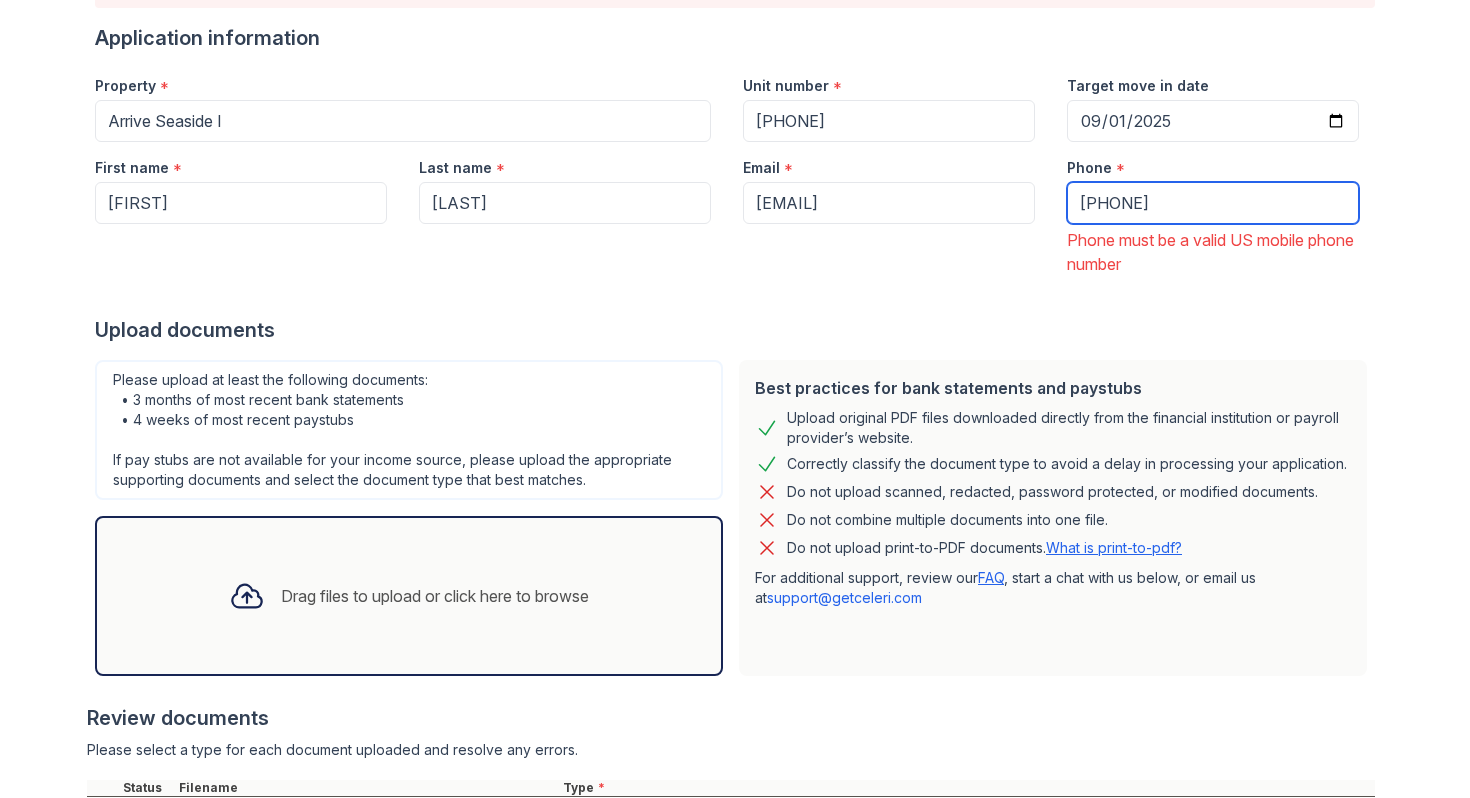 type on "6502814599" 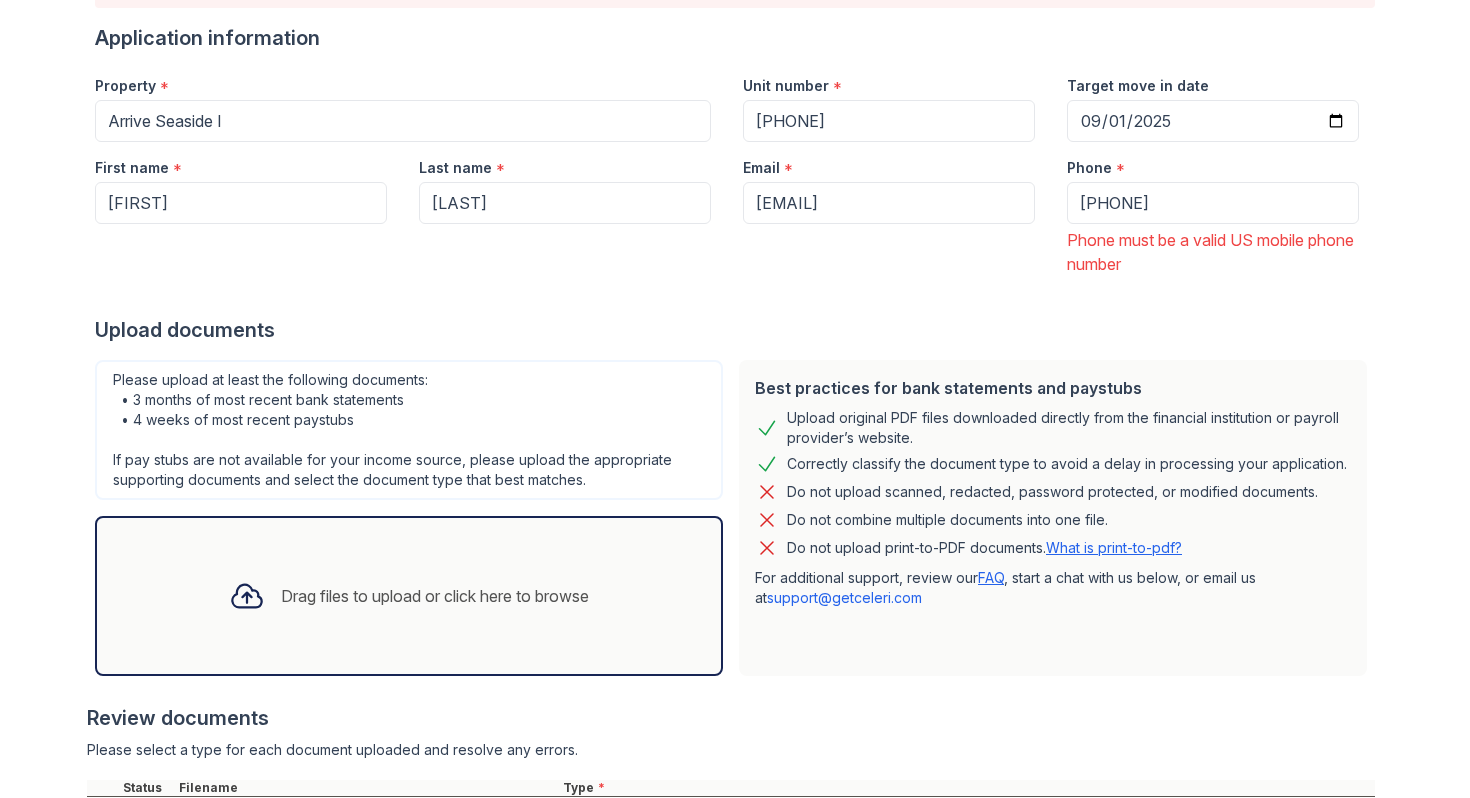 click at bounding box center [731, 694] 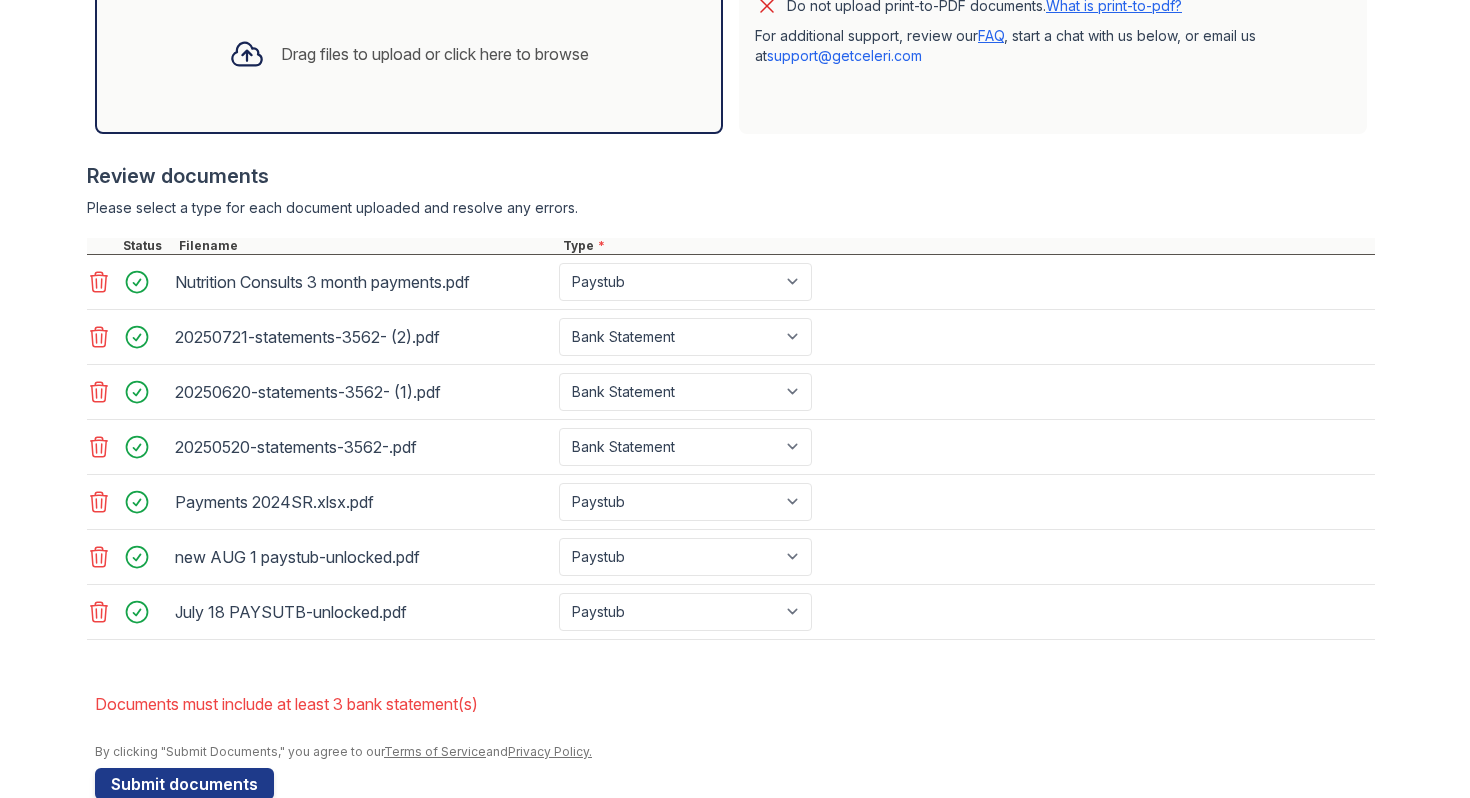 scroll, scrollTop: 784, scrollLeft: 0, axis: vertical 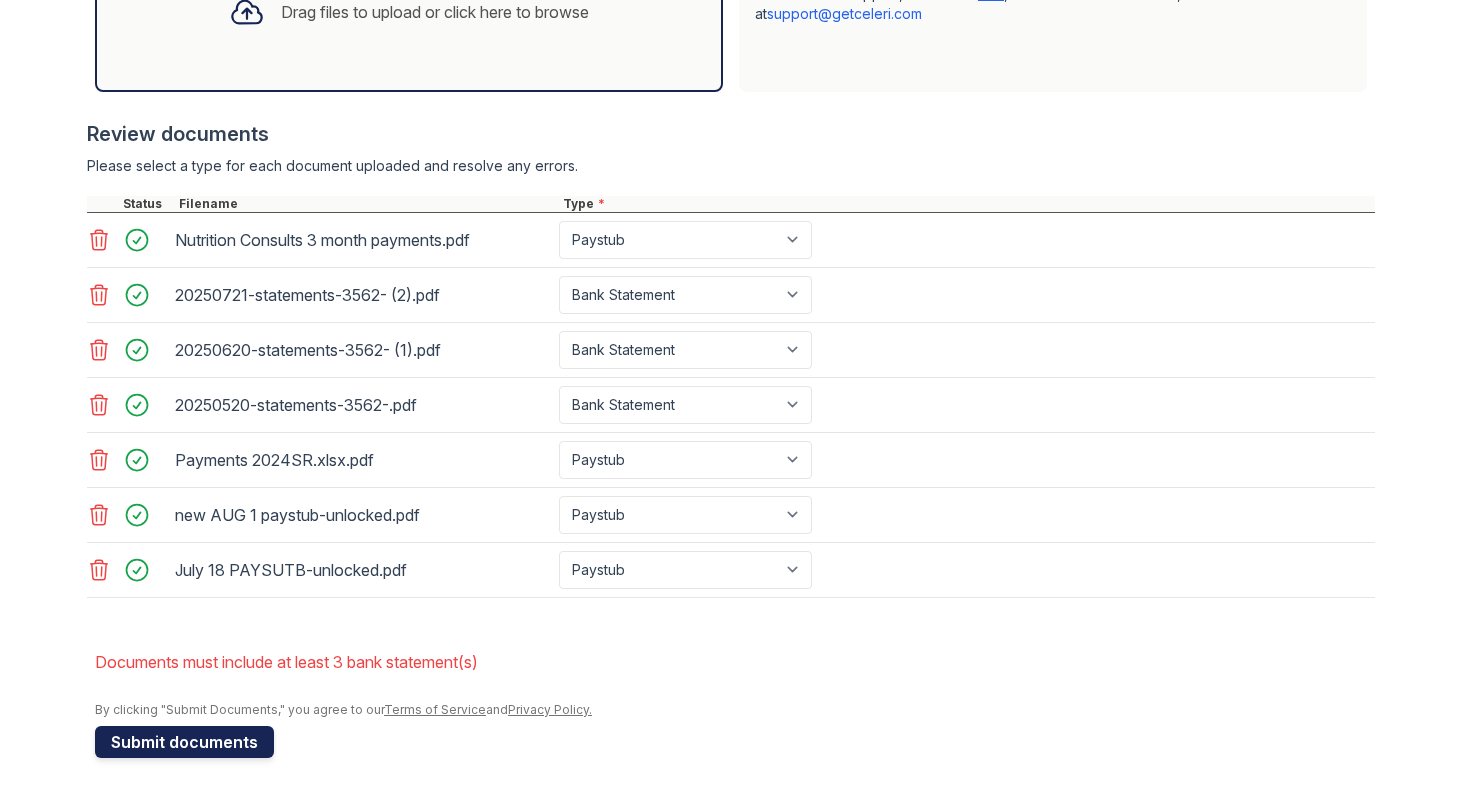 click on "Submit documents" at bounding box center [184, 742] 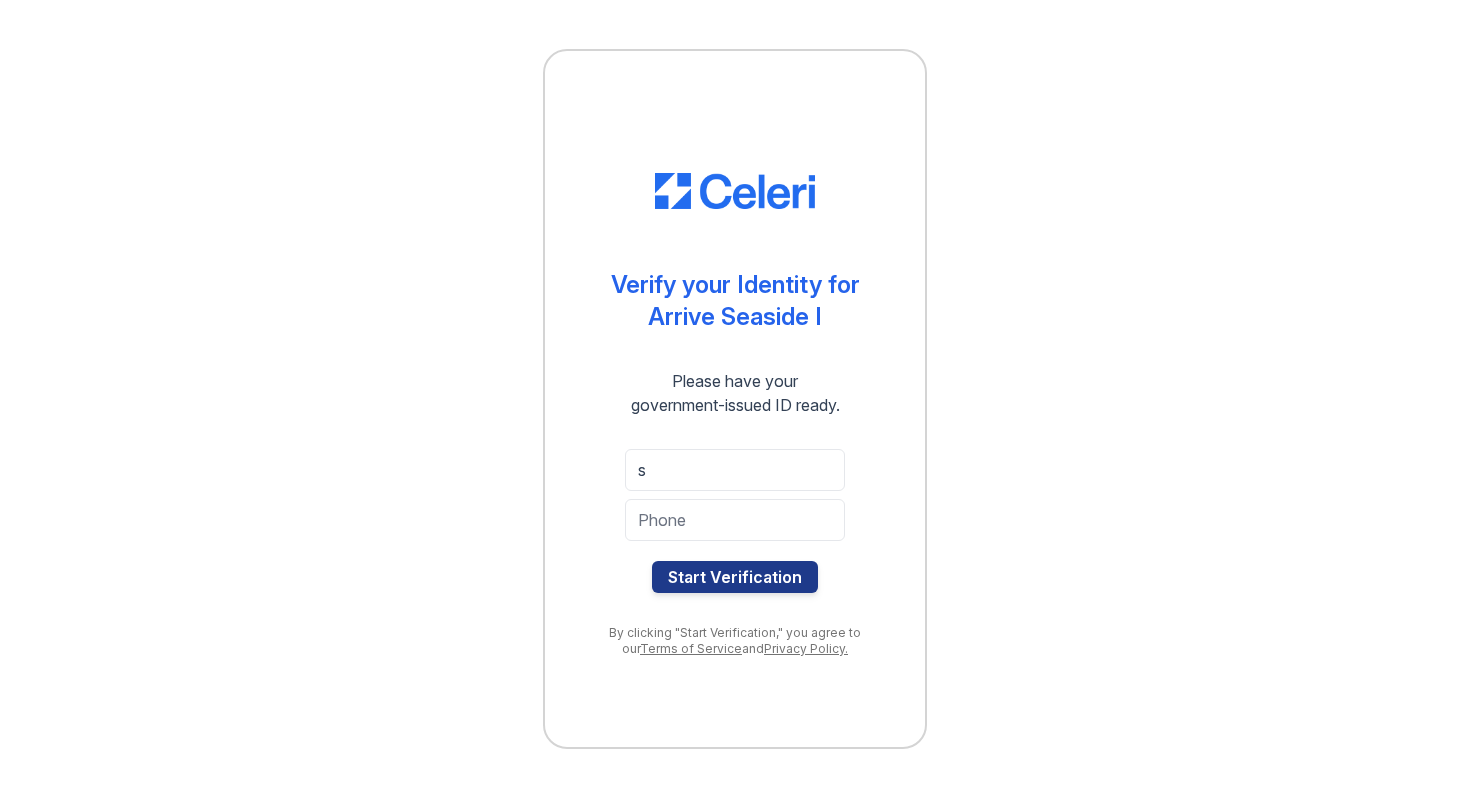 scroll, scrollTop: 0, scrollLeft: 0, axis: both 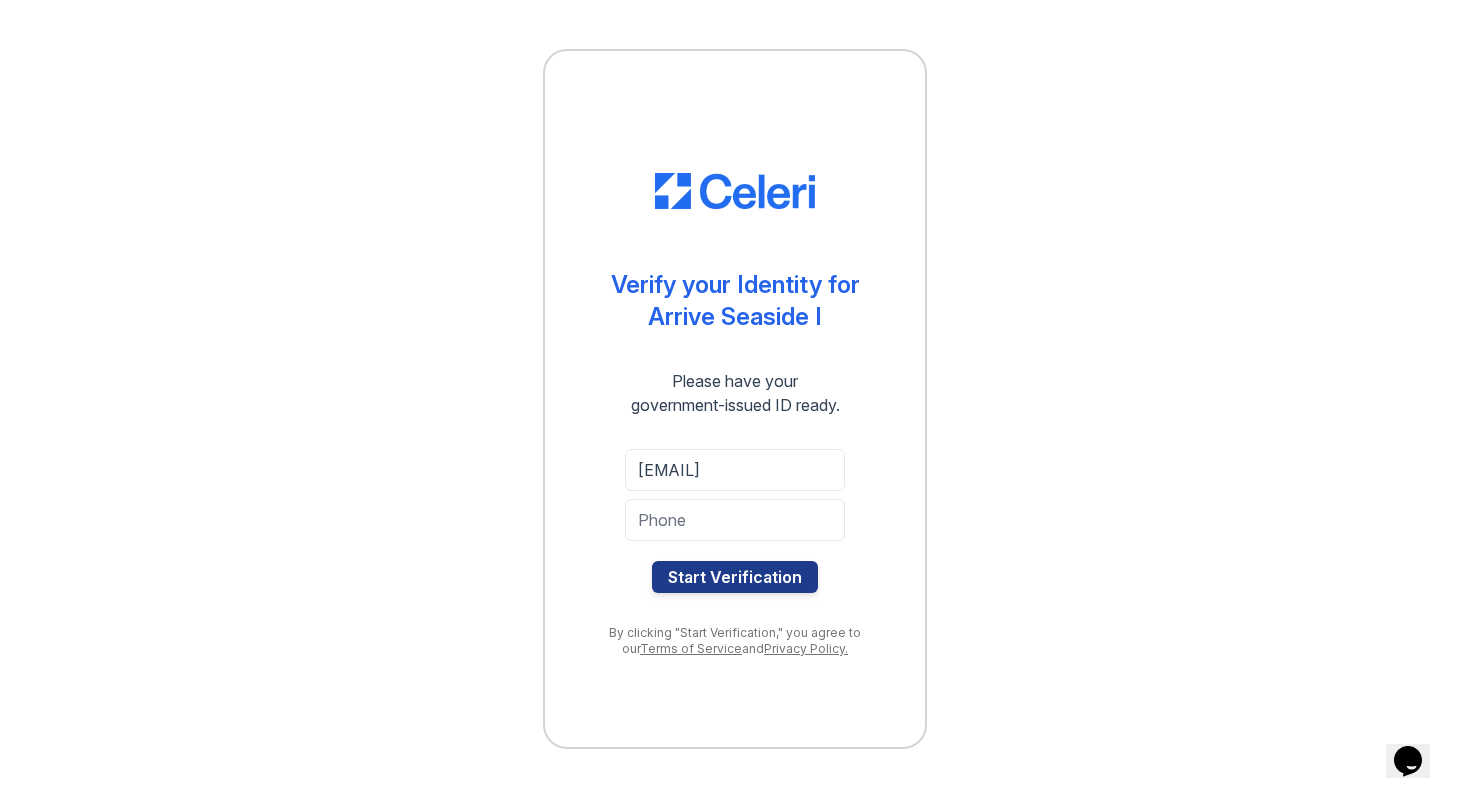 type on "[EMAIL]" 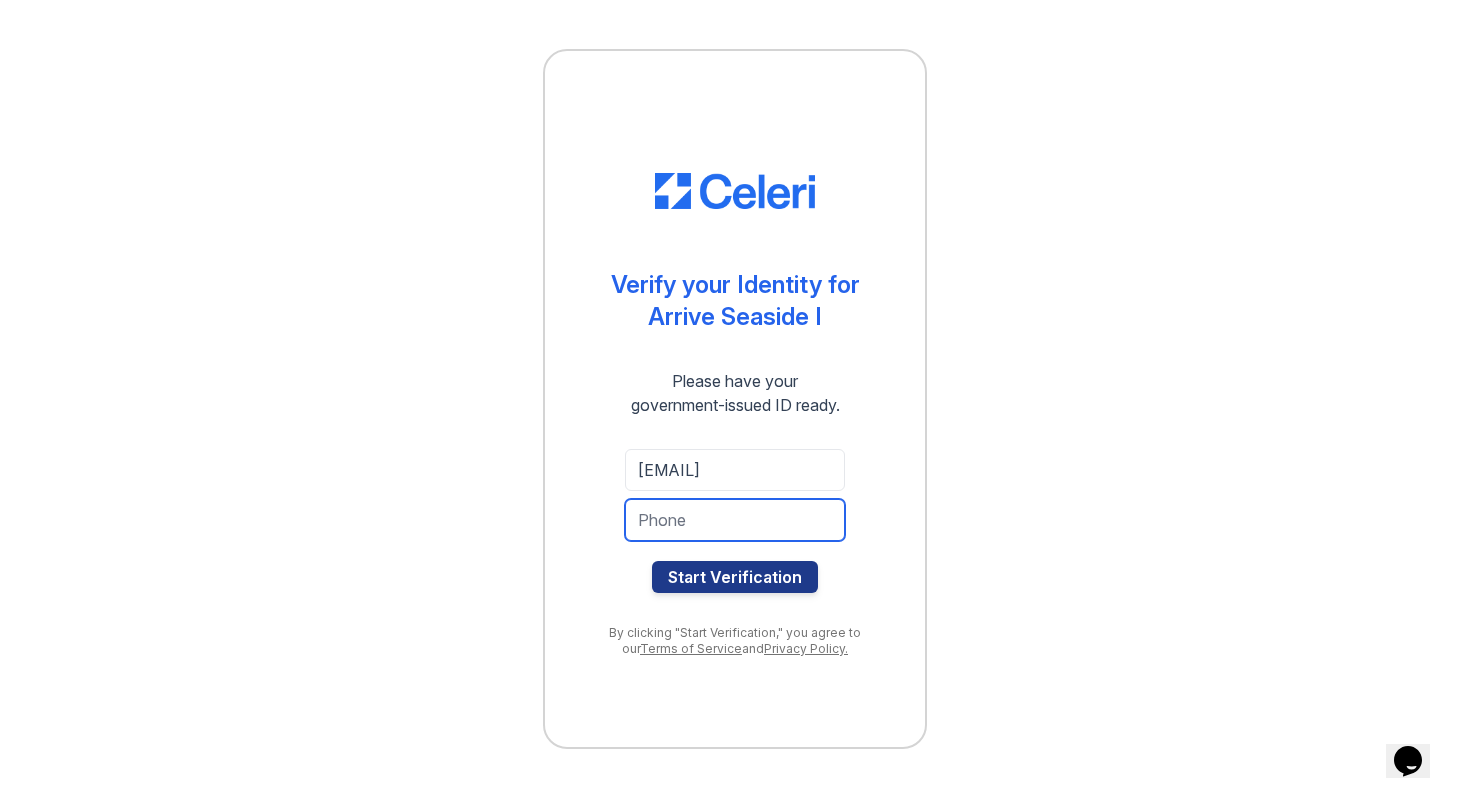 scroll, scrollTop: 0, scrollLeft: 0, axis: both 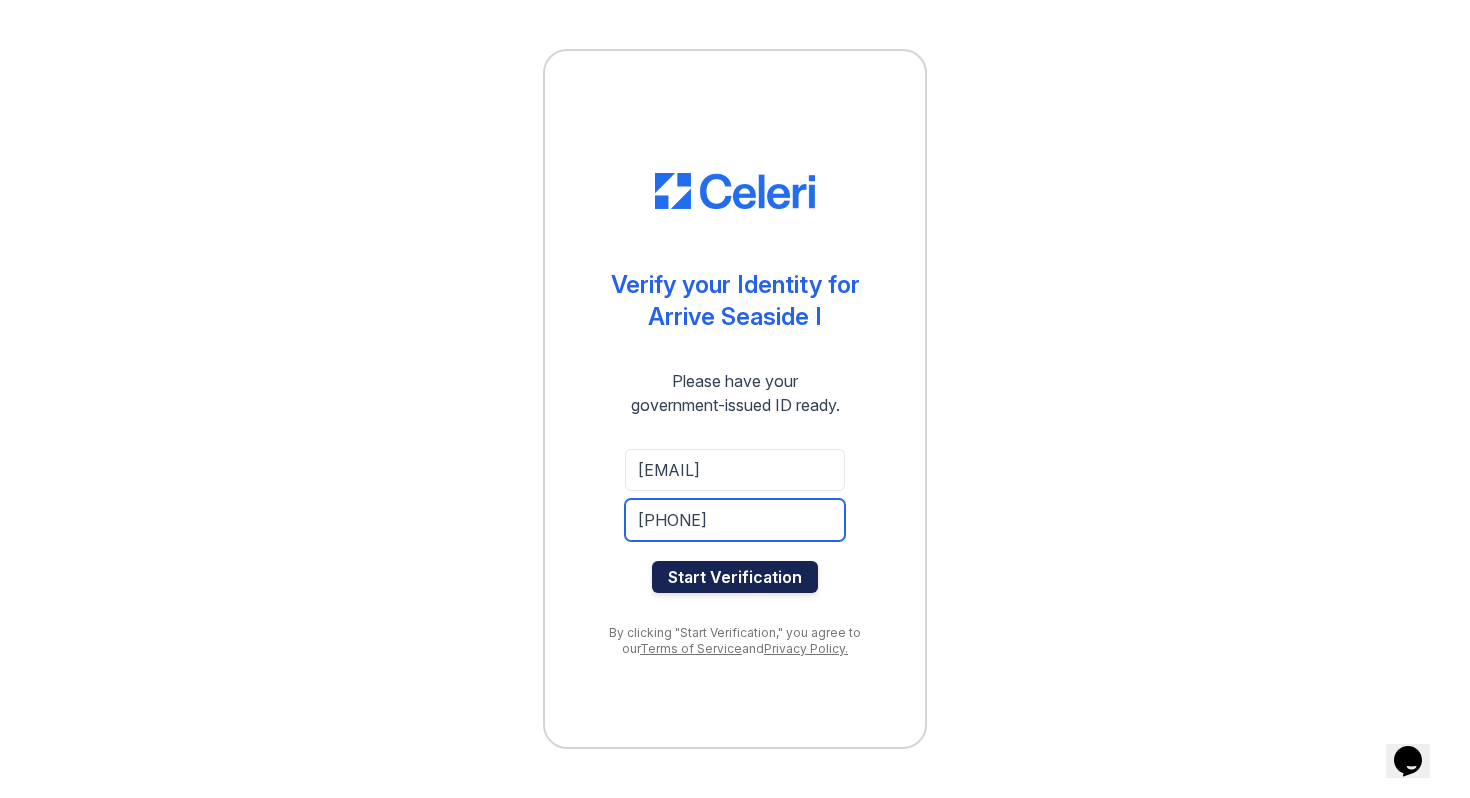 type on "[PHONE]" 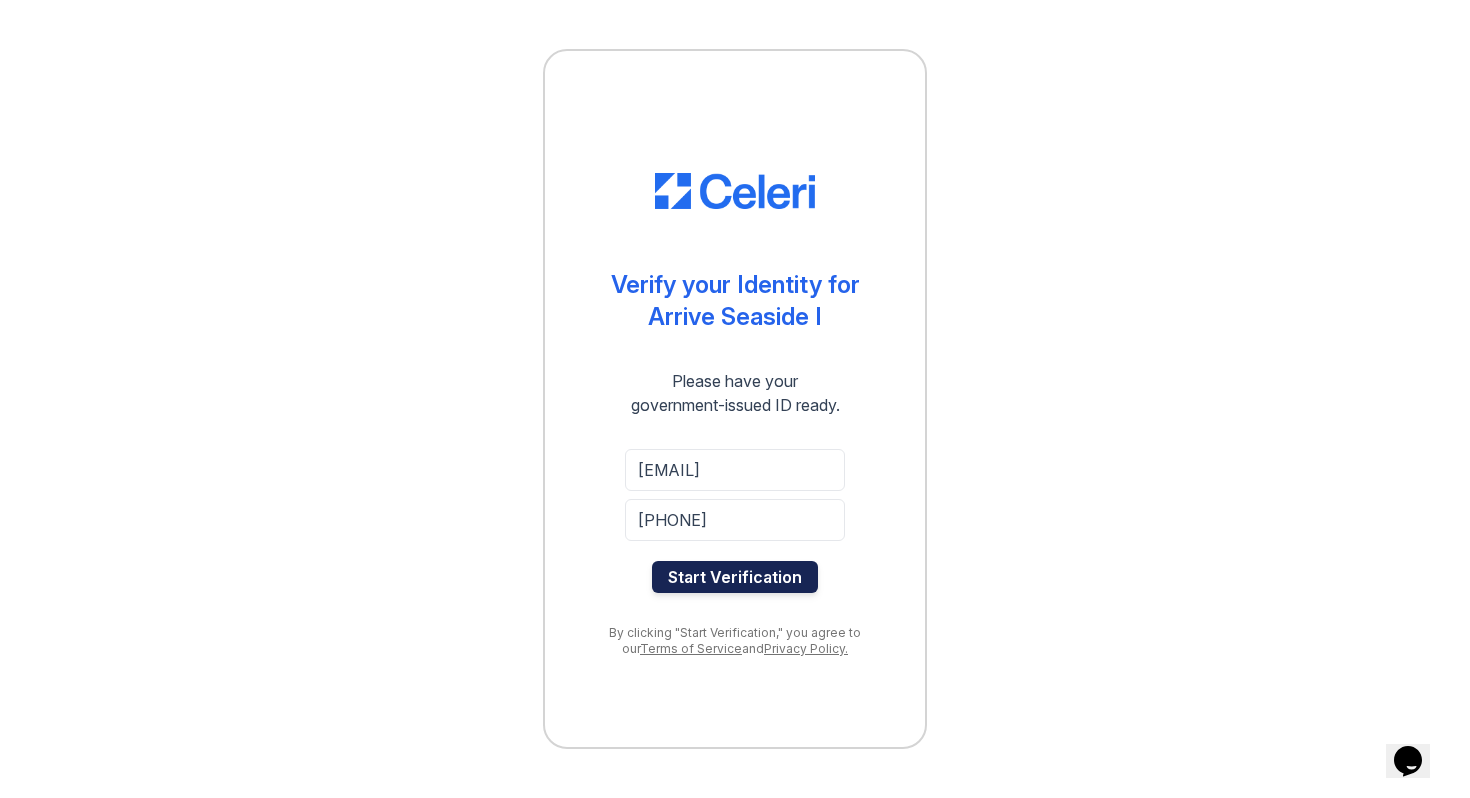 click on "Start Verification" at bounding box center (735, 577) 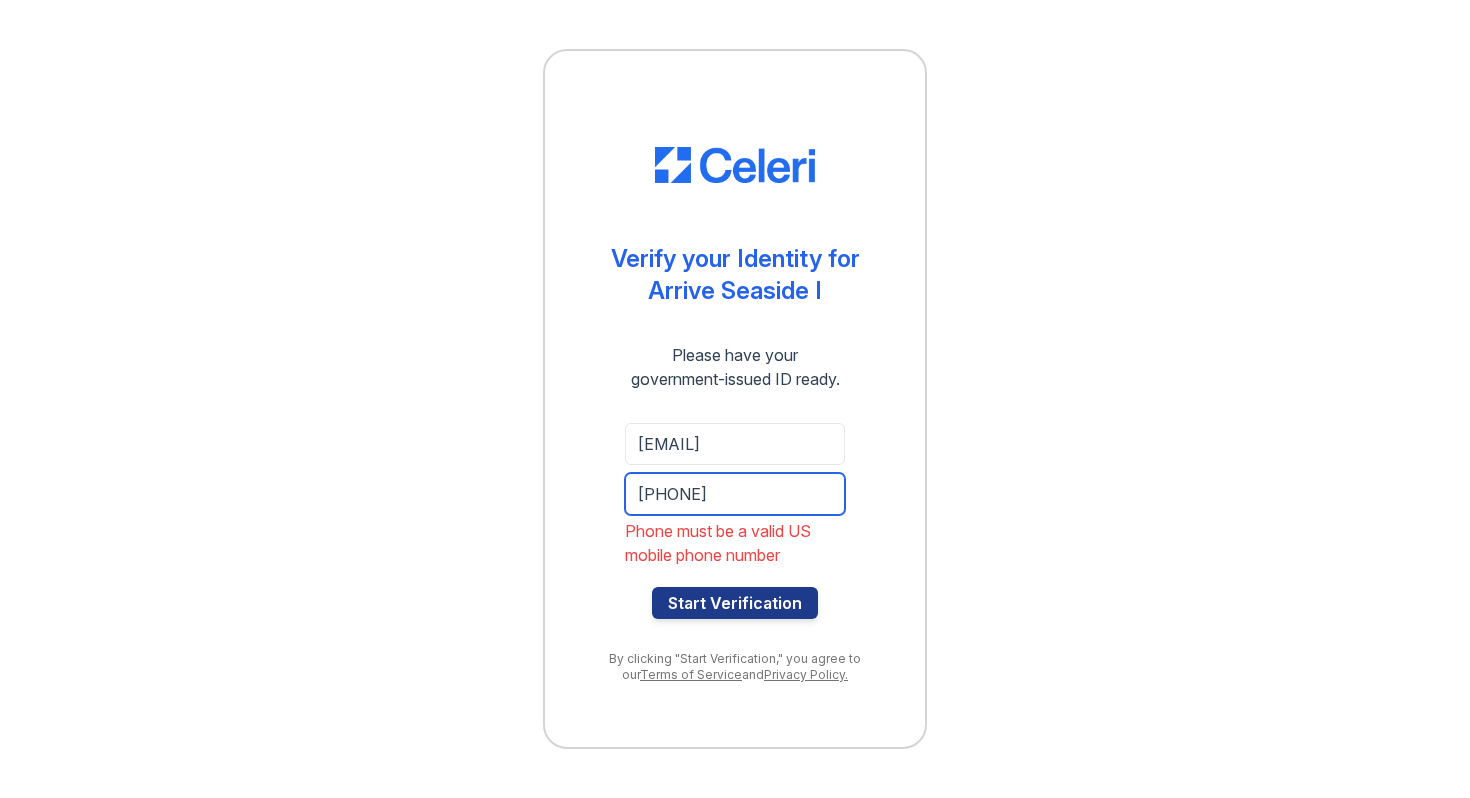 click on "[PHONE]" at bounding box center (735, 494) 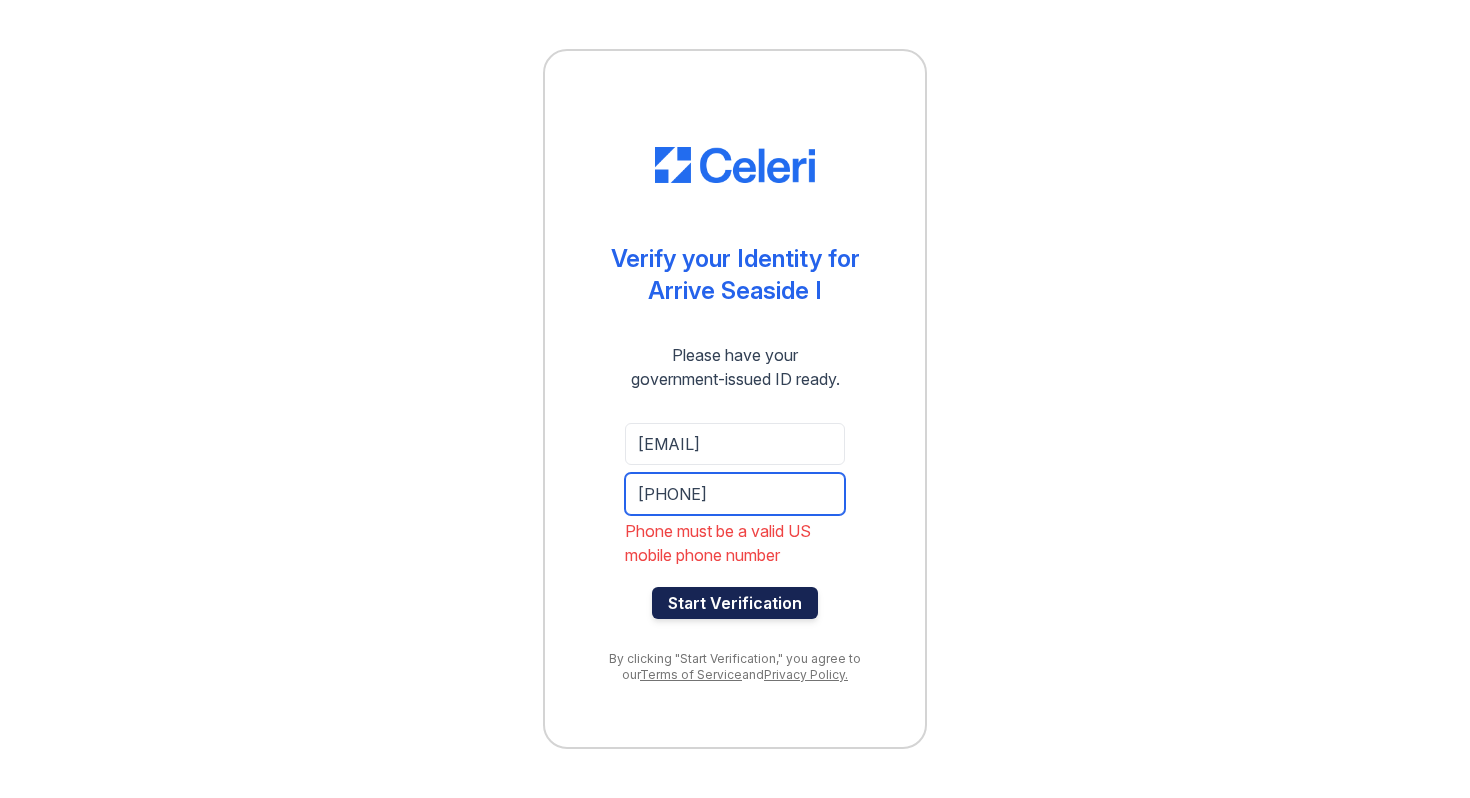 type on "[PHONE]" 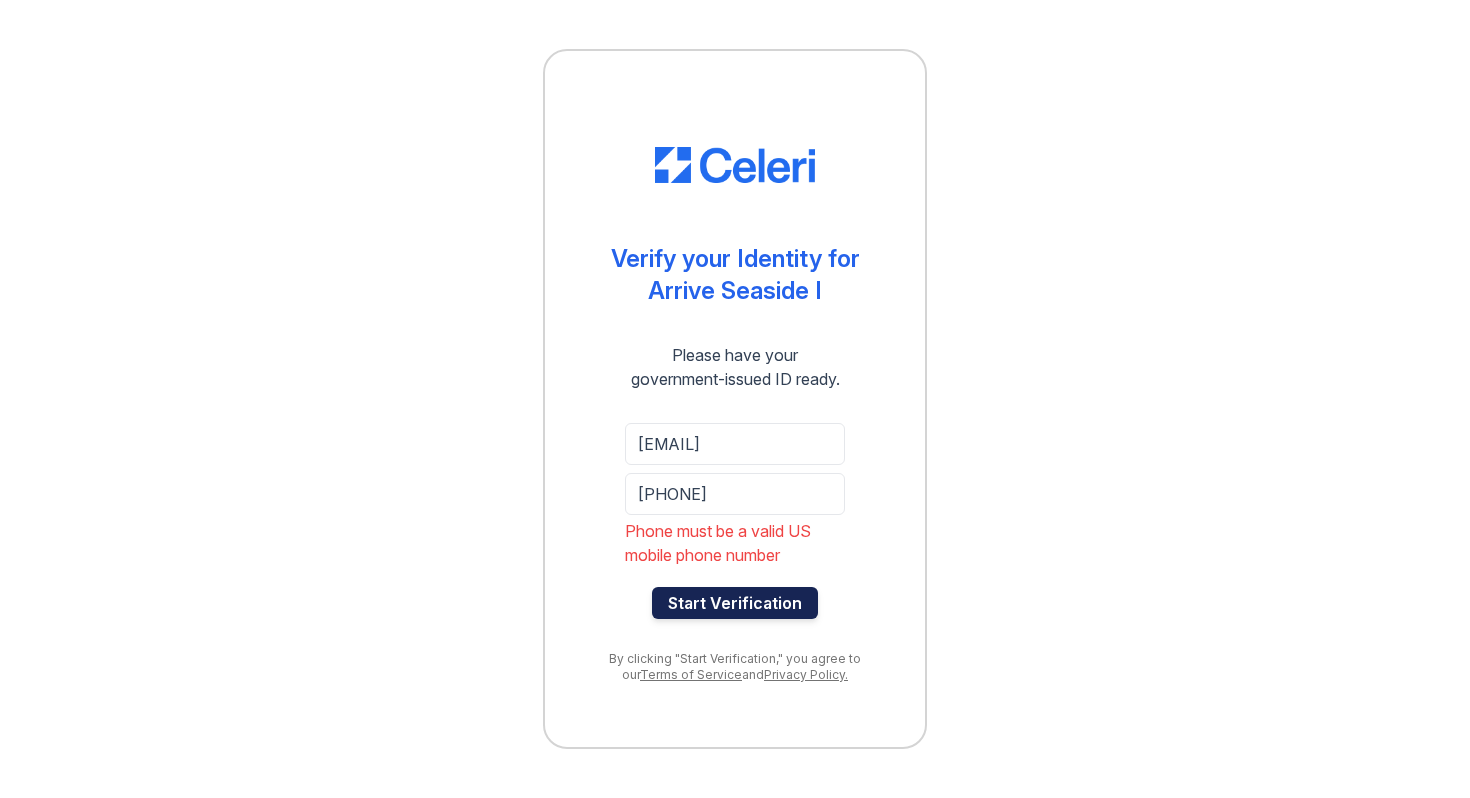 click on "Start Verification" at bounding box center [735, 603] 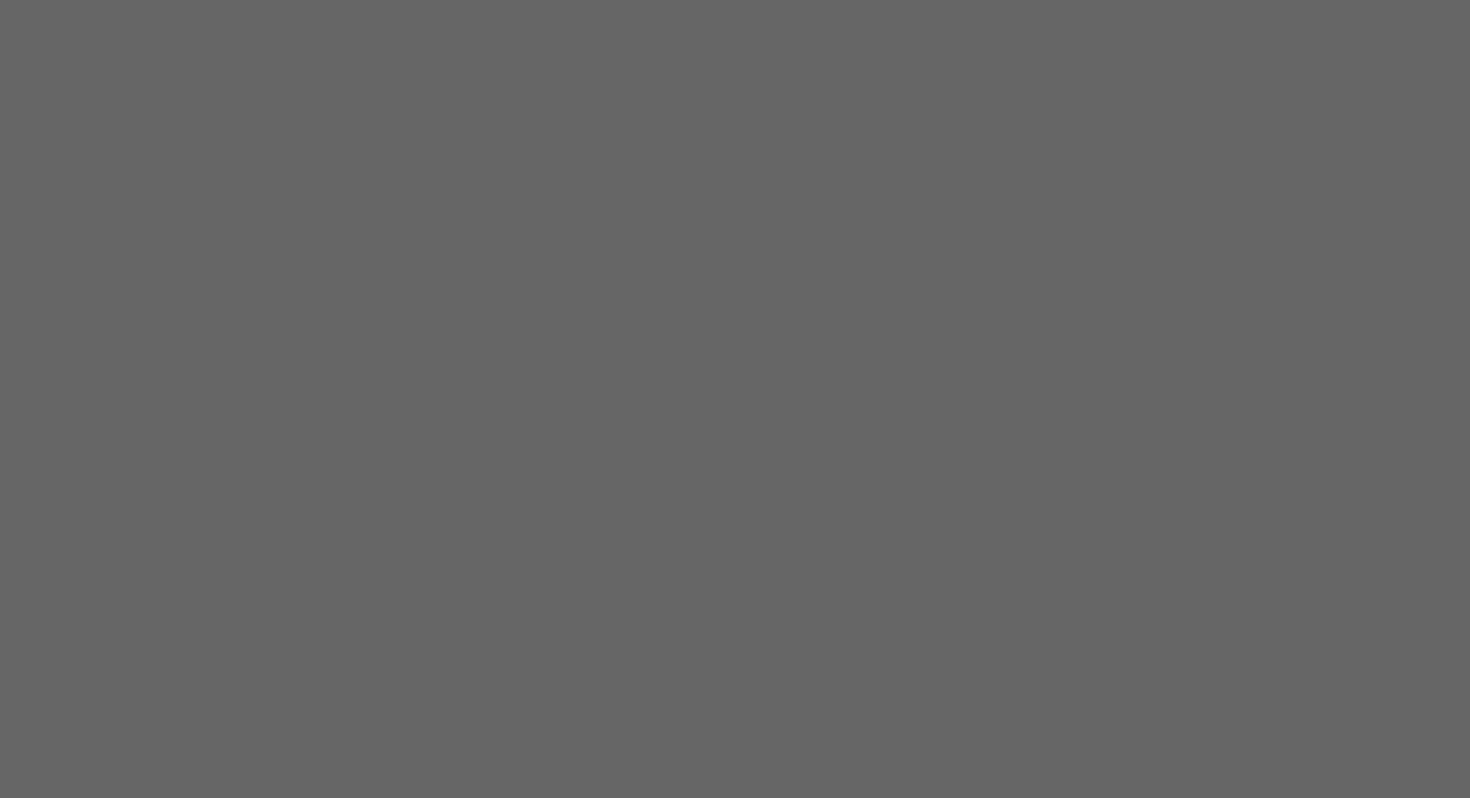 scroll, scrollTop: 0, scrollLeft: 0, axis: both 